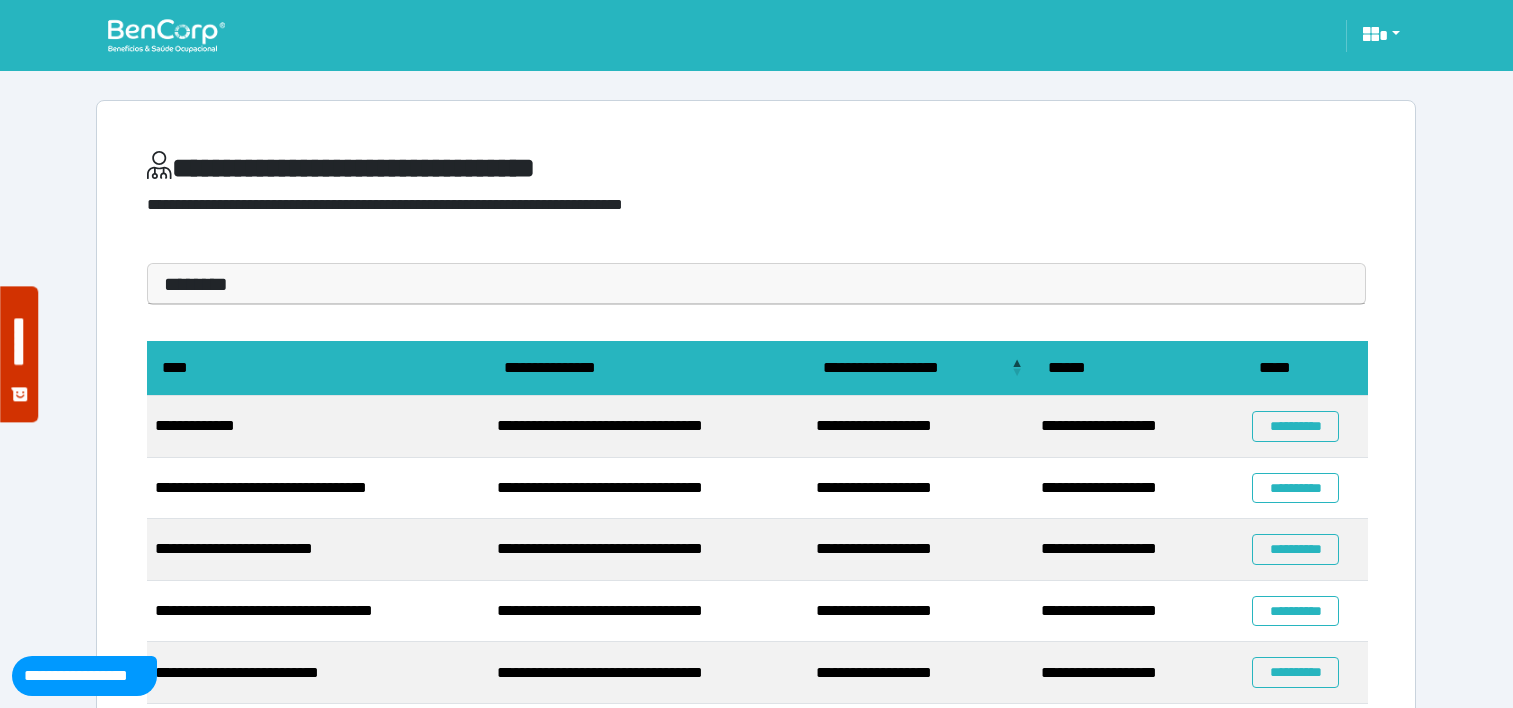 scroll, scrollTop: 307, scrollLeft: 0, axis: vertical 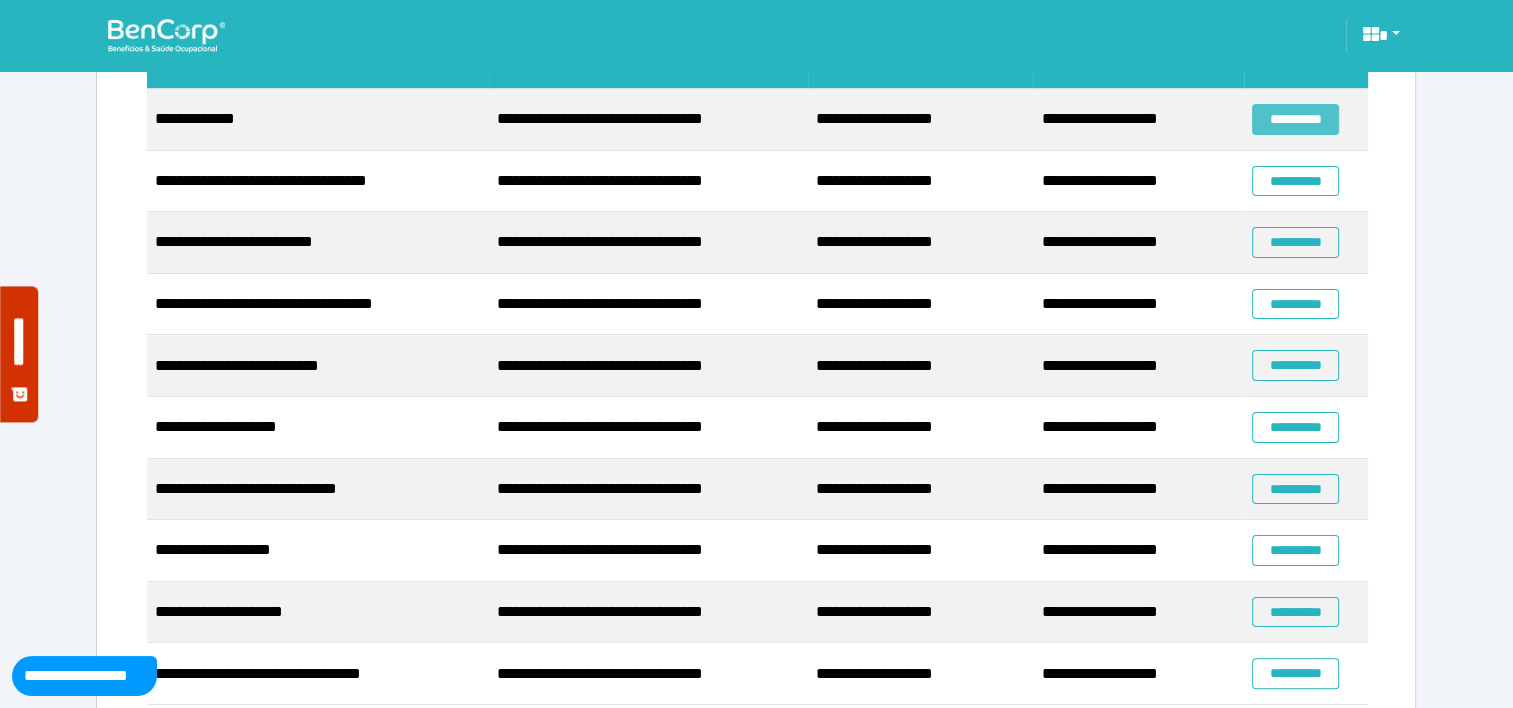click on "**********" at bounding box center [1295, 119] 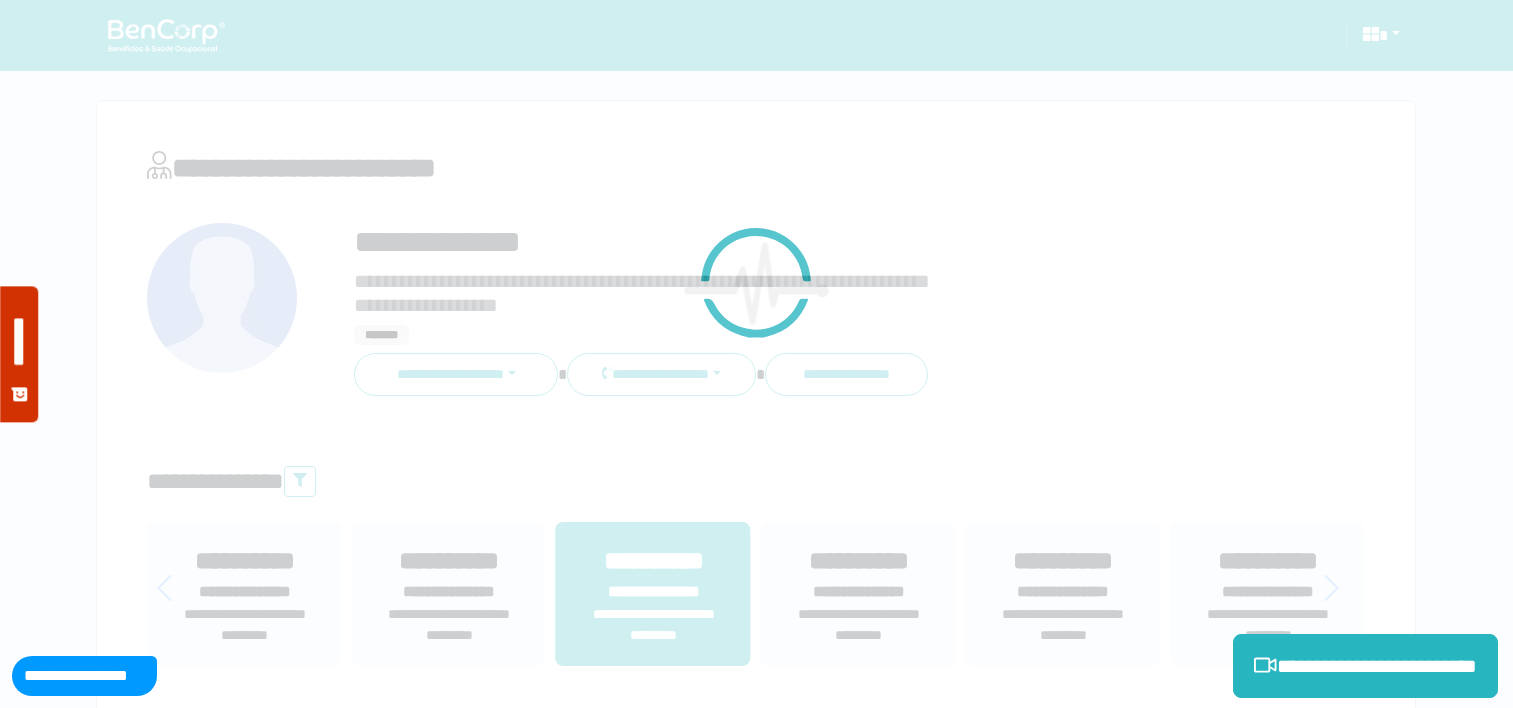 scroll, scrollTop: 0, scrollLeft: 0, axis: both 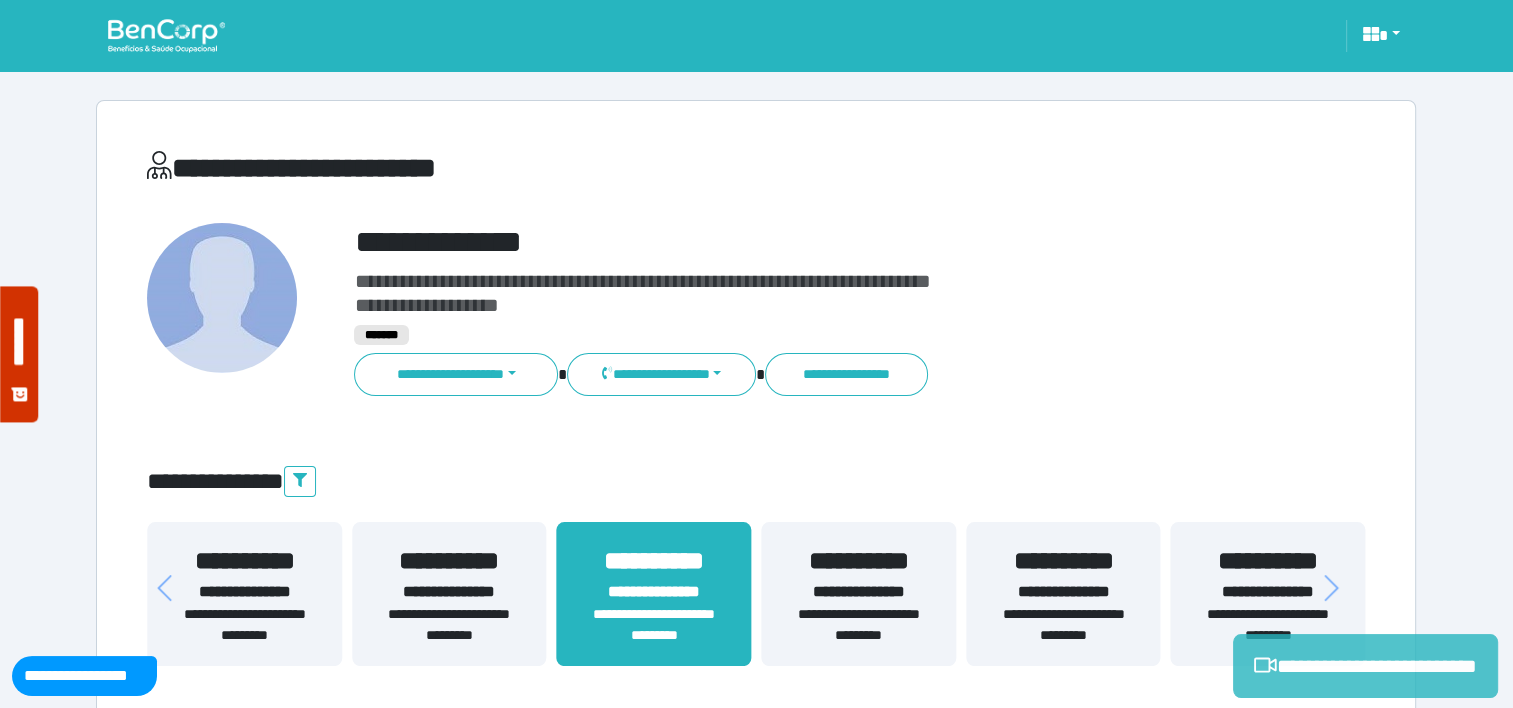 click on "**********" at bounding box center [1365, 666] 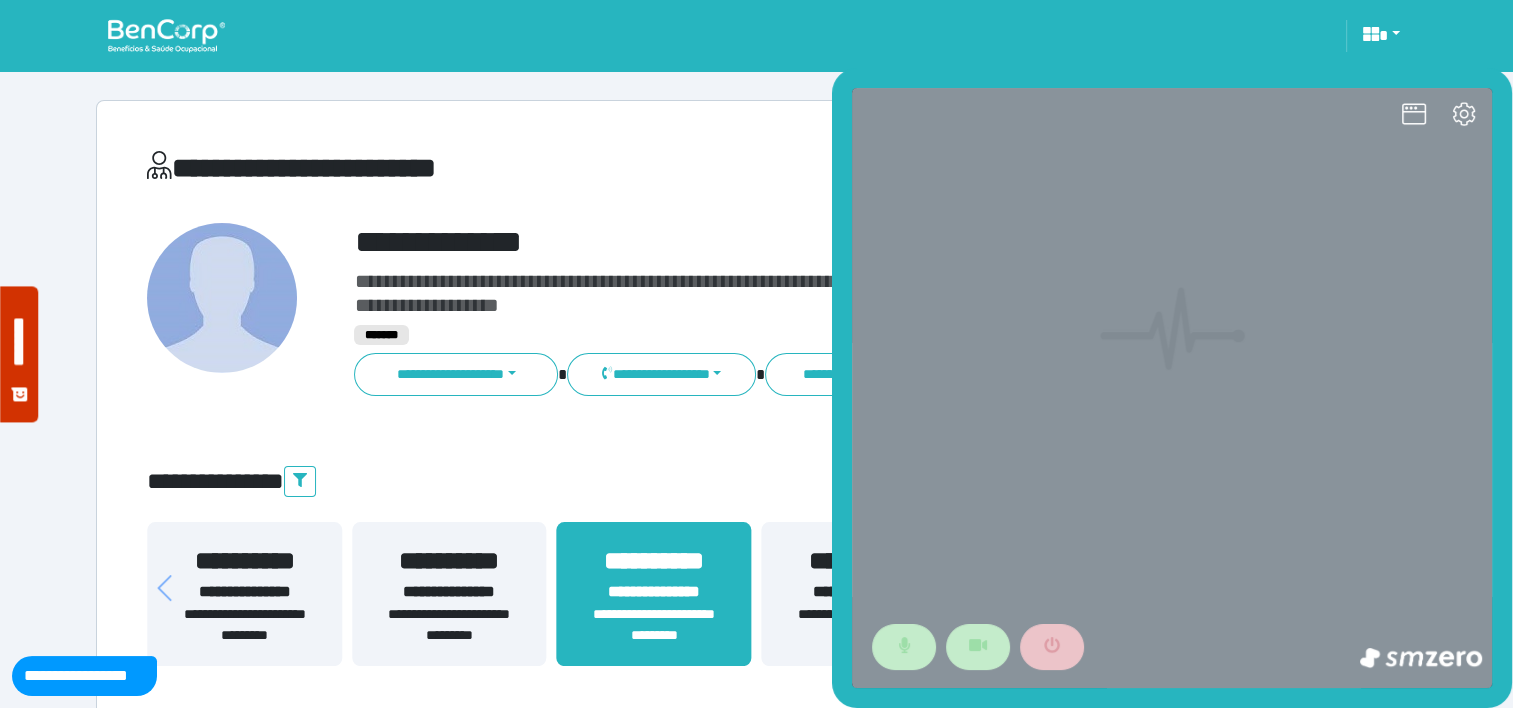 scroll, scrollTop: 0, scrollLeft: 0, axis: both 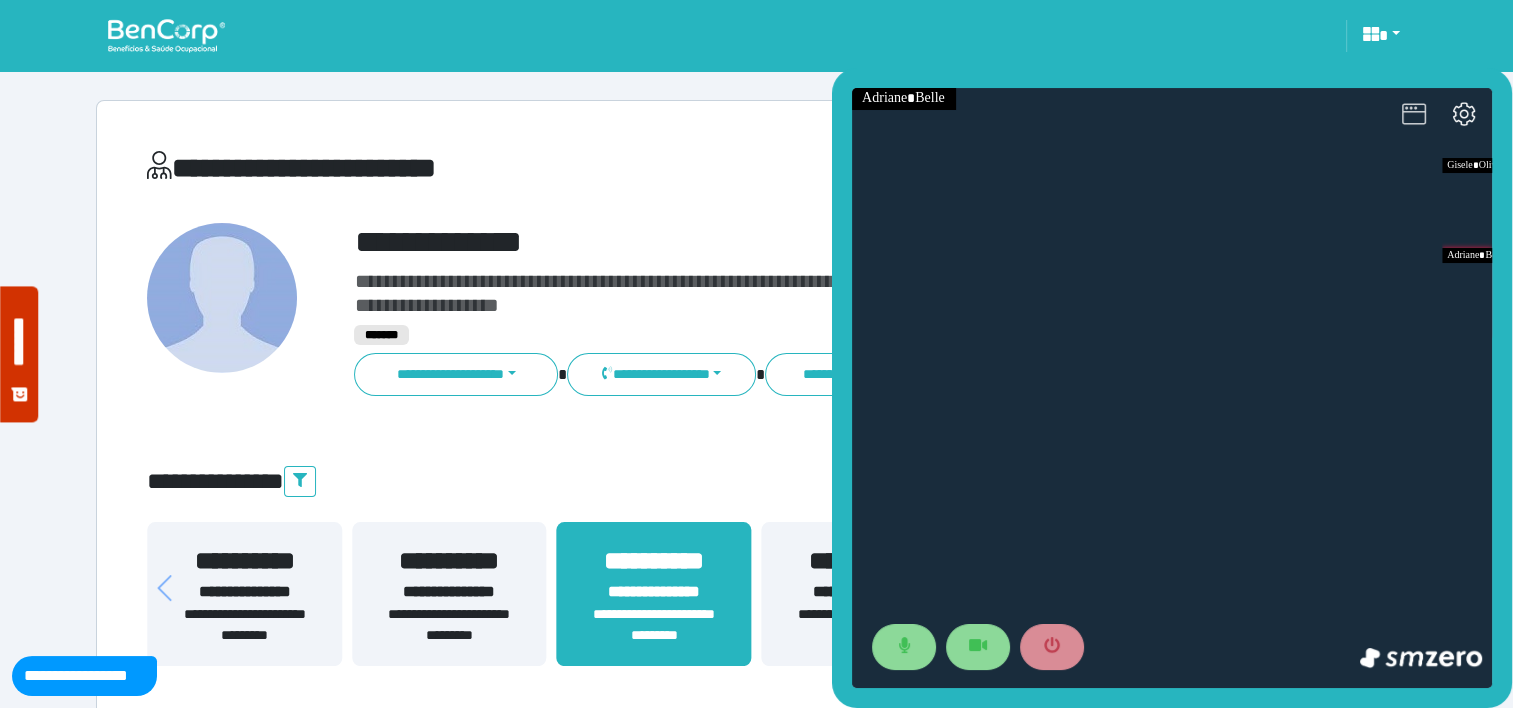click 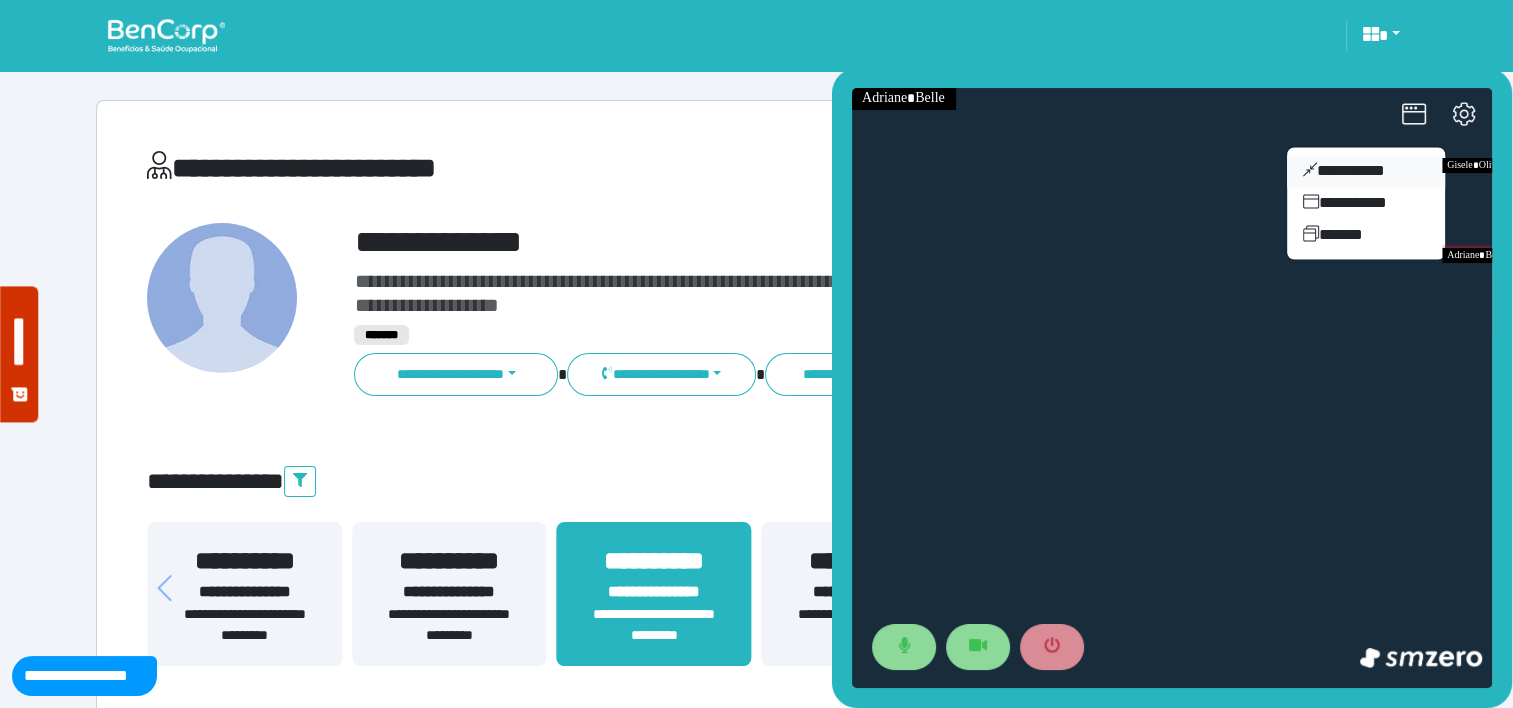 click on "**********" at bounding box center [1366, 171] 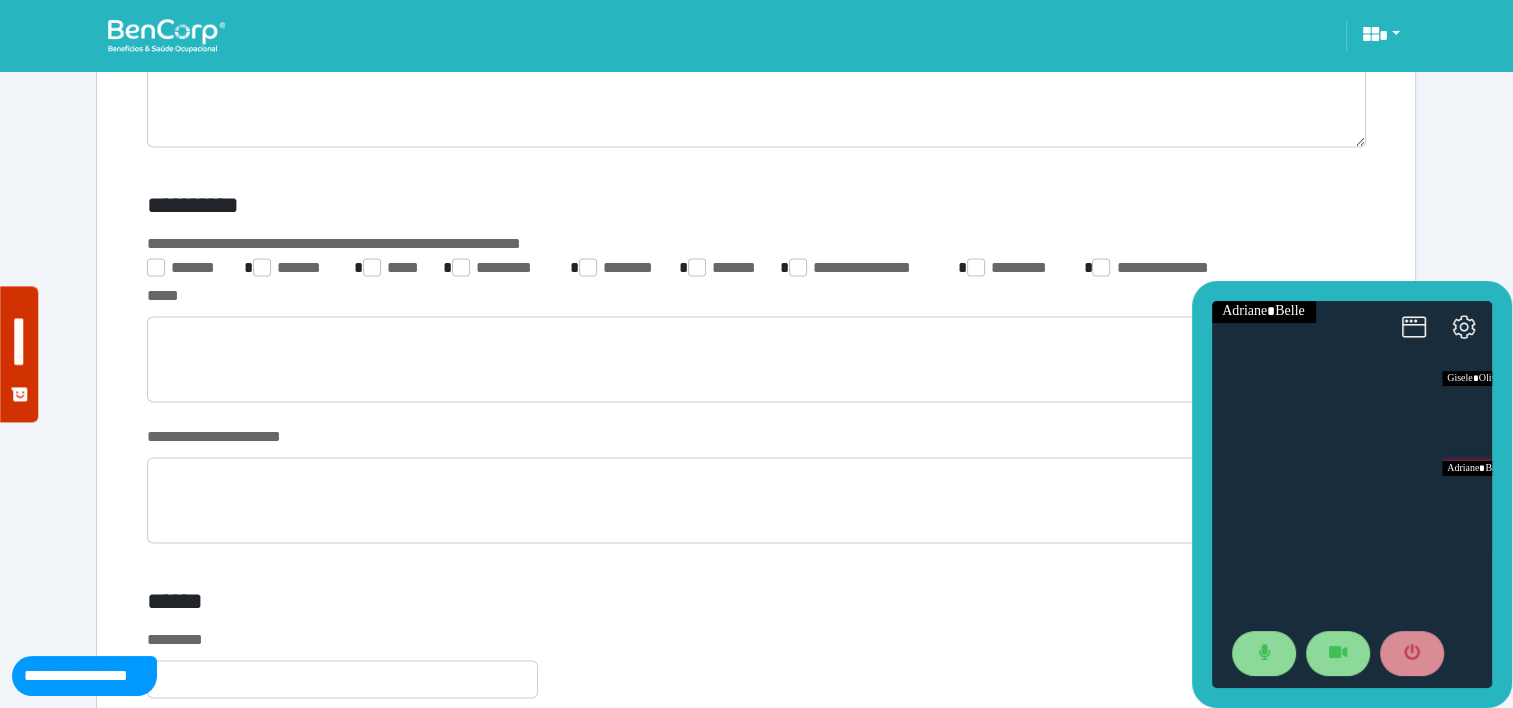 scroll, scrollTop: 3134, scrollLeft: 0, axis: vertical 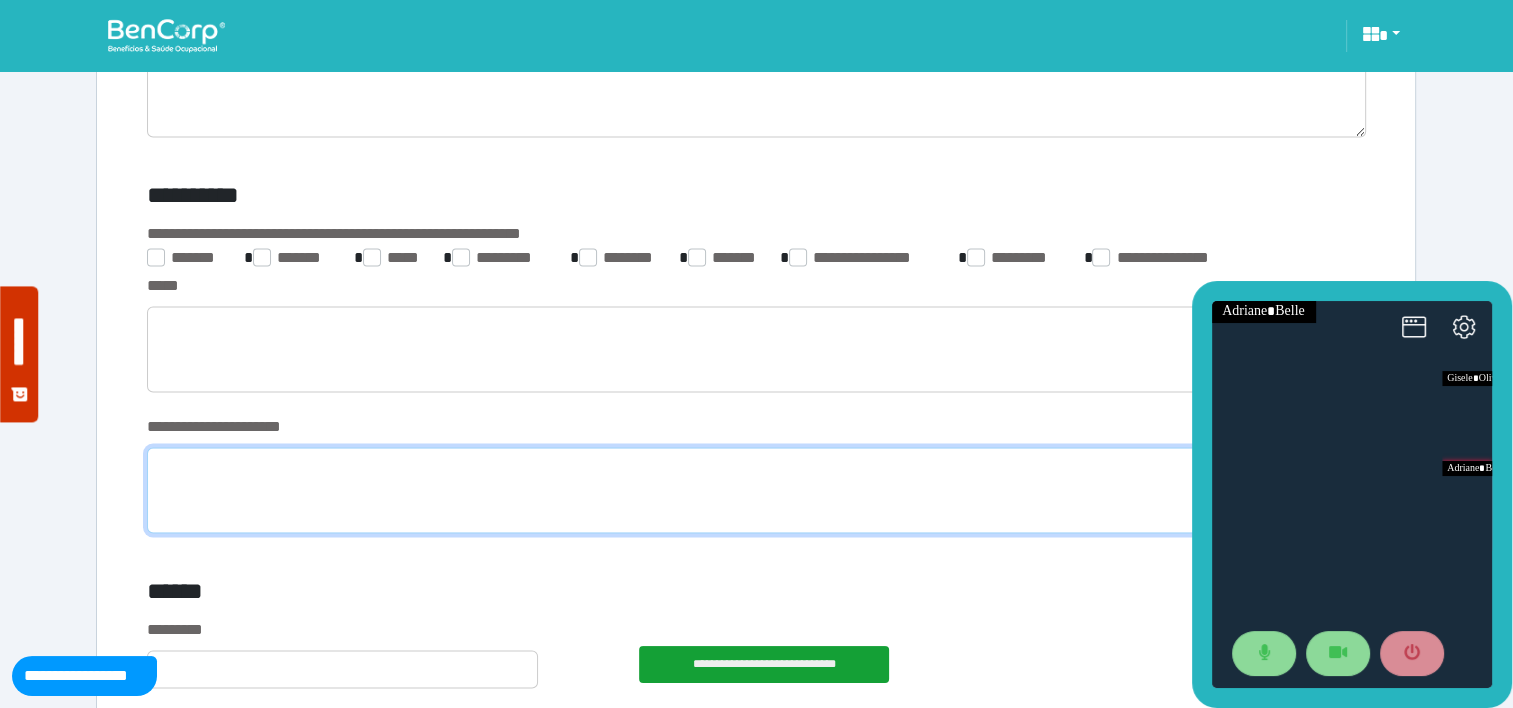 click at bounding box center [756, 490] 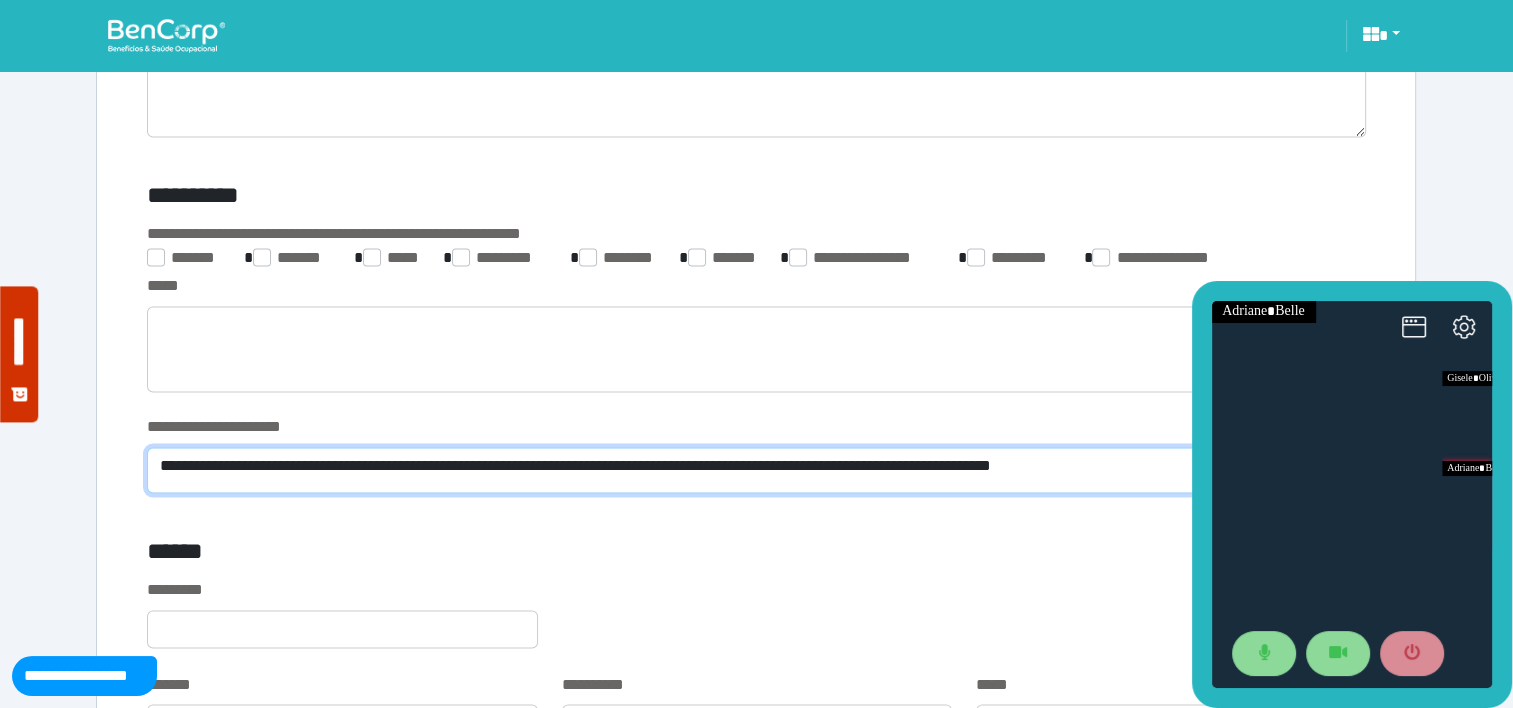 click on "**********" at bounding box center [756, 470] 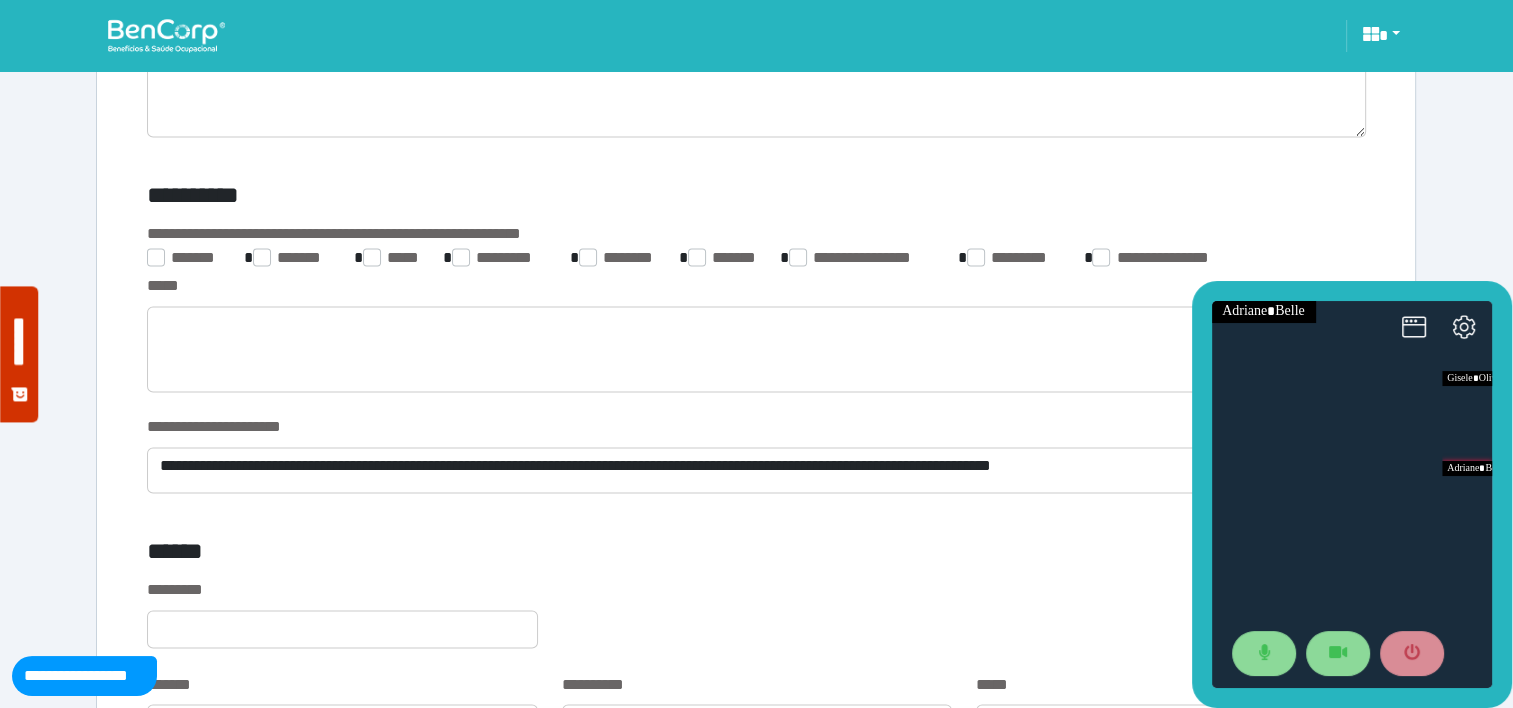 click at bounding box center (1171, 555) 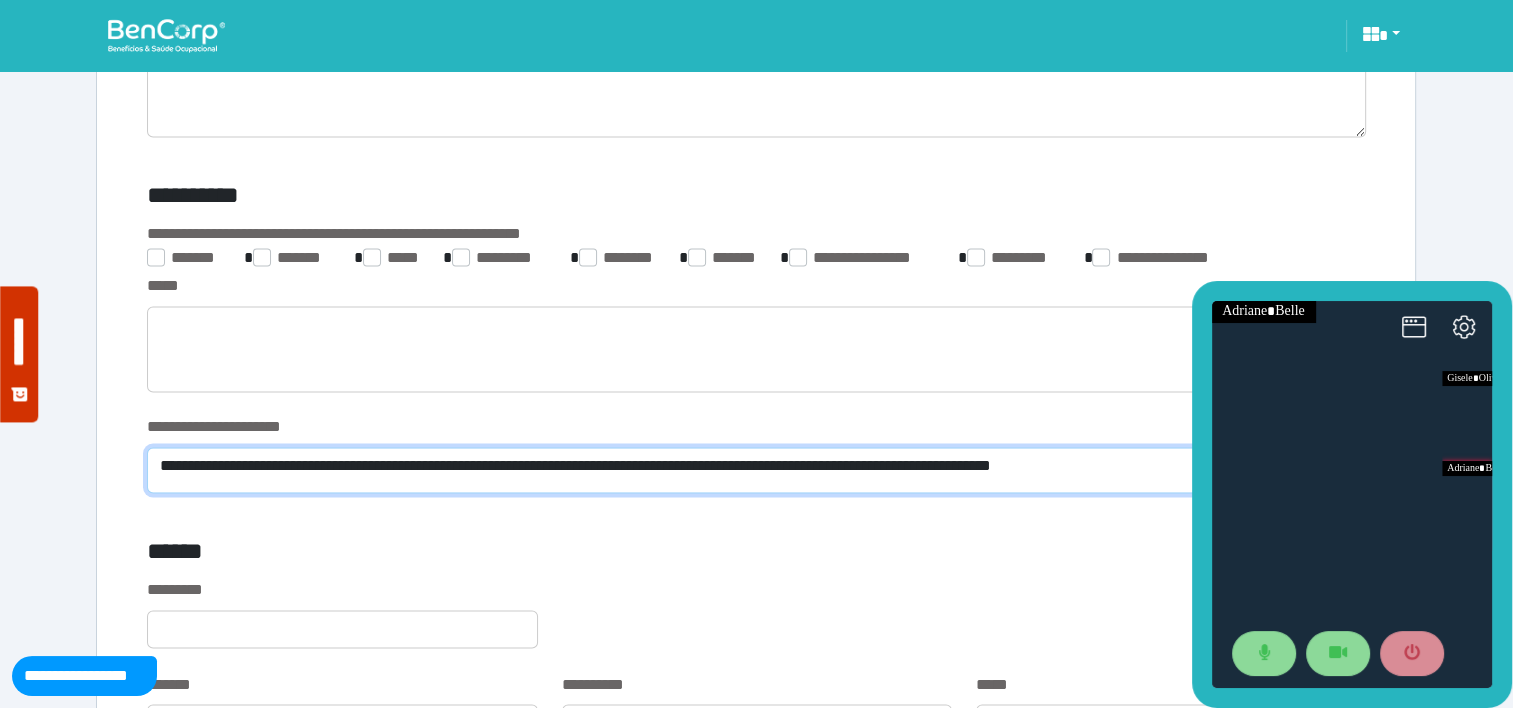 drag, startPoint x: 984, startPoint y: 463, endPoint x: 992, endPoint y: 488, distance: 26.24881 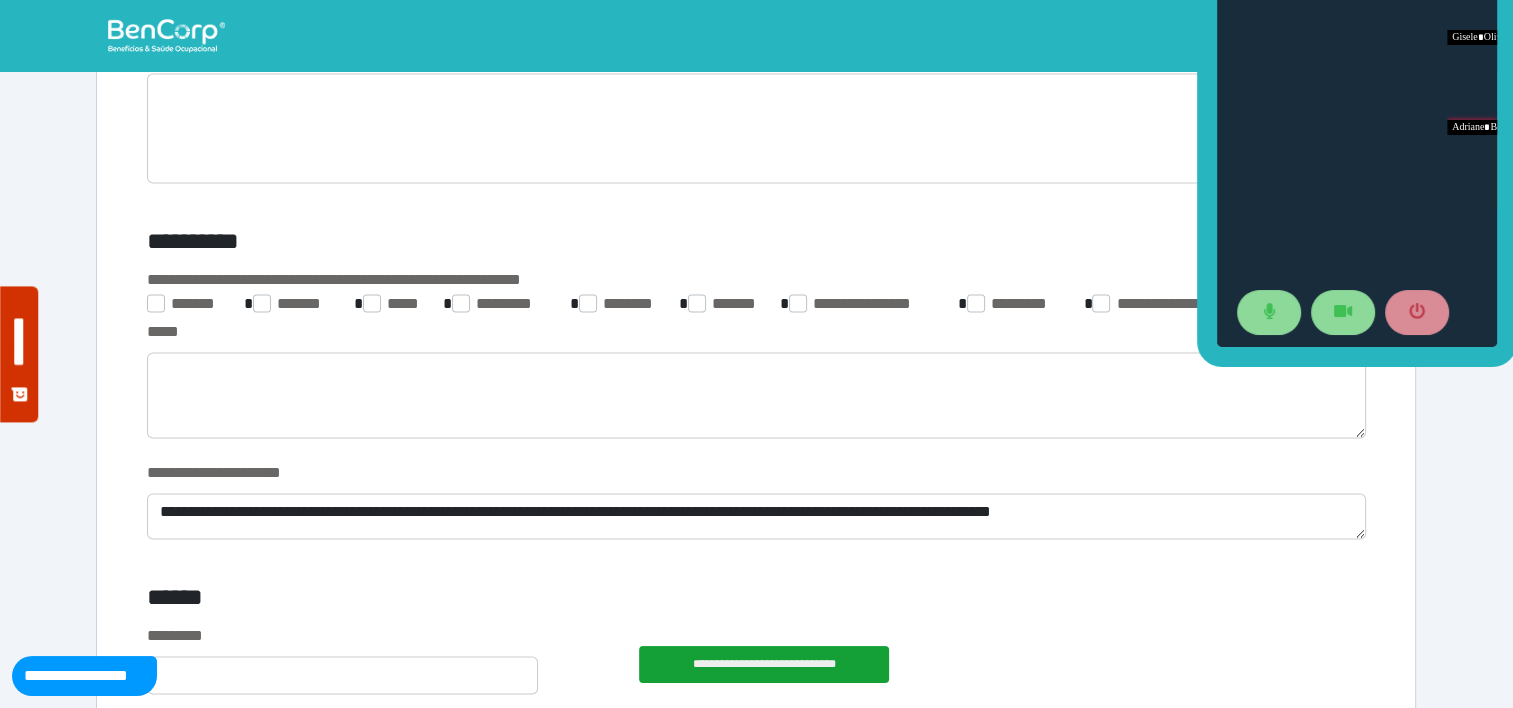 scroll, scrollTop: 3075, scrollLeft: 0, axis: vertical 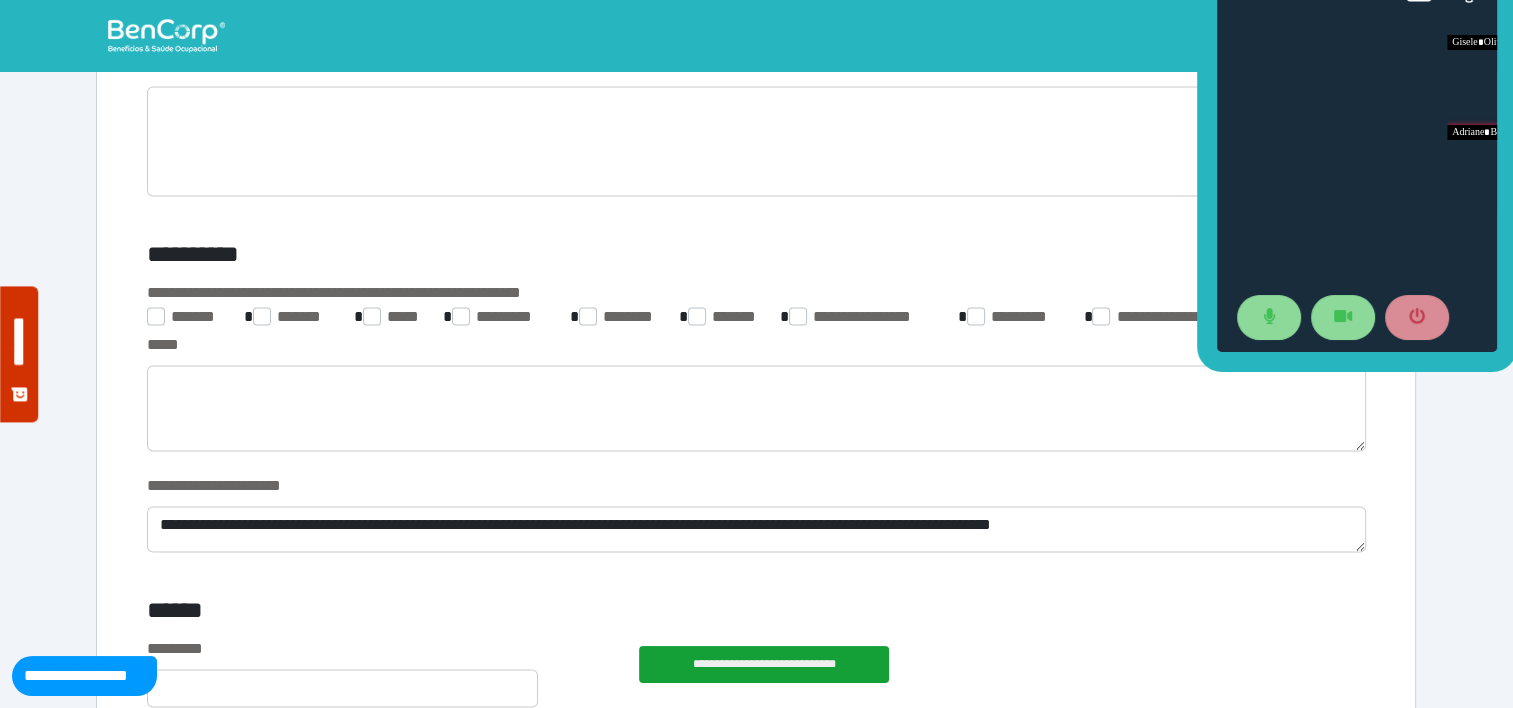 drag, startPoint x: 2562, startPoint y: 261, endPoint x: 1340, endPoint y: 197, distance: 1223.6748 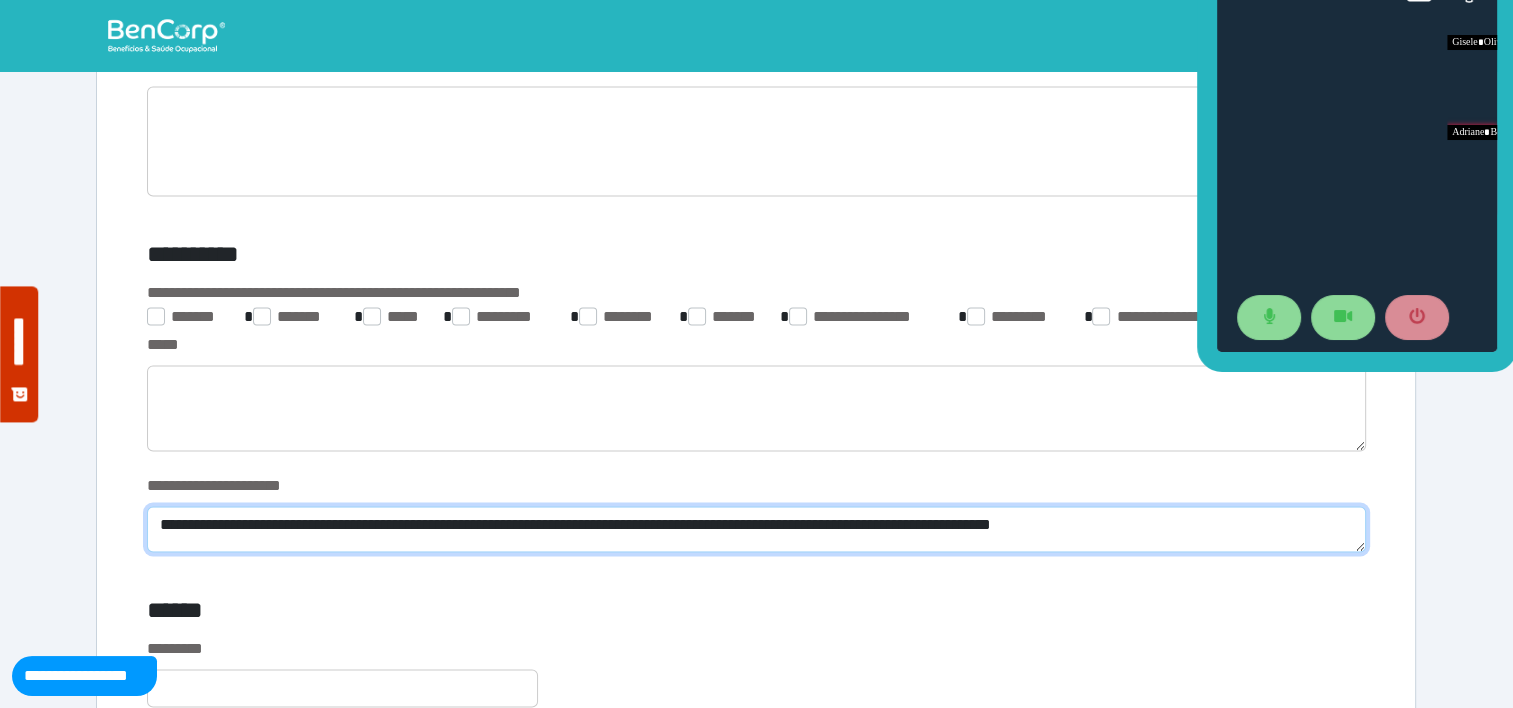 click on "**********" at bounding box center (756, 529) 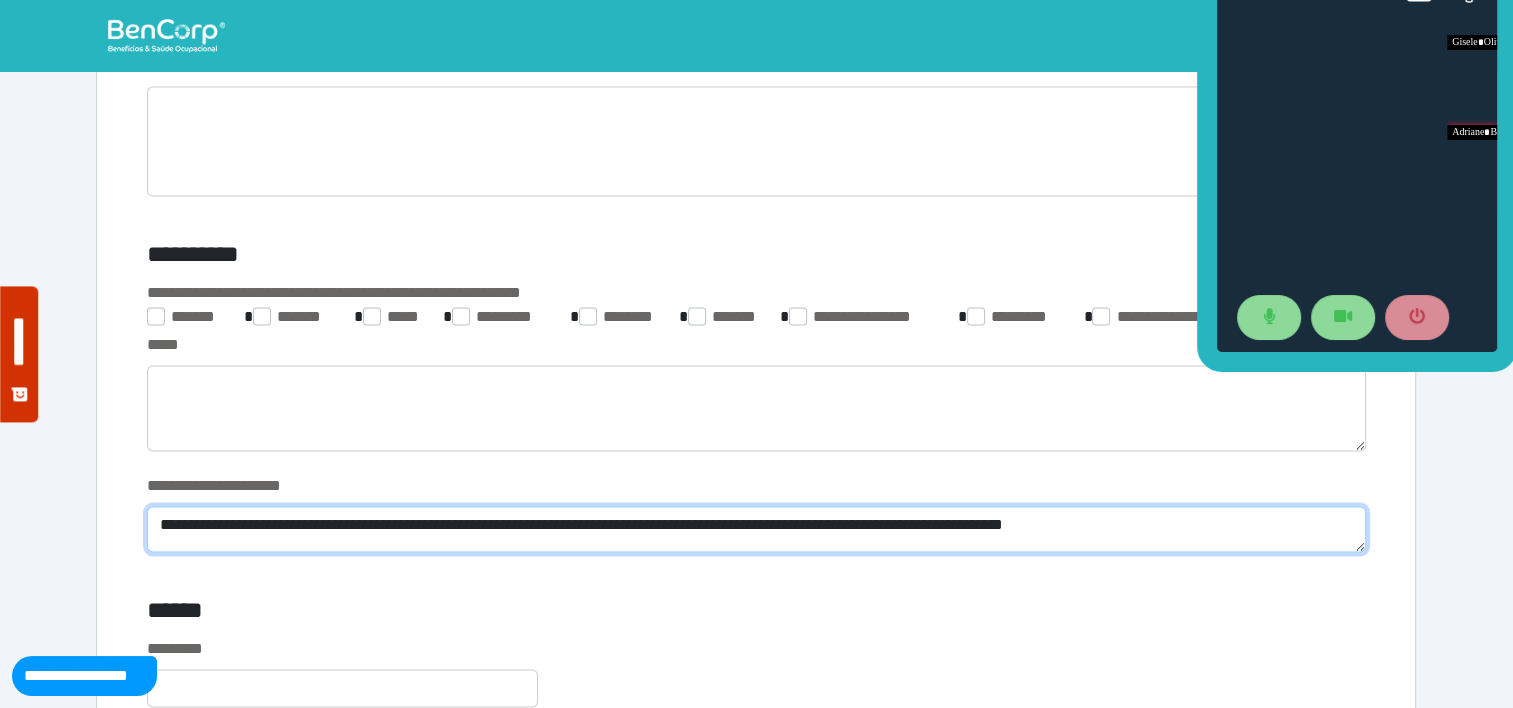 scroll, scrollTop: 0, scrollLeft: 0, axis: both 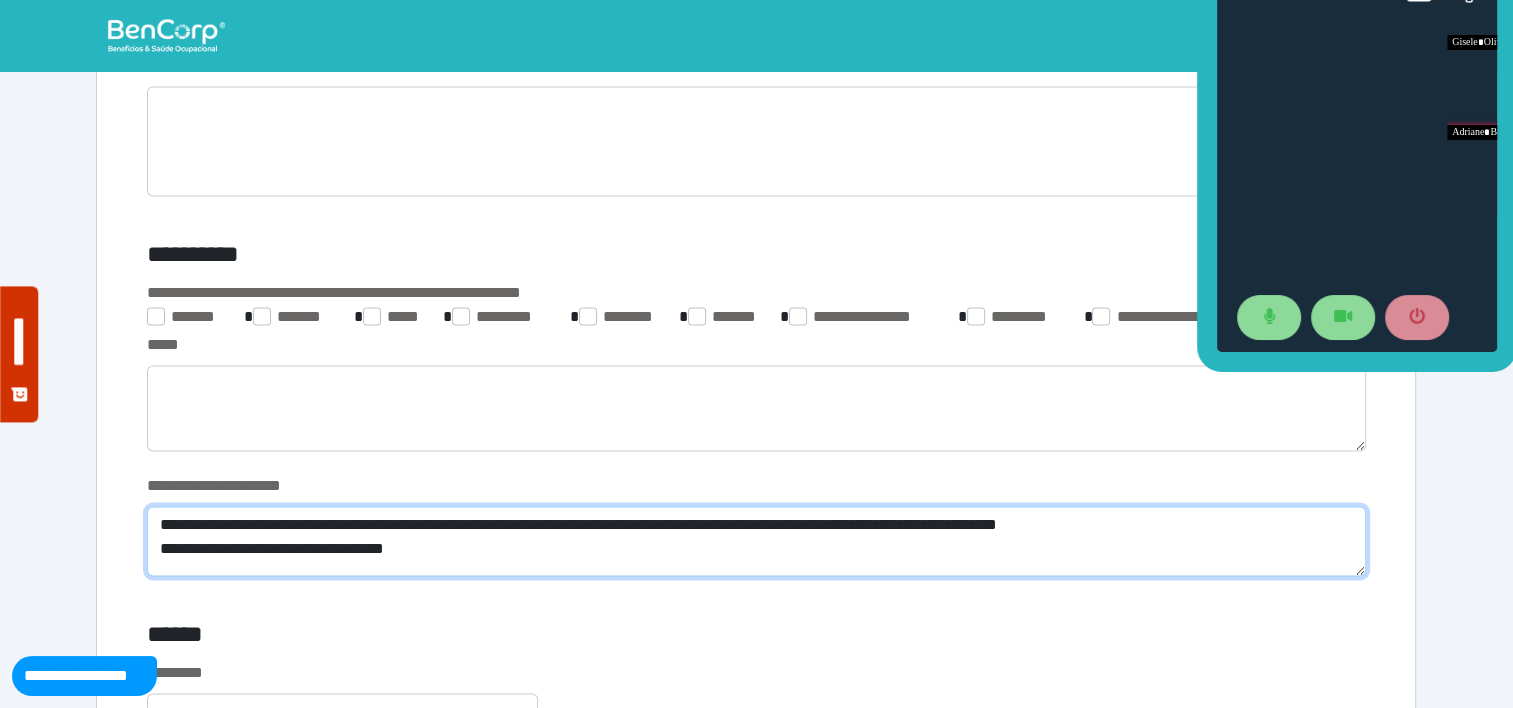 click on "**********" at bounding box center [756, 541] 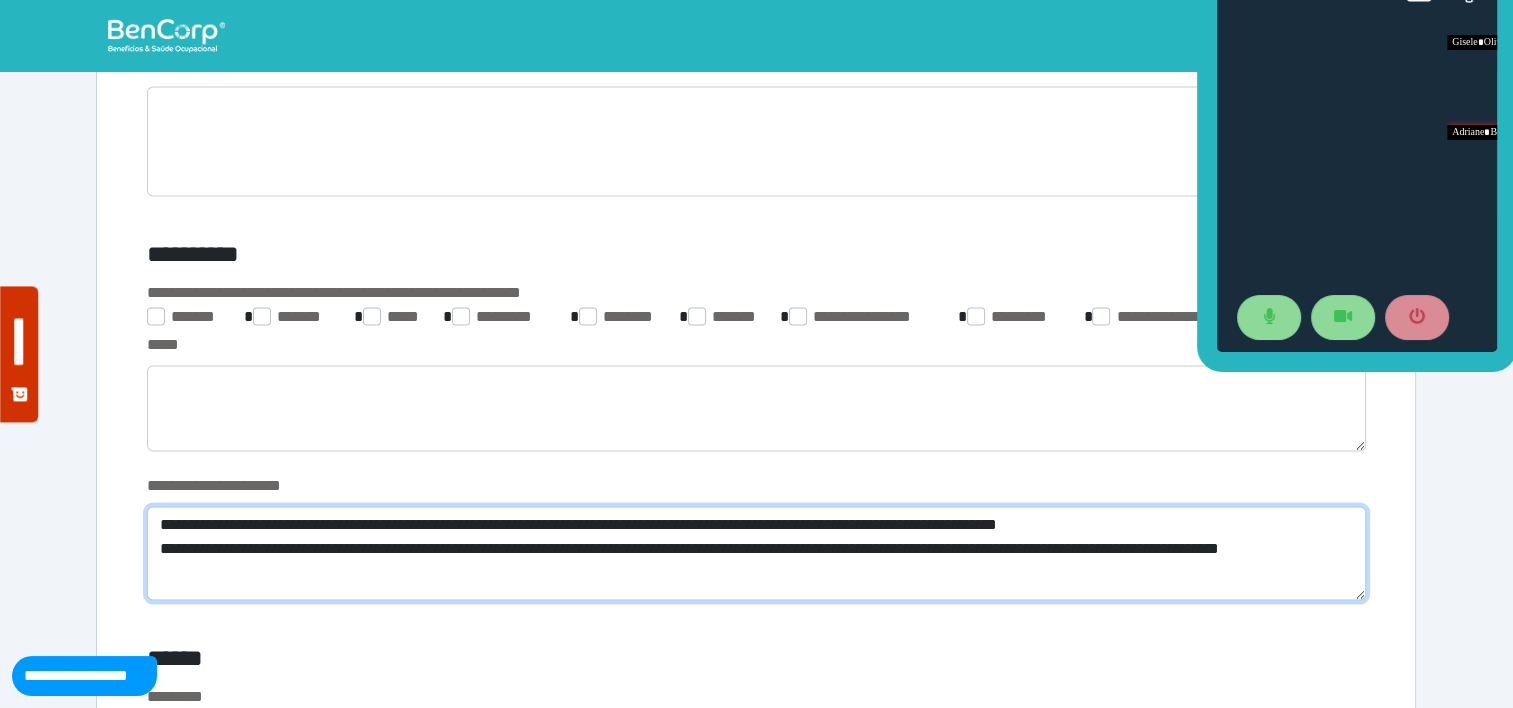 click on "**********" at bounding box center [756, 553] 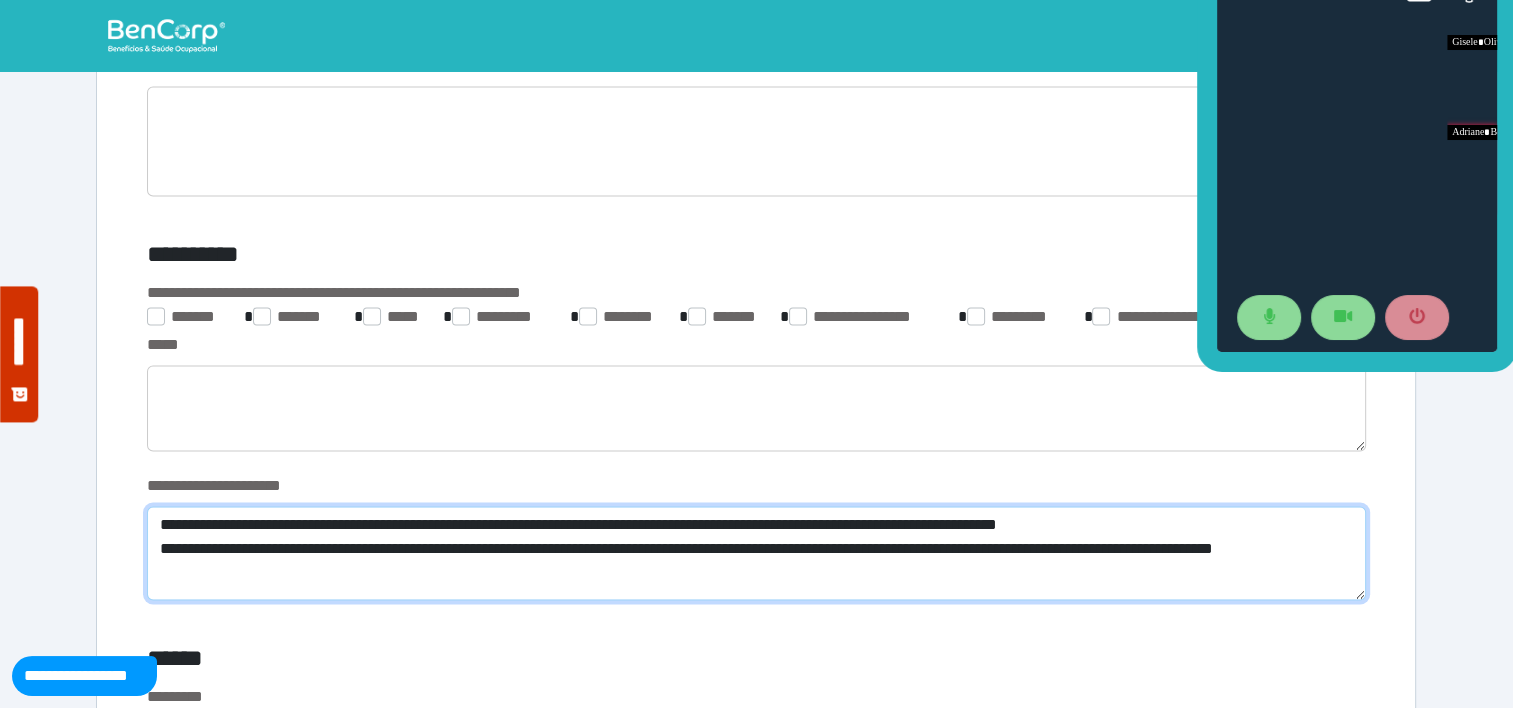 click on "**********" at bounding box center (756, 553) 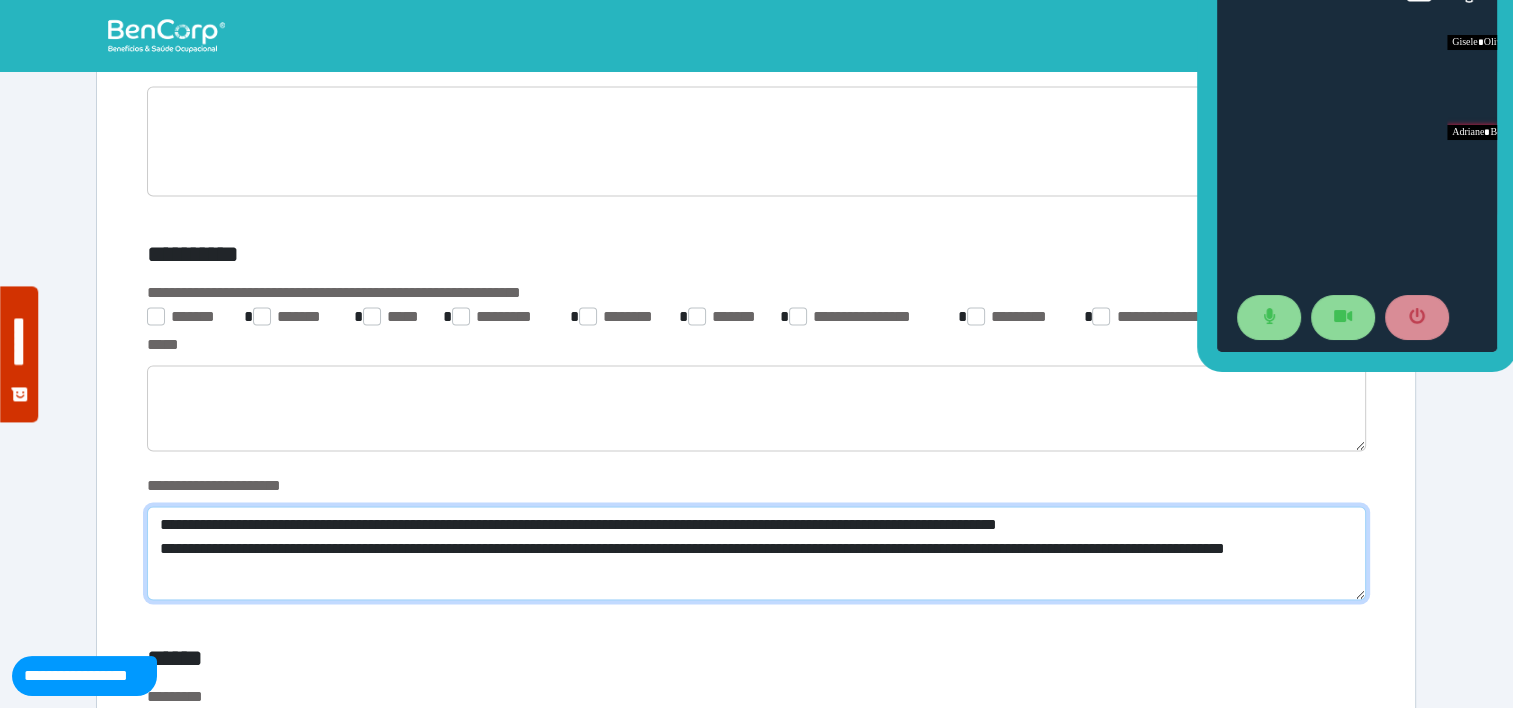scroll, scrollTop: 0, scrollLeft: 0, axis: both 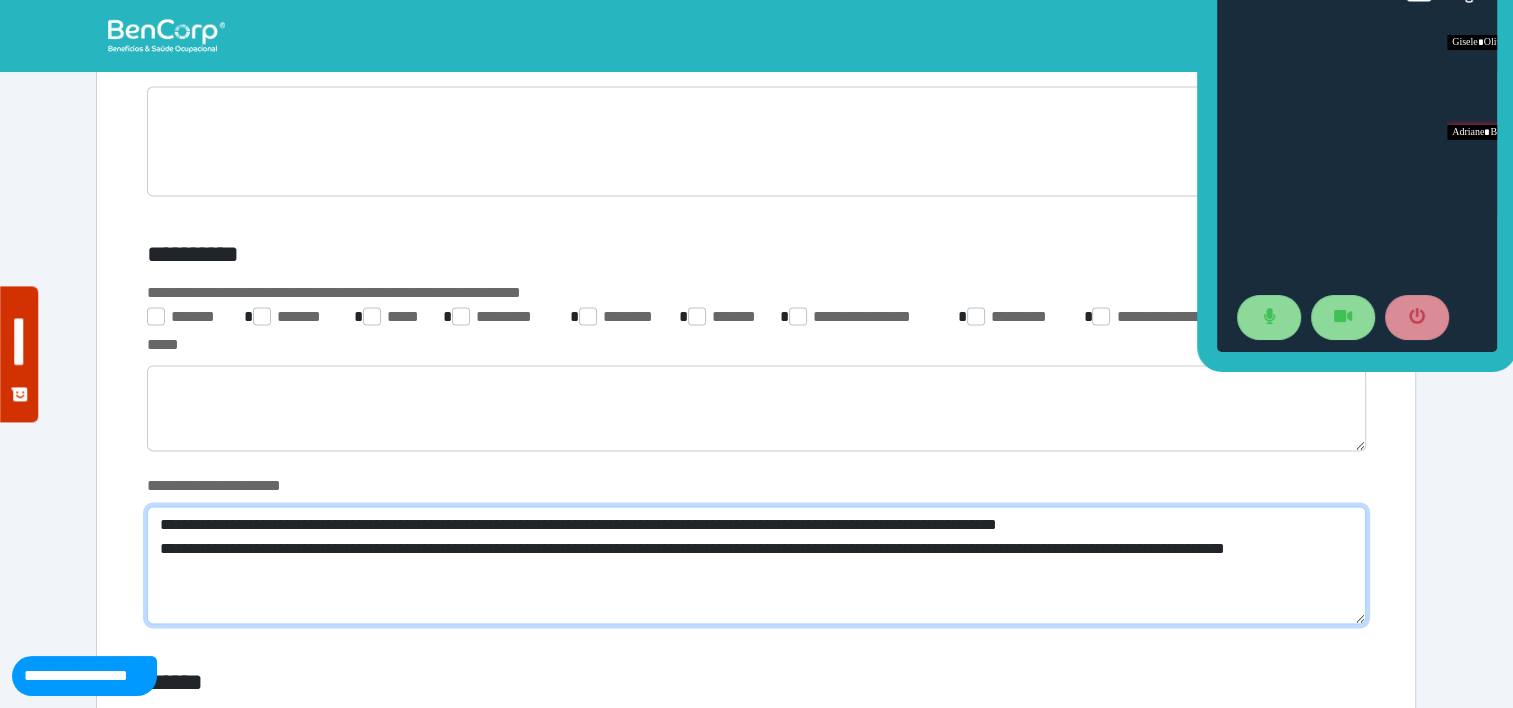 click on "**********" at bounding box center [756, 565] 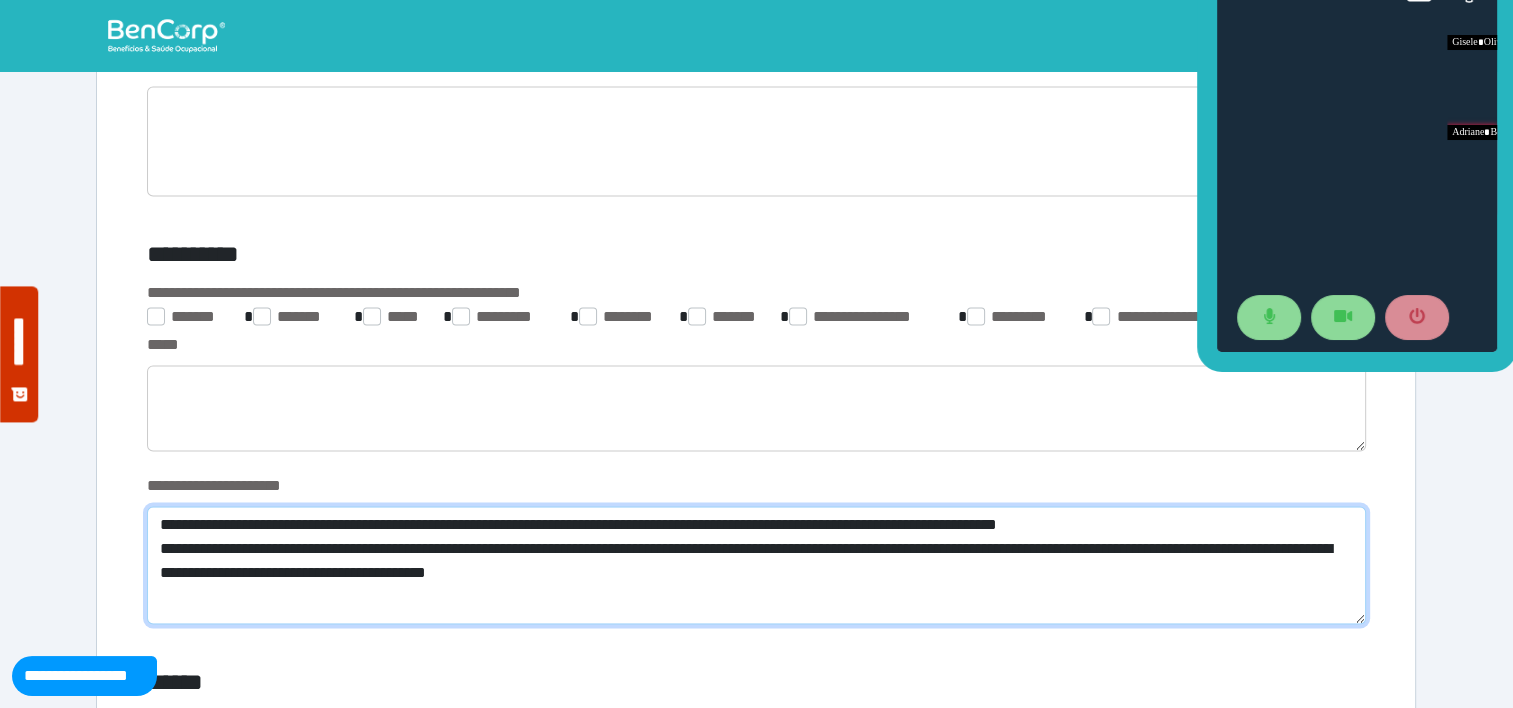 click on "**********" at bounding box center (756, 565) 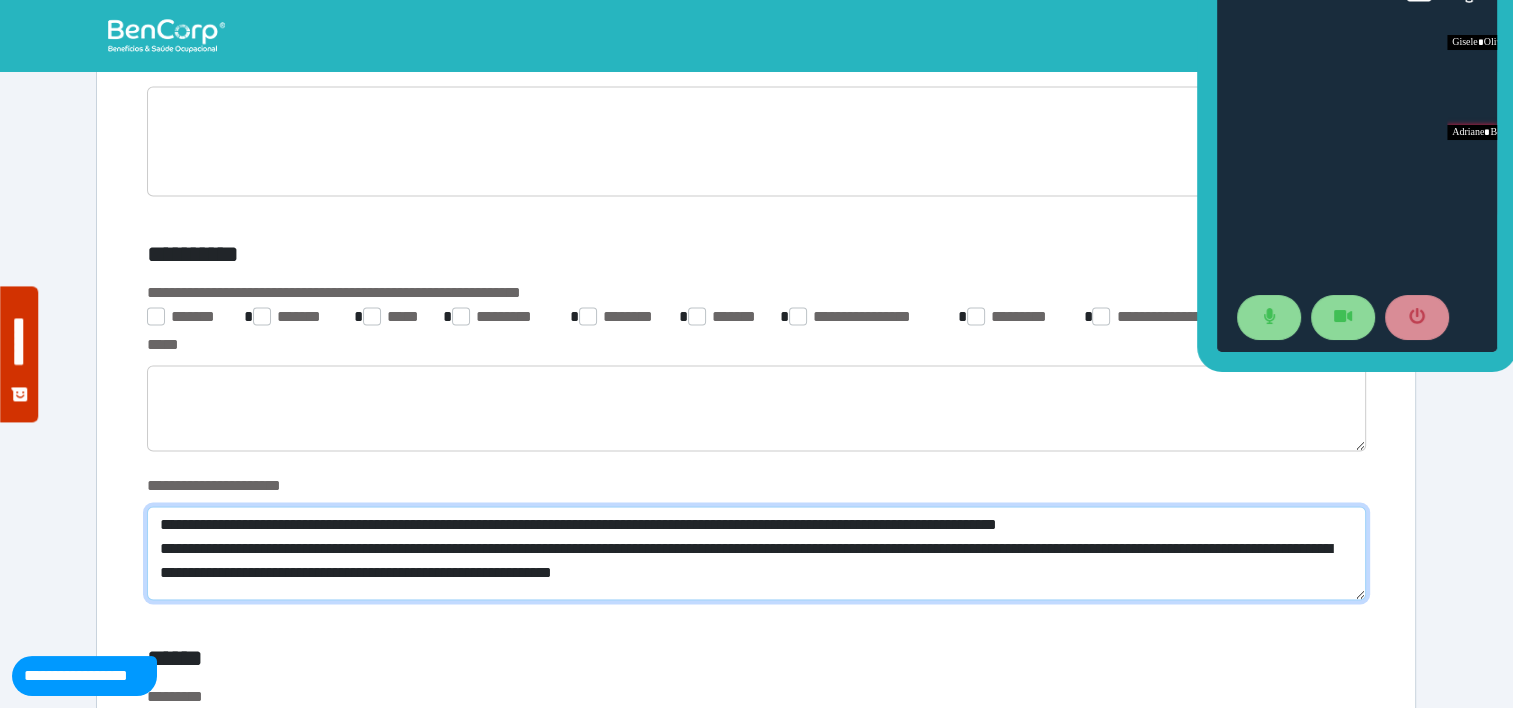 click on "**********" at bounding box center [756, 553] 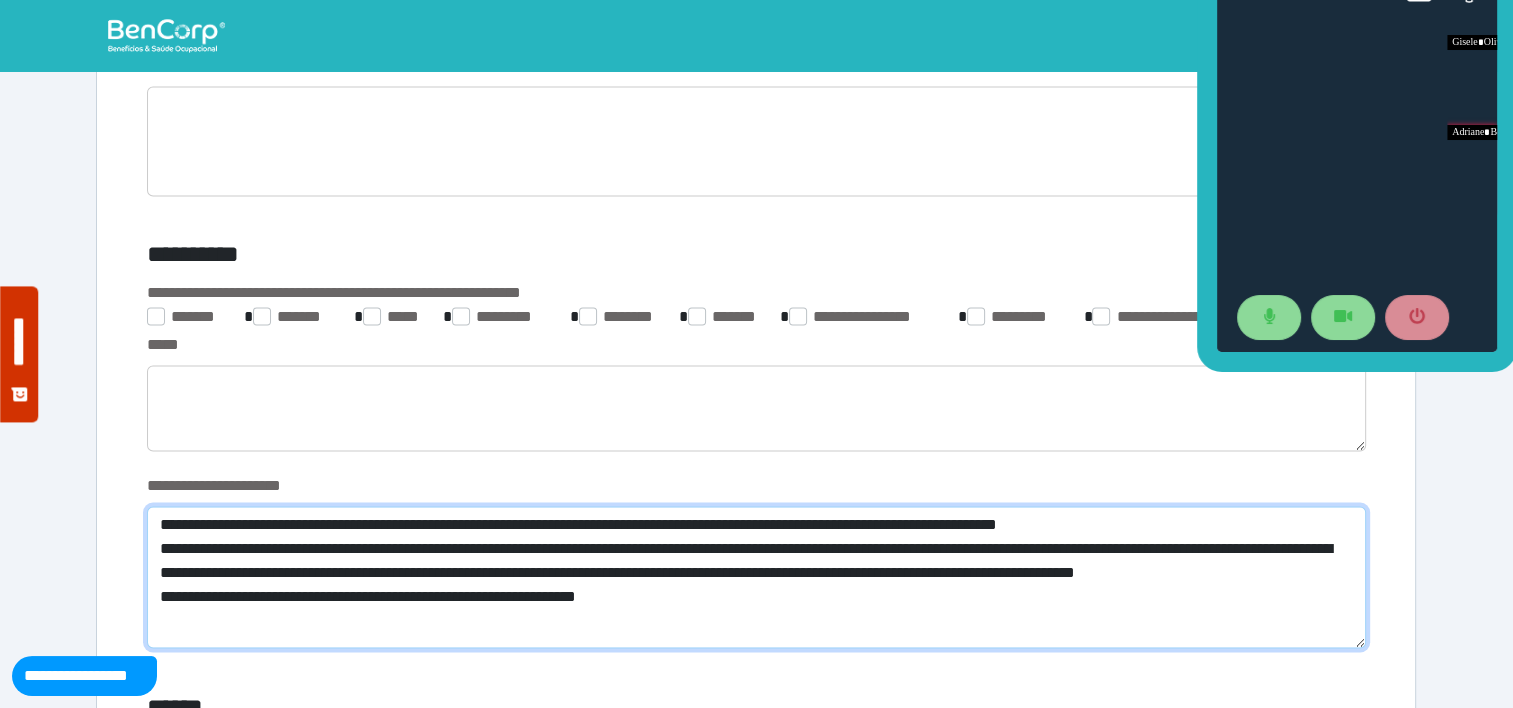 scroll, scrollTop: 0, scrollLeft: 0, axis: both 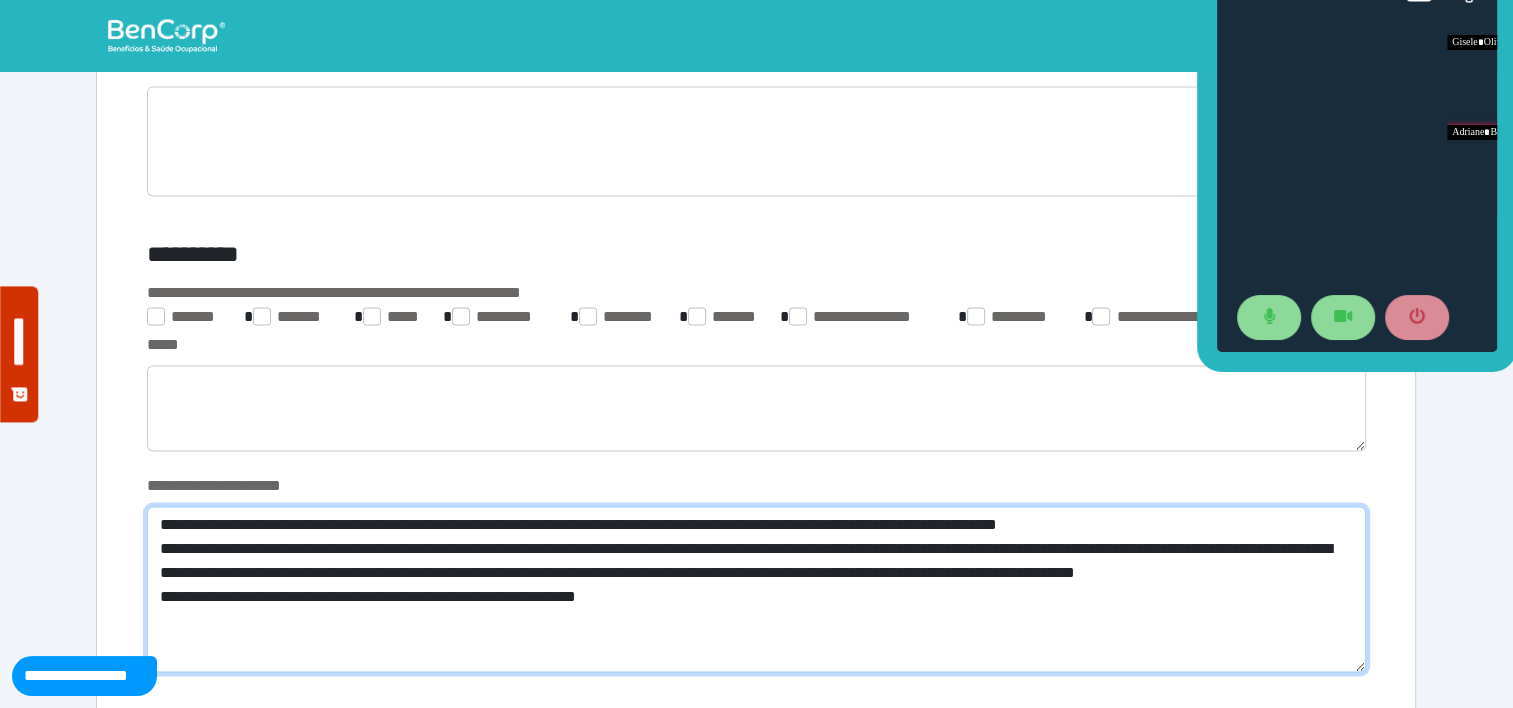 click on "**********" at bounding box center (756, 589) 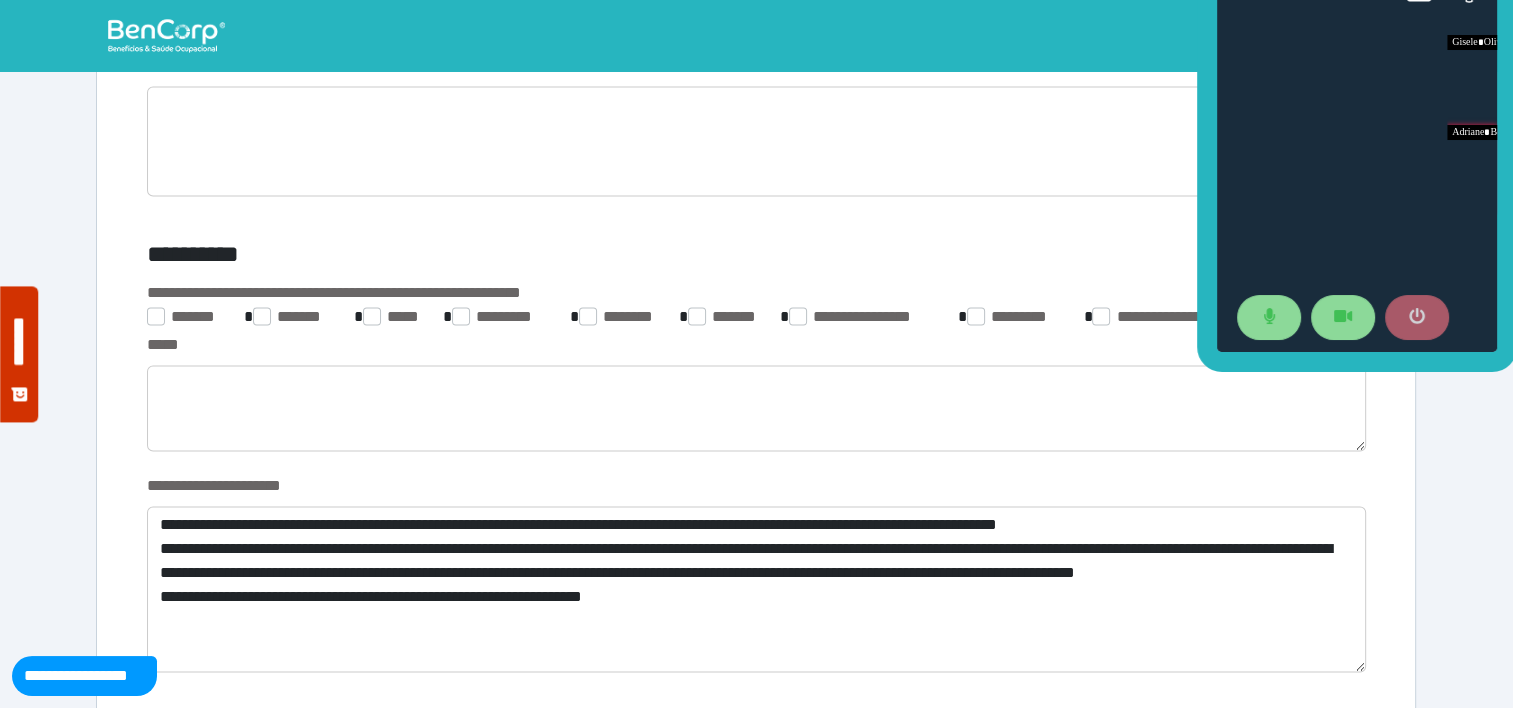click at bounding box center (1416, 318) 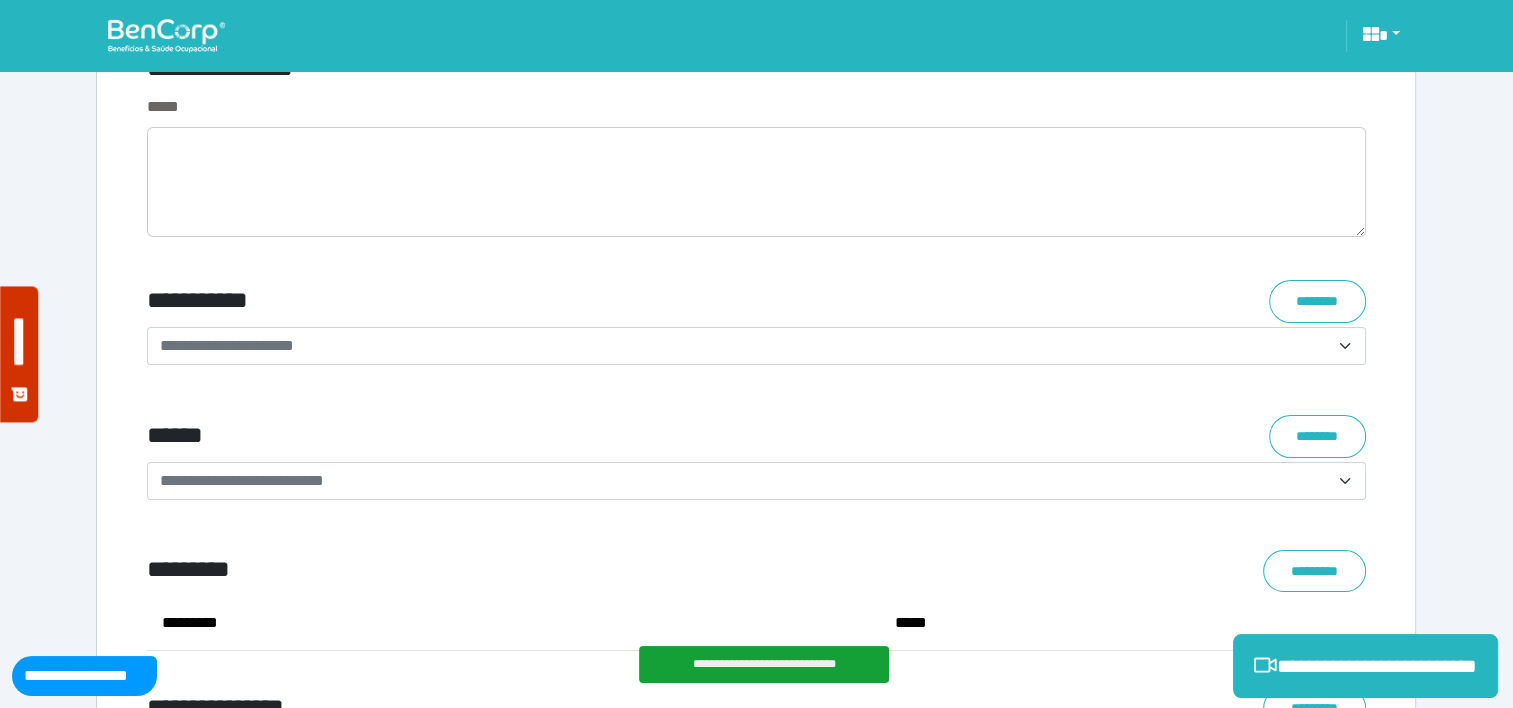 scroll, scrollTop: 8010, scrollLeft: 0, axis: vertical 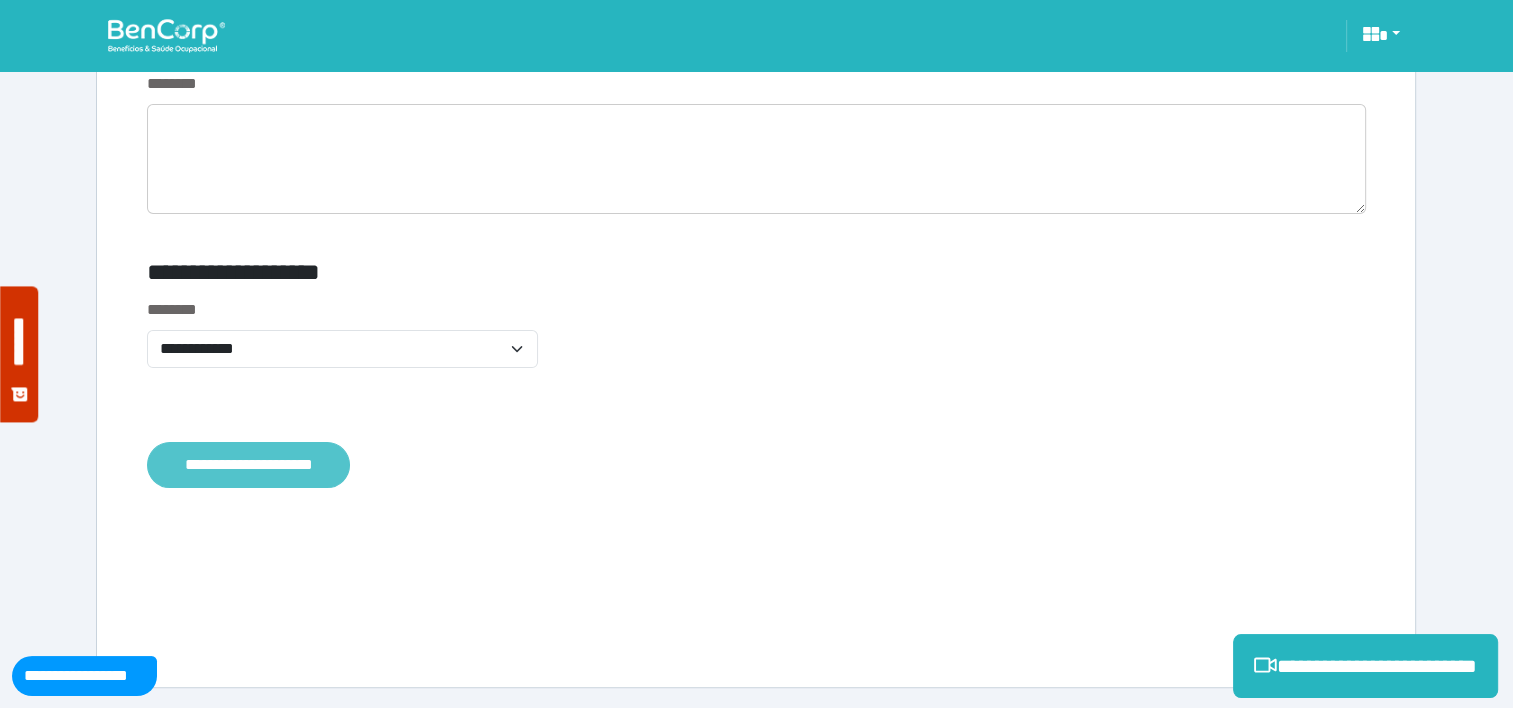 click on "**********" at bounding box center [248, 465] 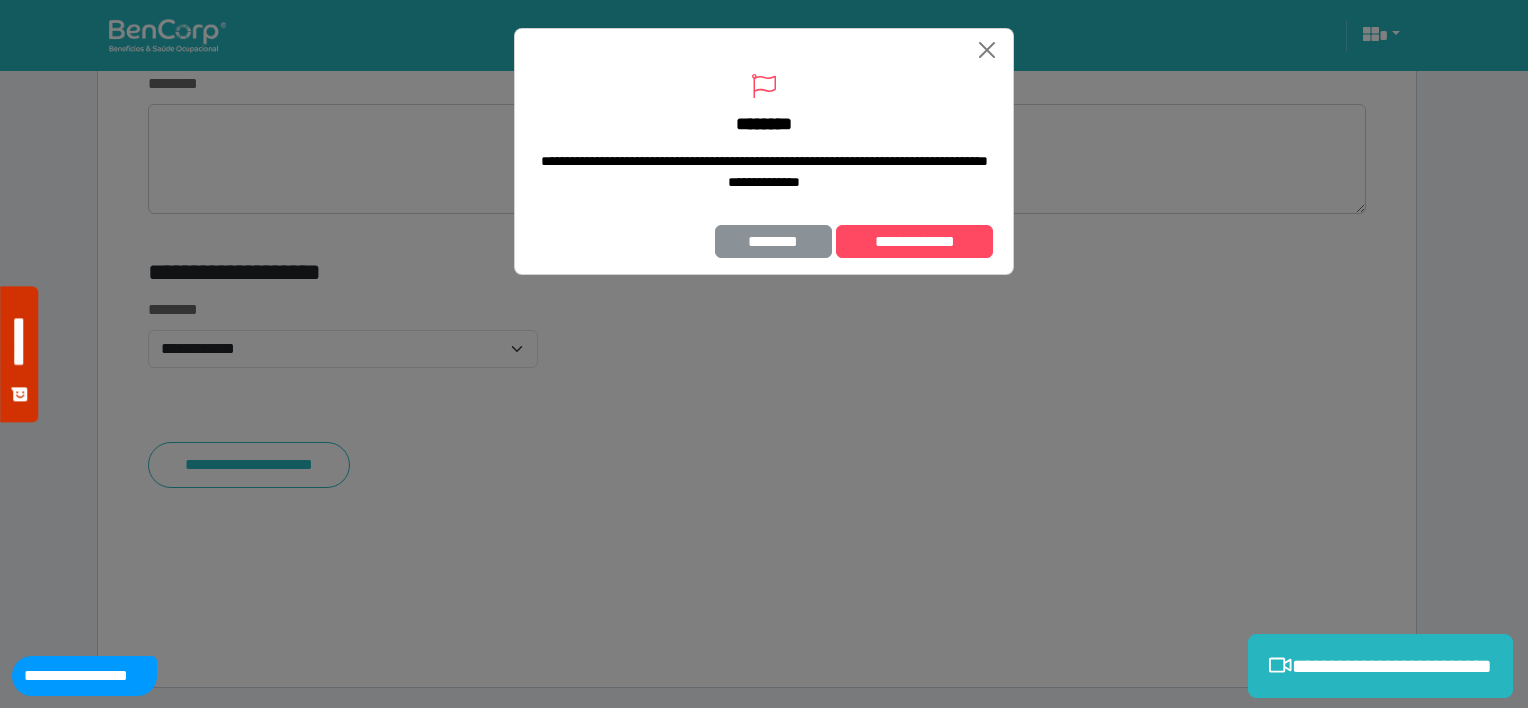 click on "********" at bounding box center (774, 242) 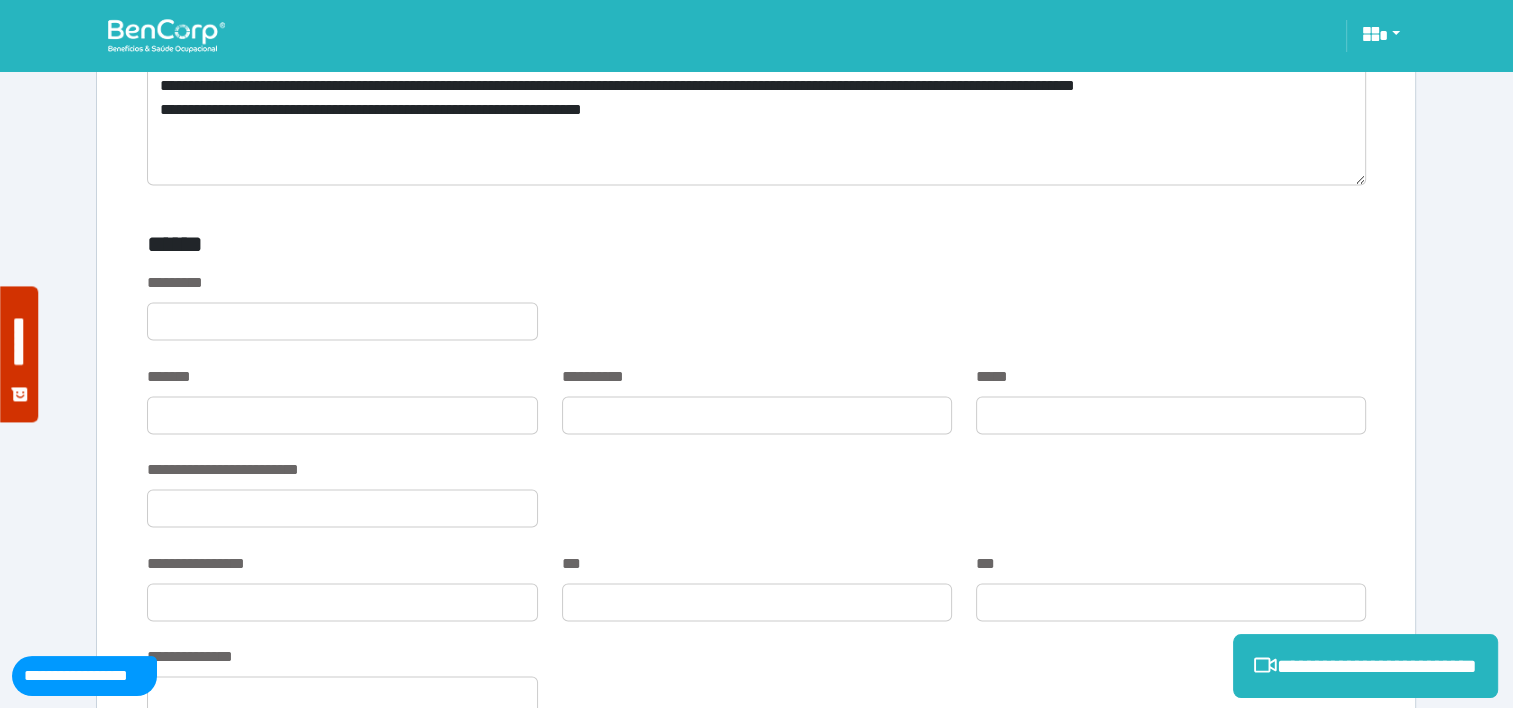 scroll, scrollTop: 3583, scrollLeft: 0, axis: vertical 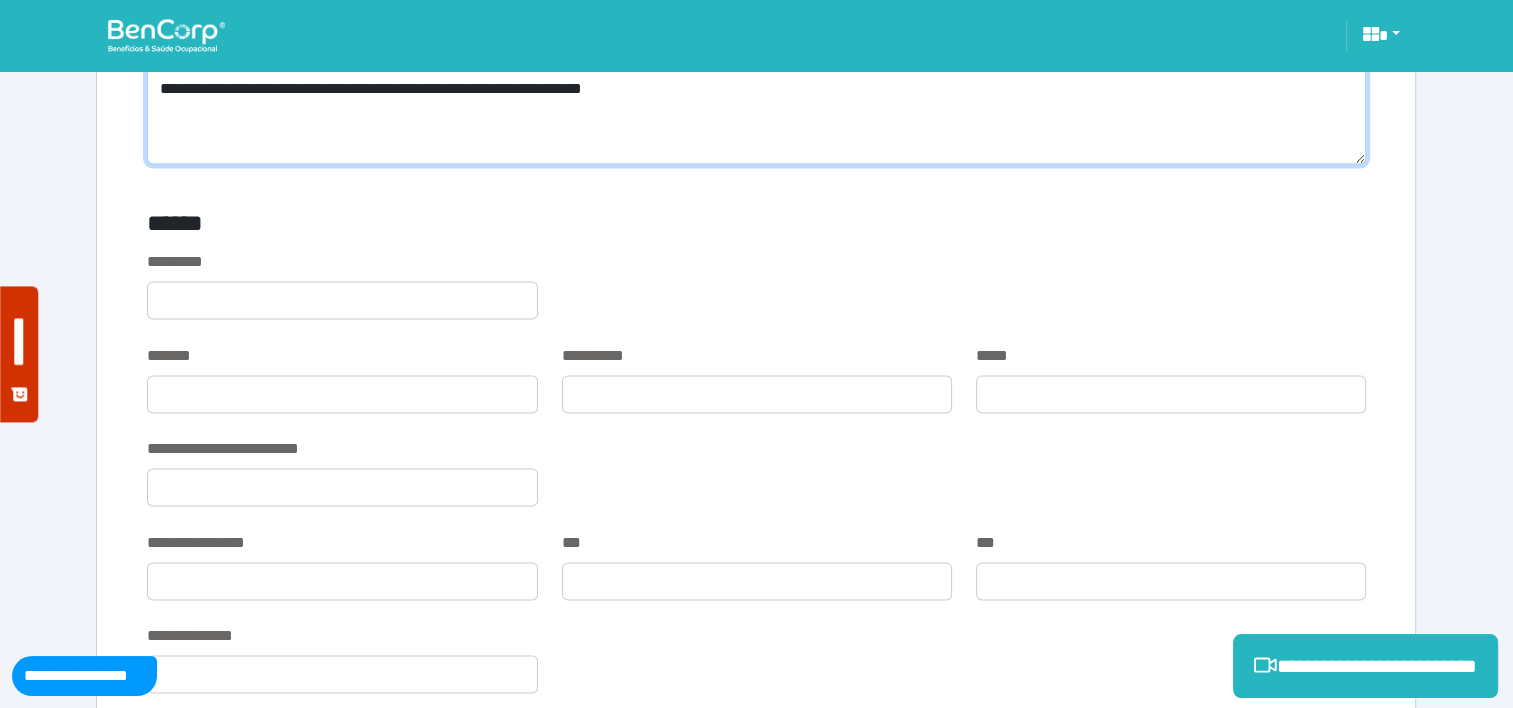 click on "**********" at bounding box center [756, 81] 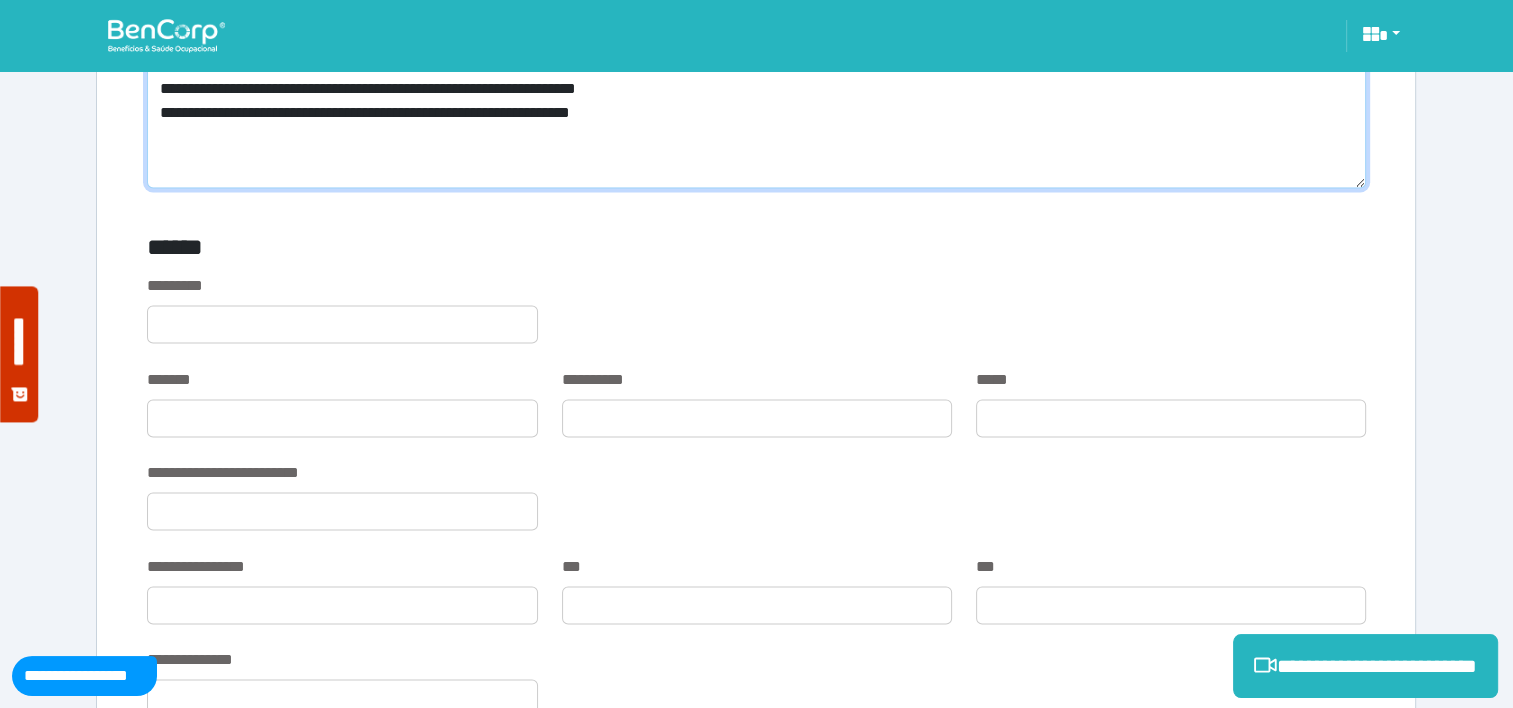 click on "**********" at bounding box center (756, 93) 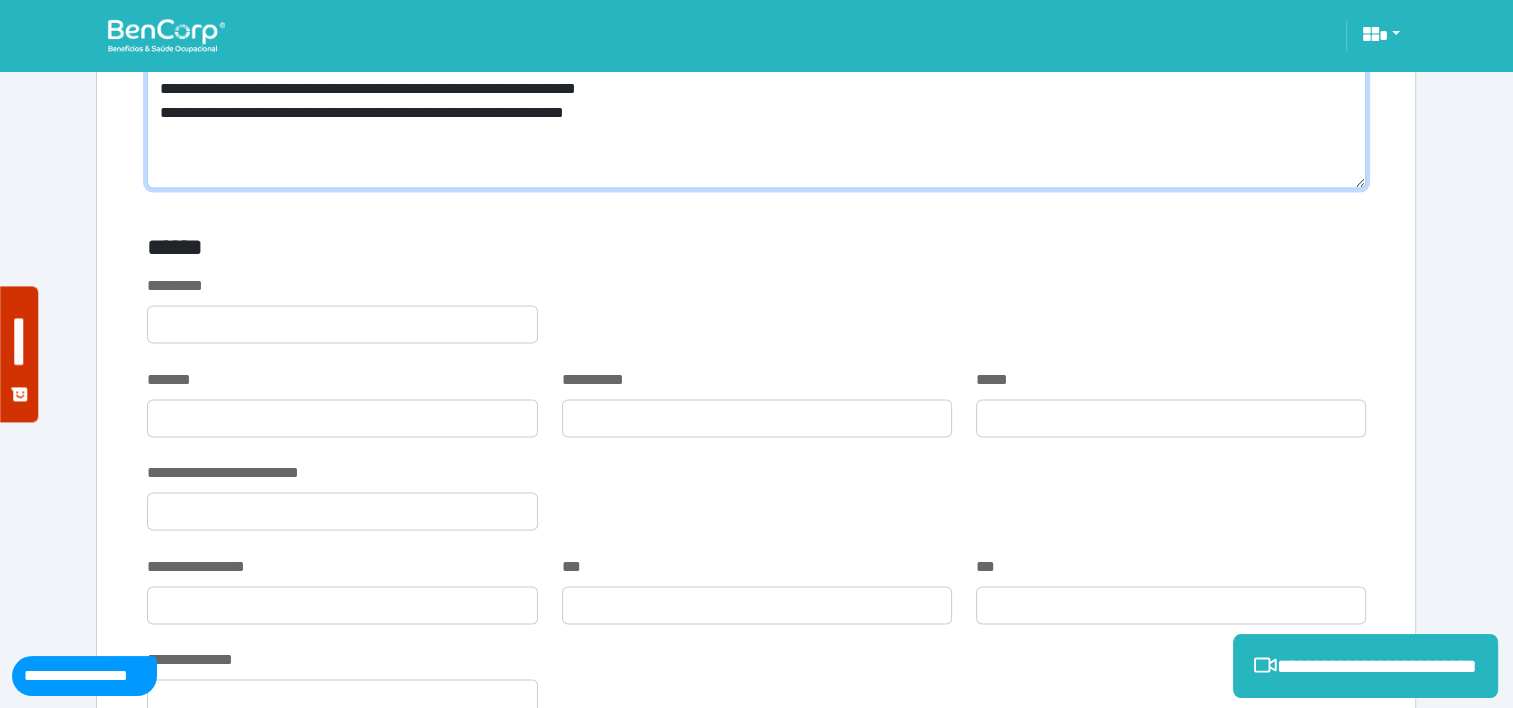 click on "**********" at bounding box center (756, 93) 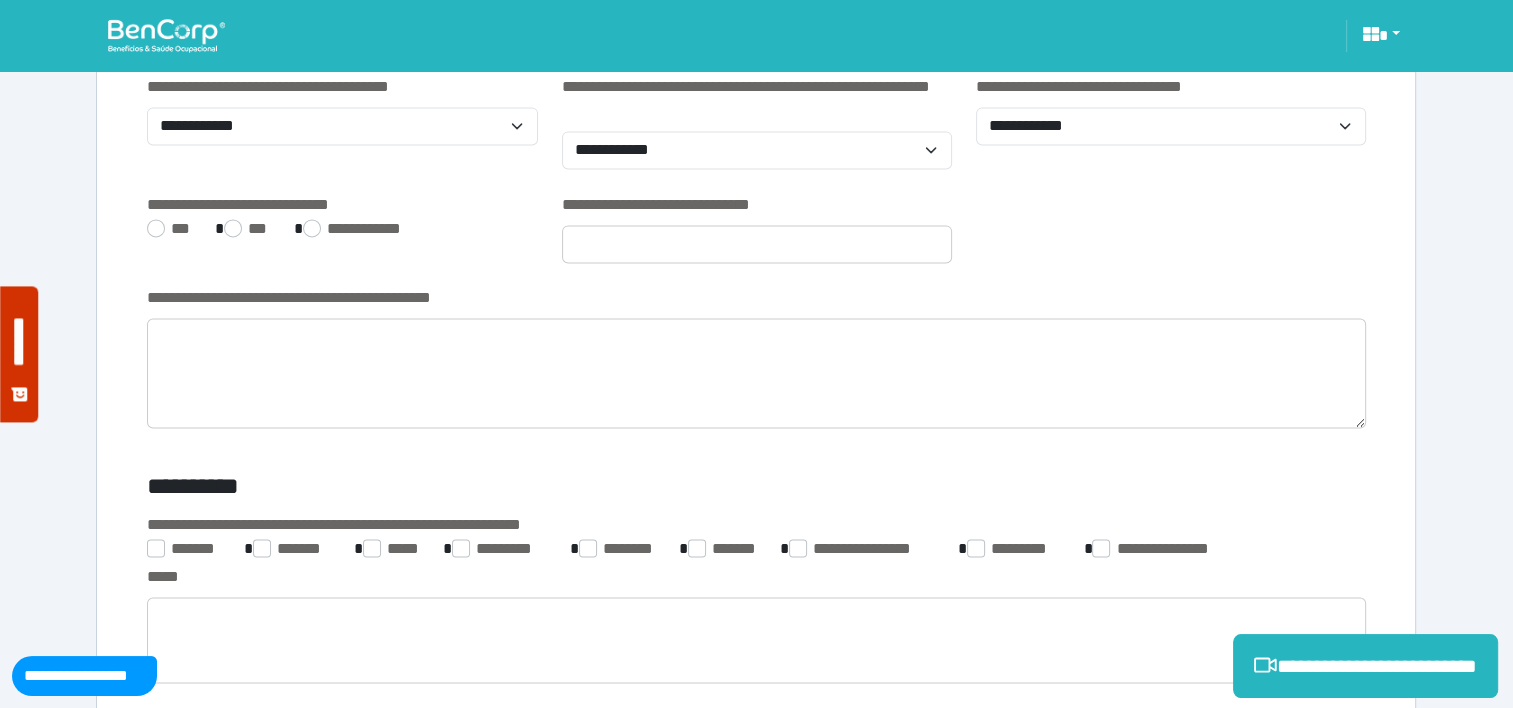 scroll, scrollTop: 2790, scrollLeft: 0, axis: vertical 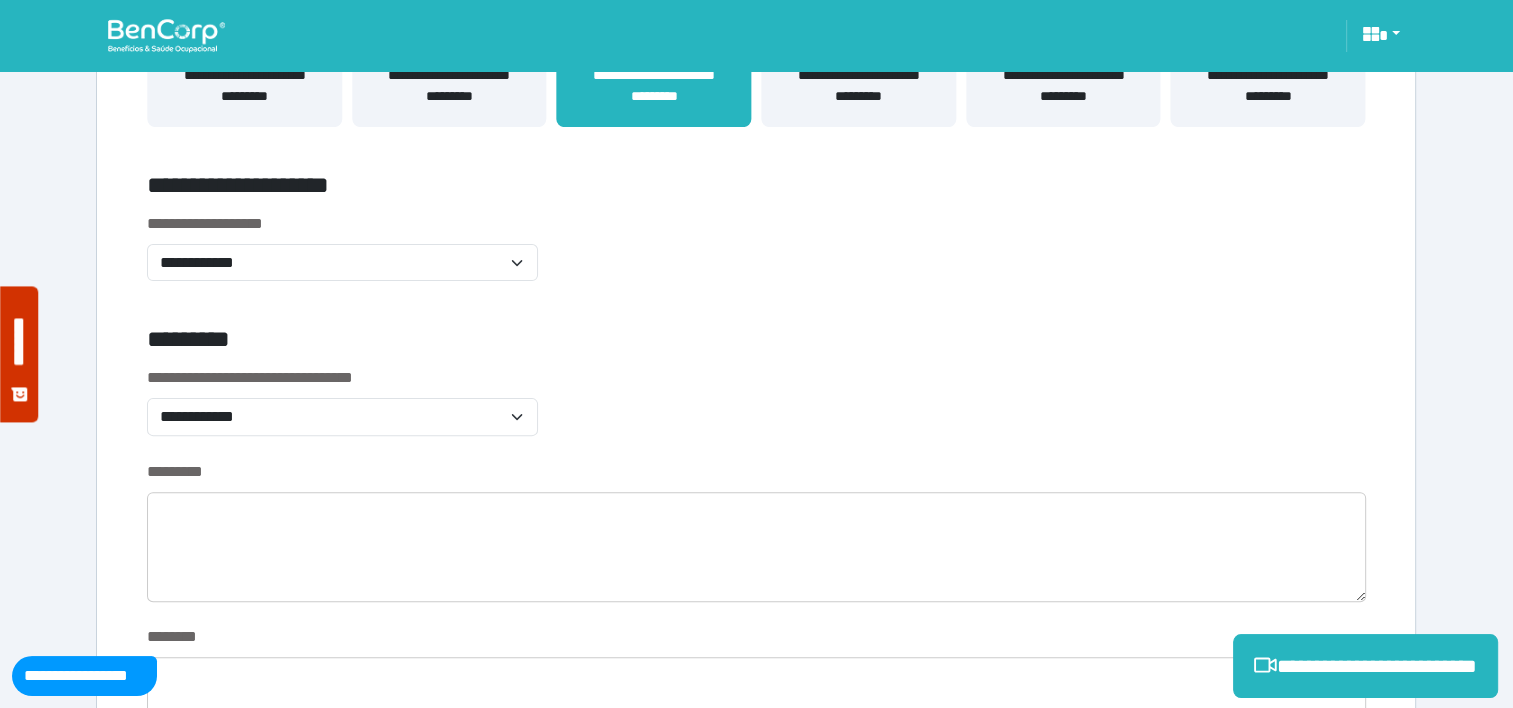type on "**********" 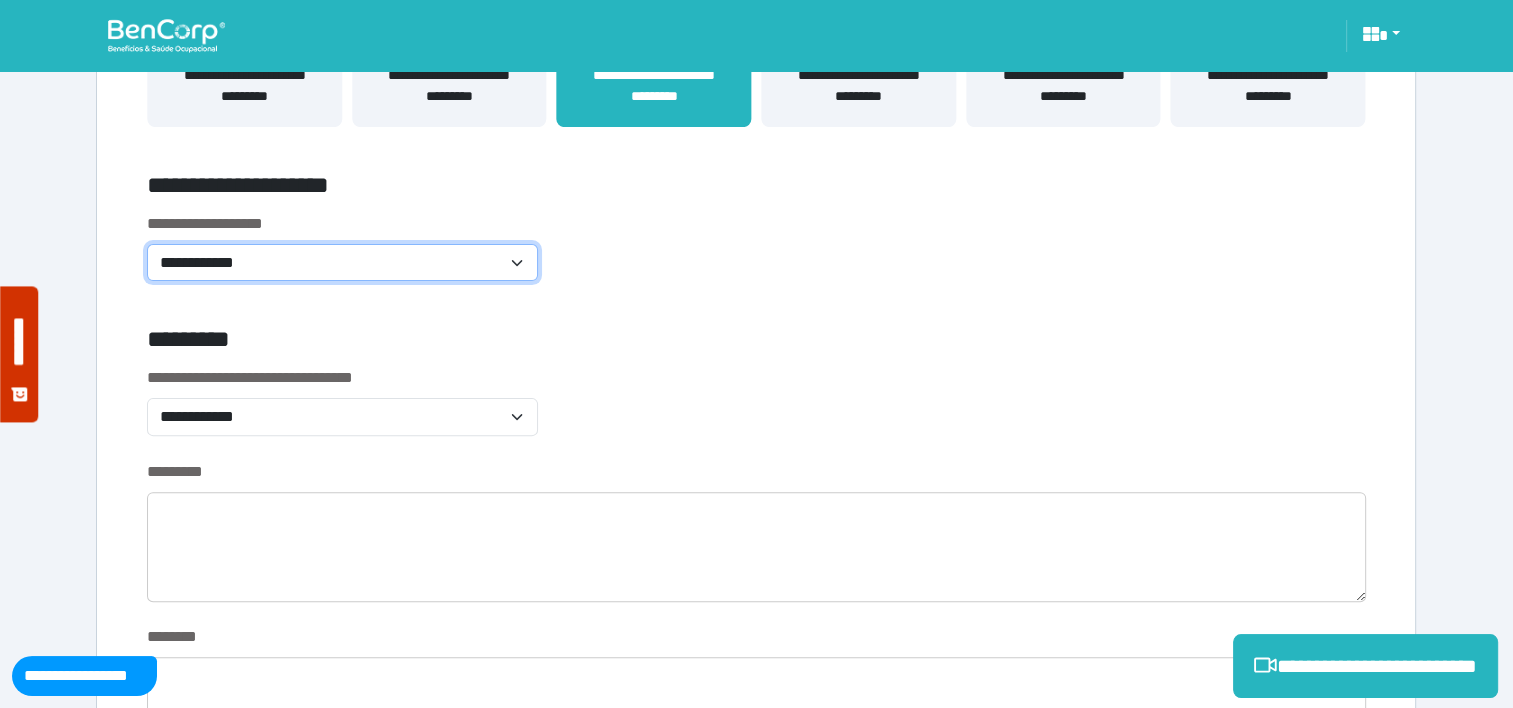 click on "**********" at bounding box center [342, 263] 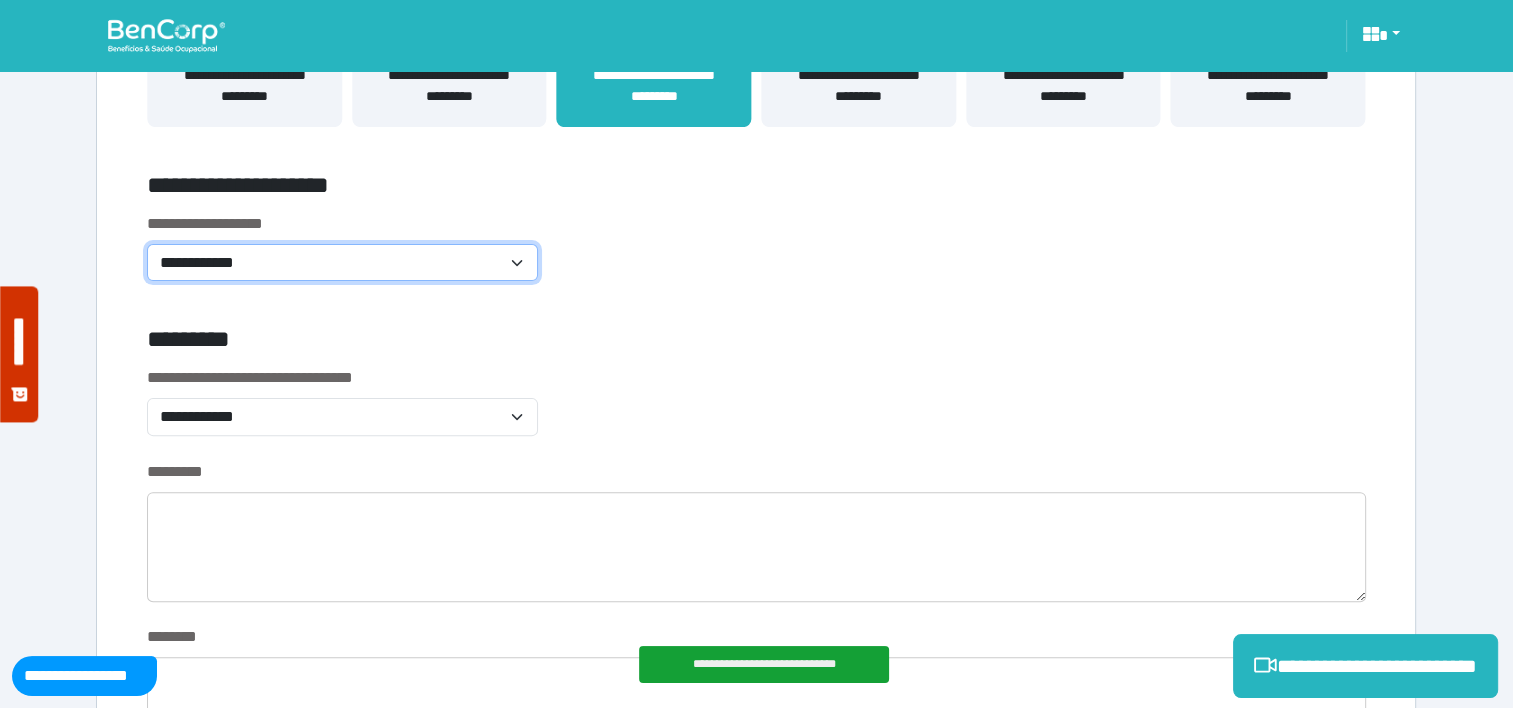 click on "**********" at bounding box center [342, 263] 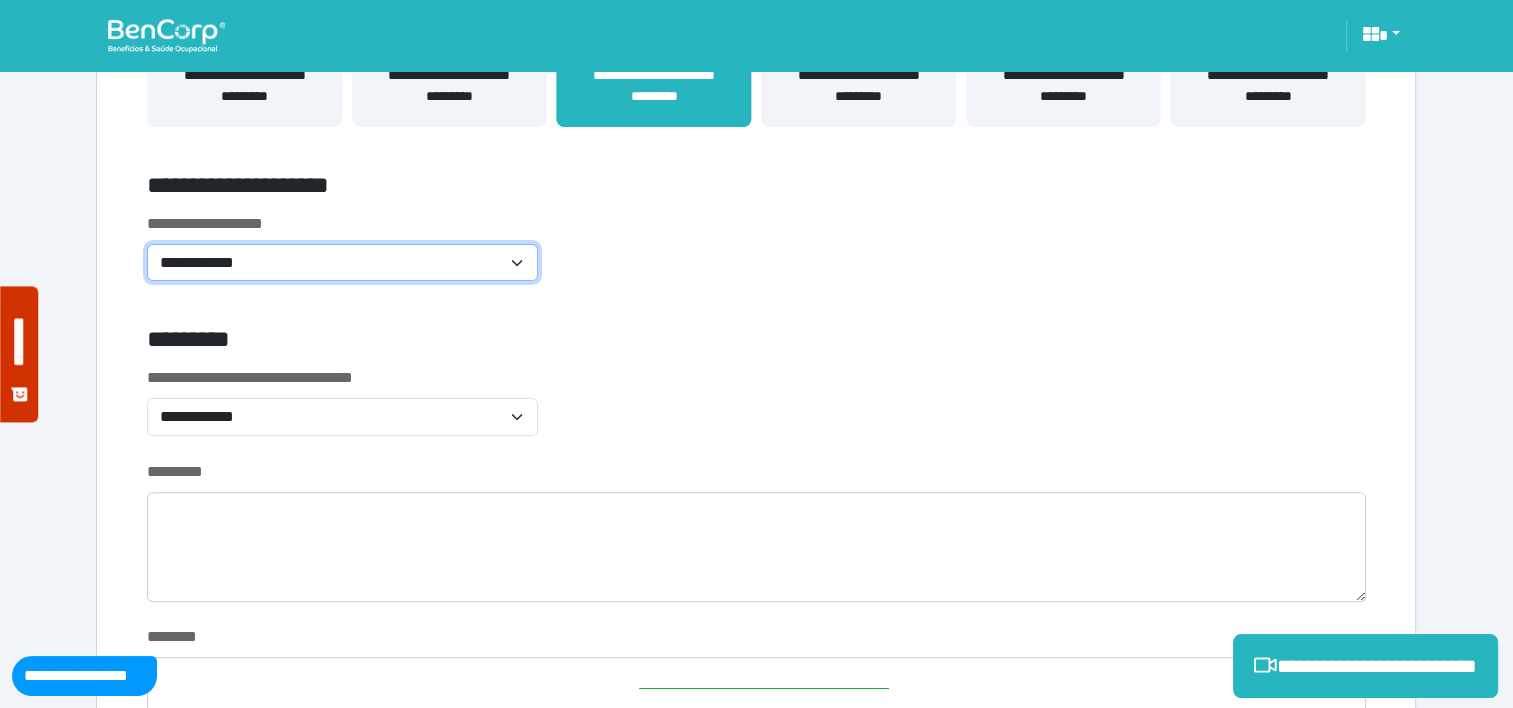 click on "**********" at bounding box center (342, 263) 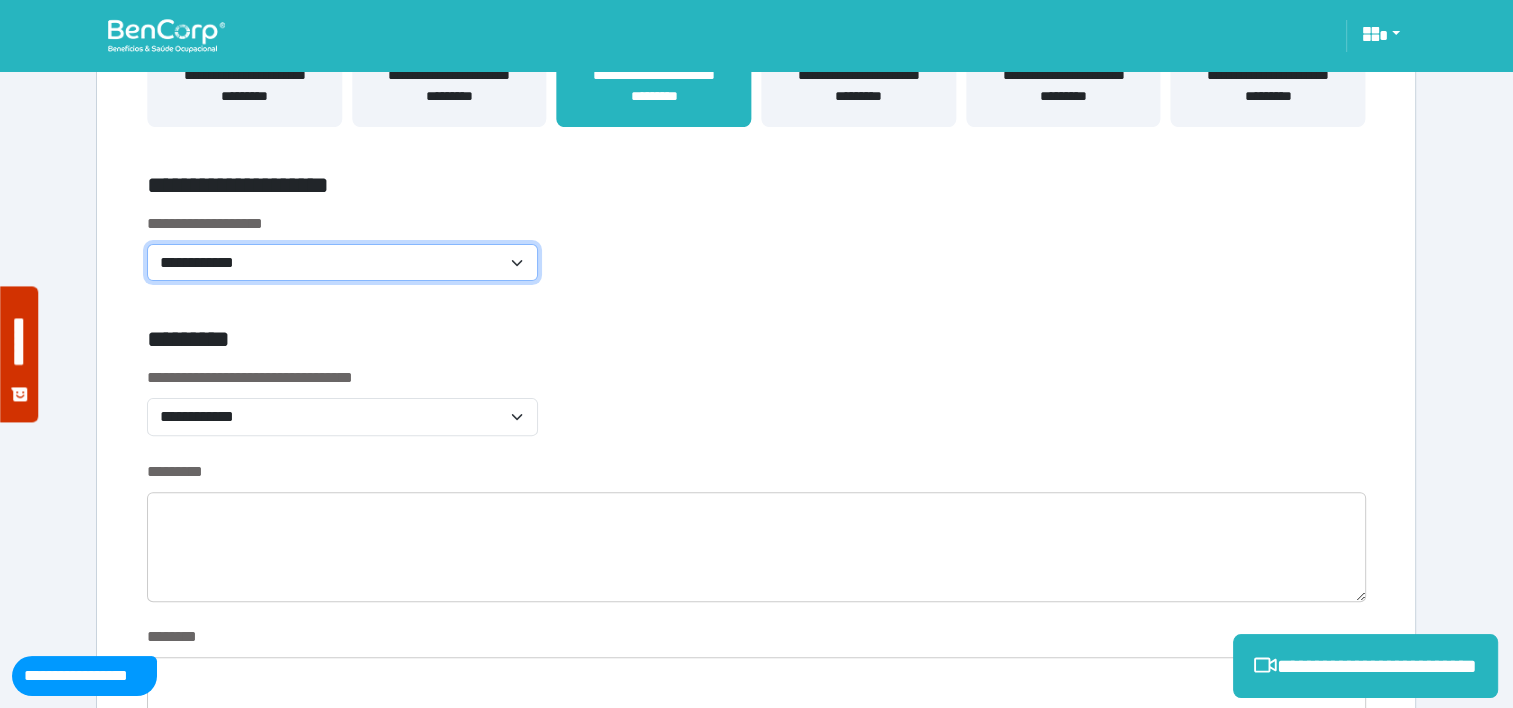 click on "**********" at bounding box center (342, 263) 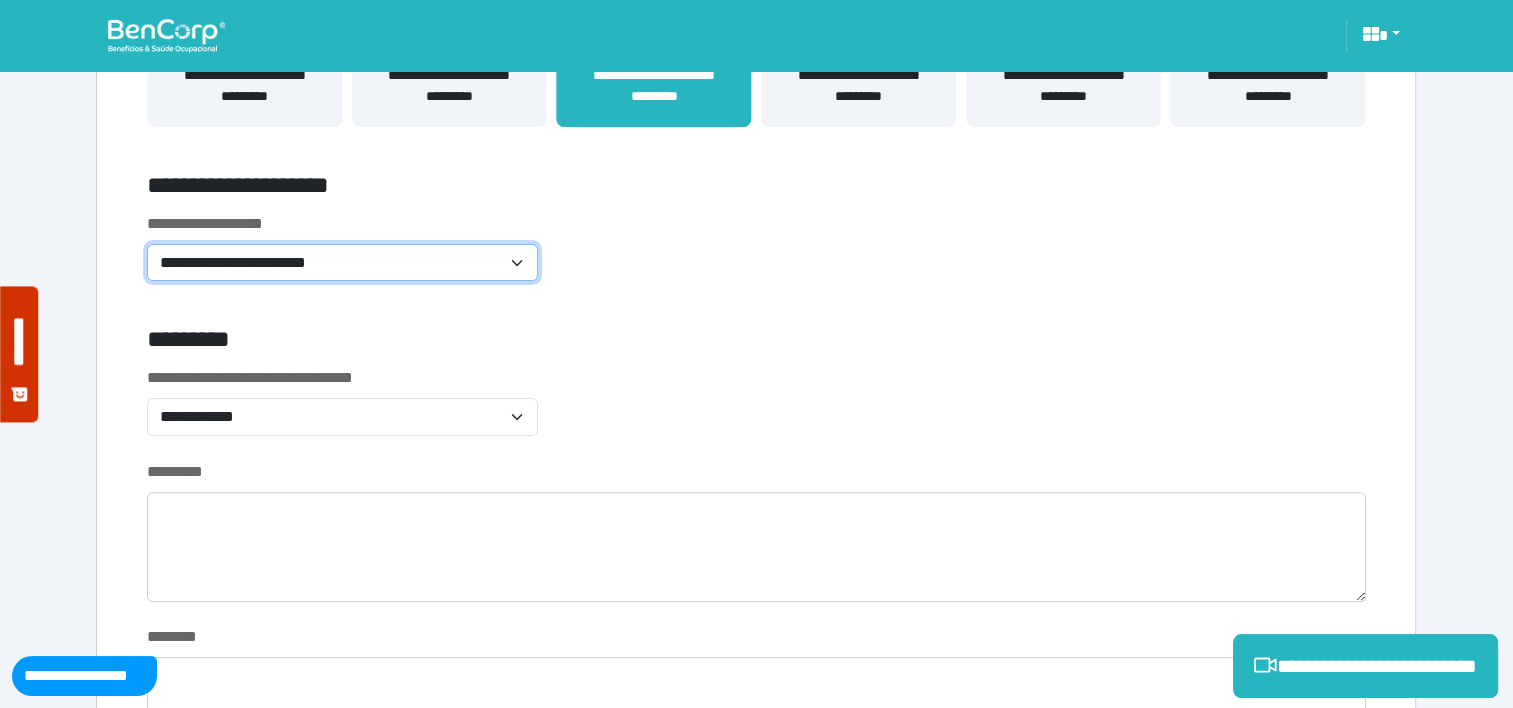click on "**********" at bounding box center (342, 263) 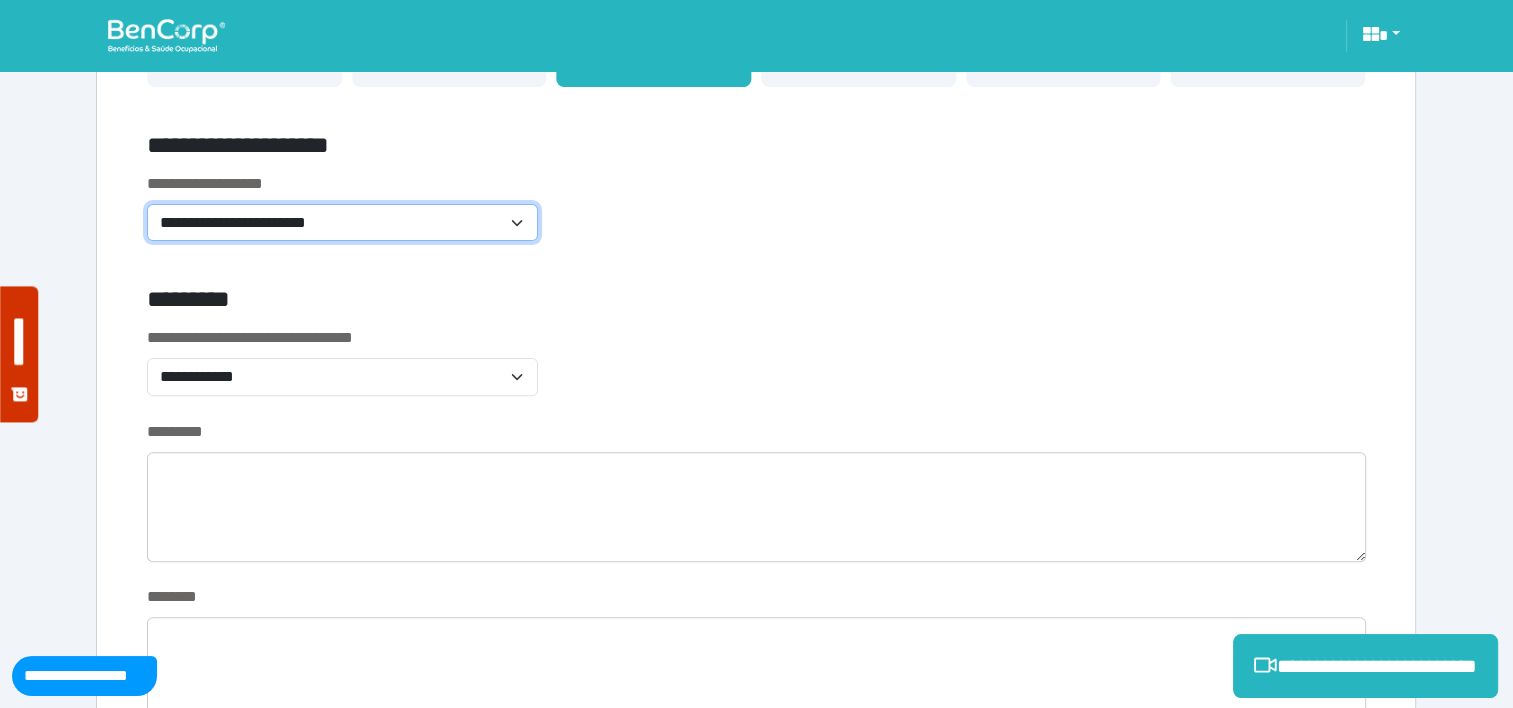 scroll, scrollTop: 632, scrollLeft: 0, axis: vertical 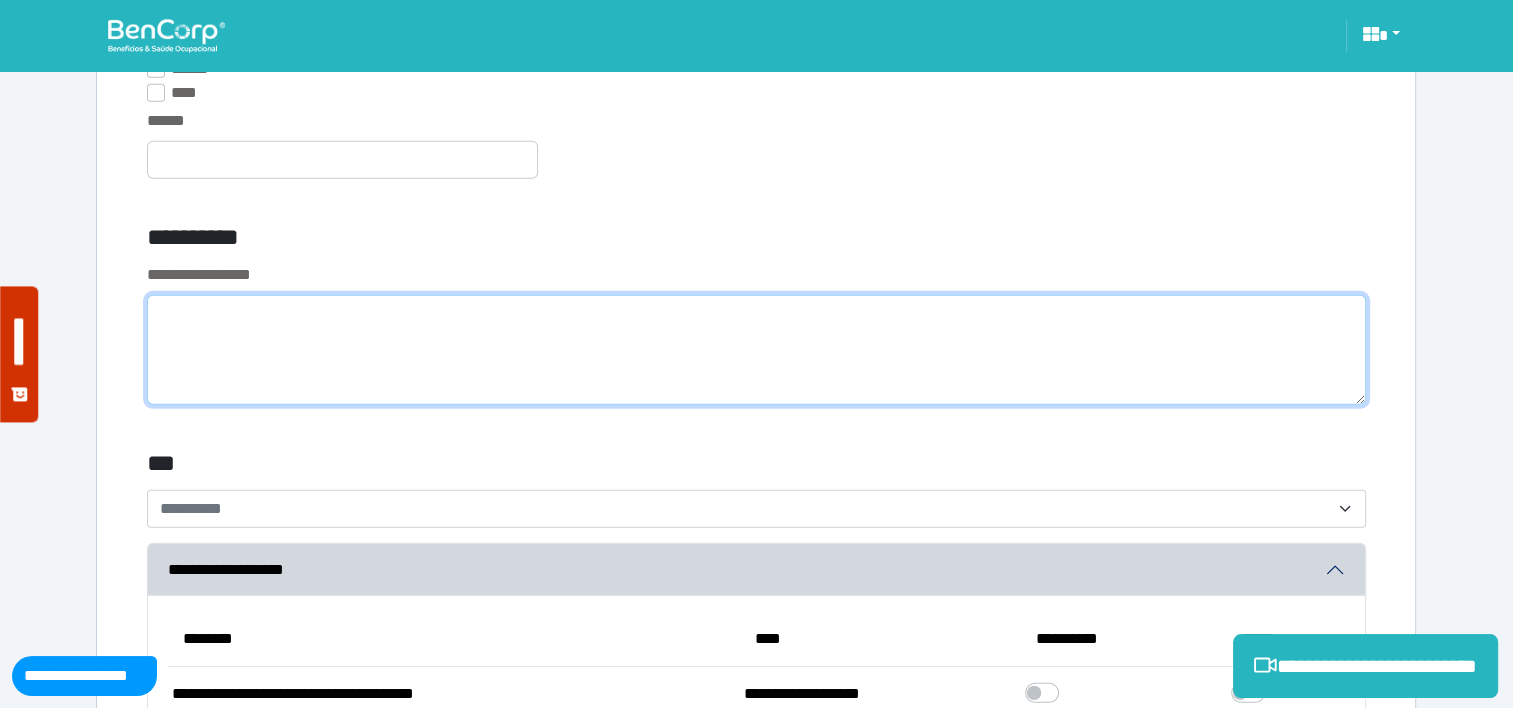 click at bounding box center [756, 350] 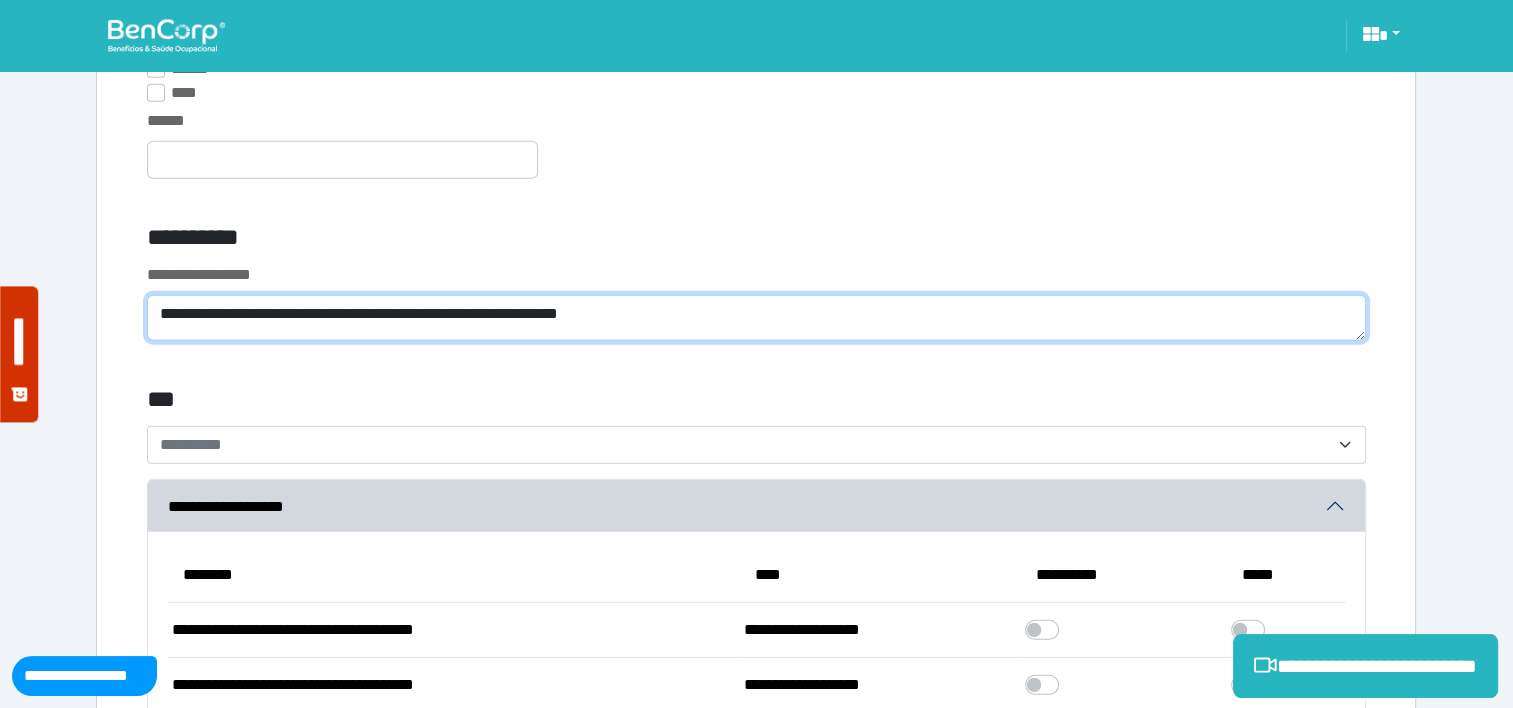 type on "**********" 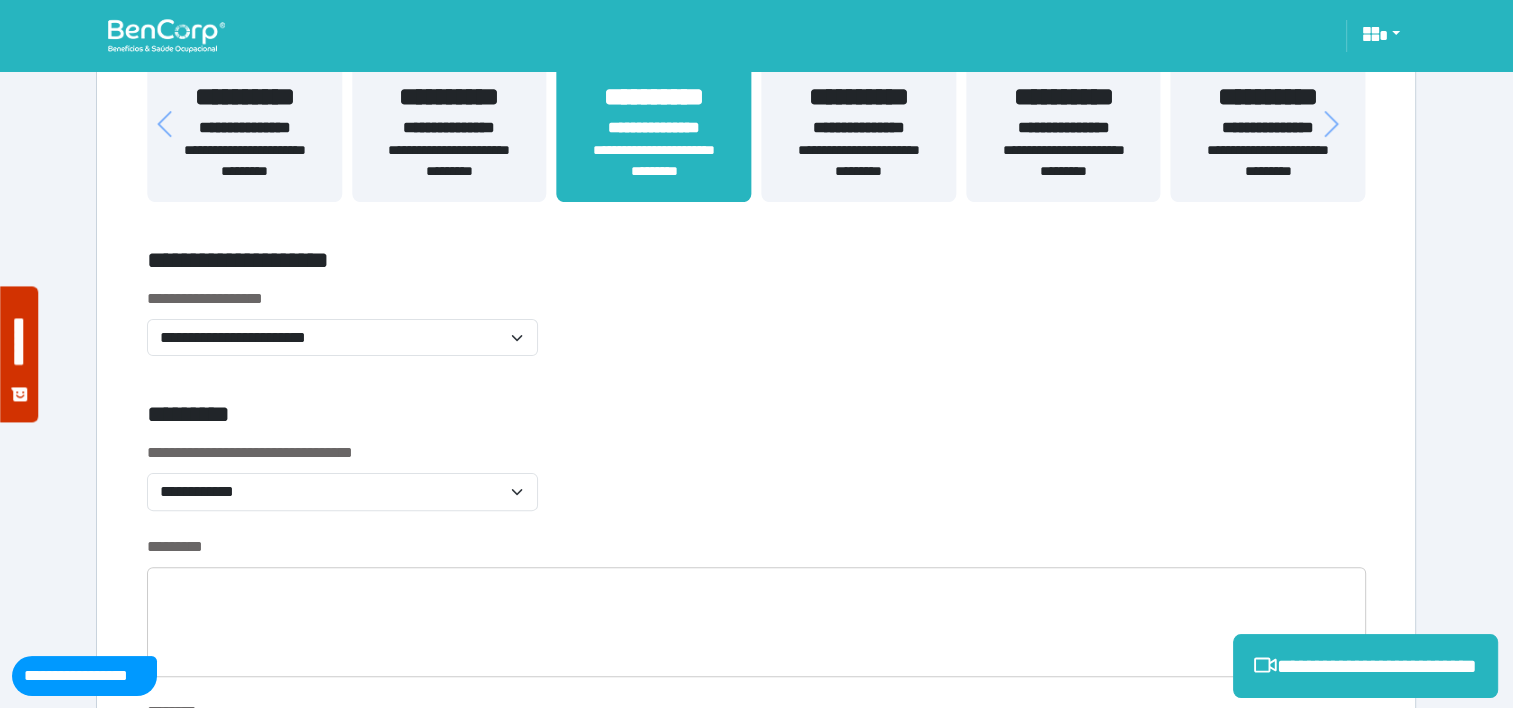 scroll, scrollTop: 442, scrollLeft: 0, axis: vertical 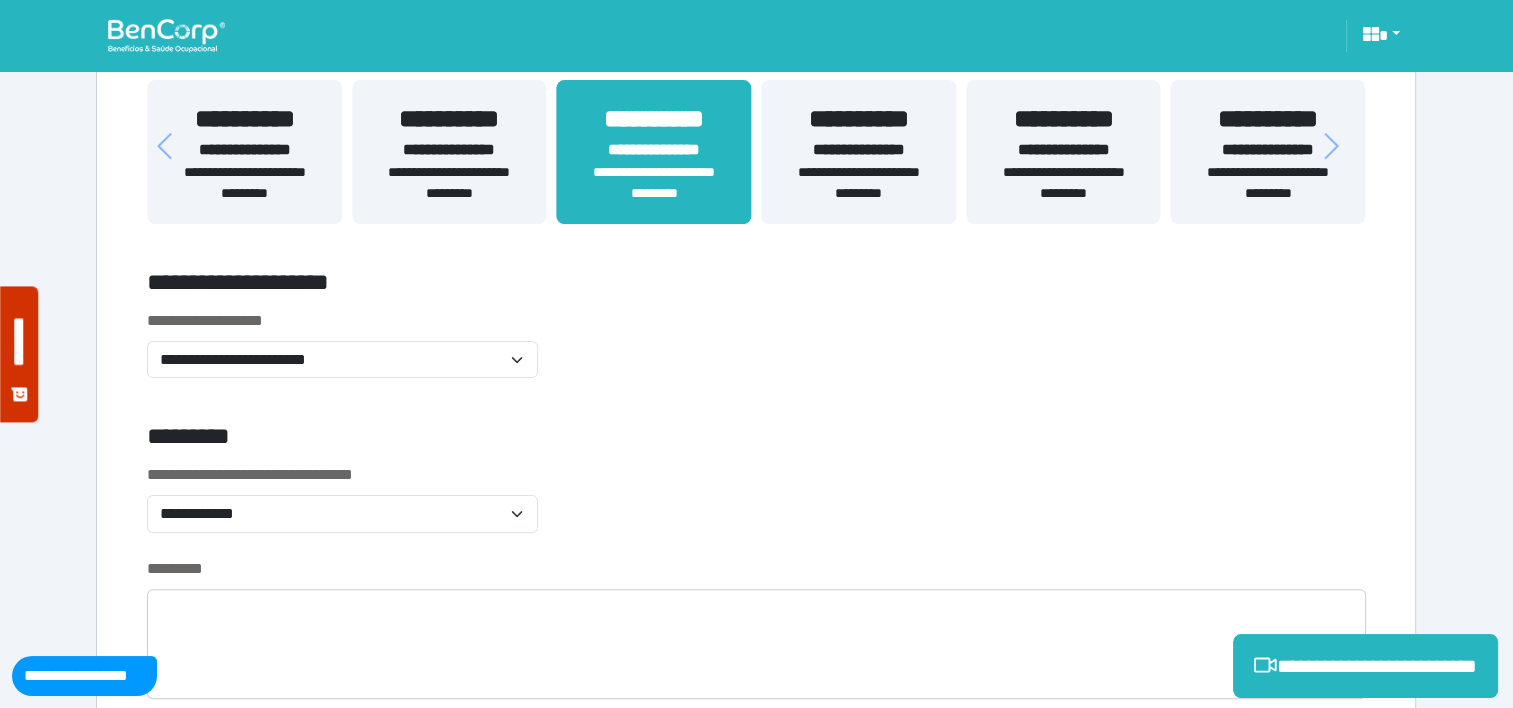 click on "**********" at bounding box center (449, 183) 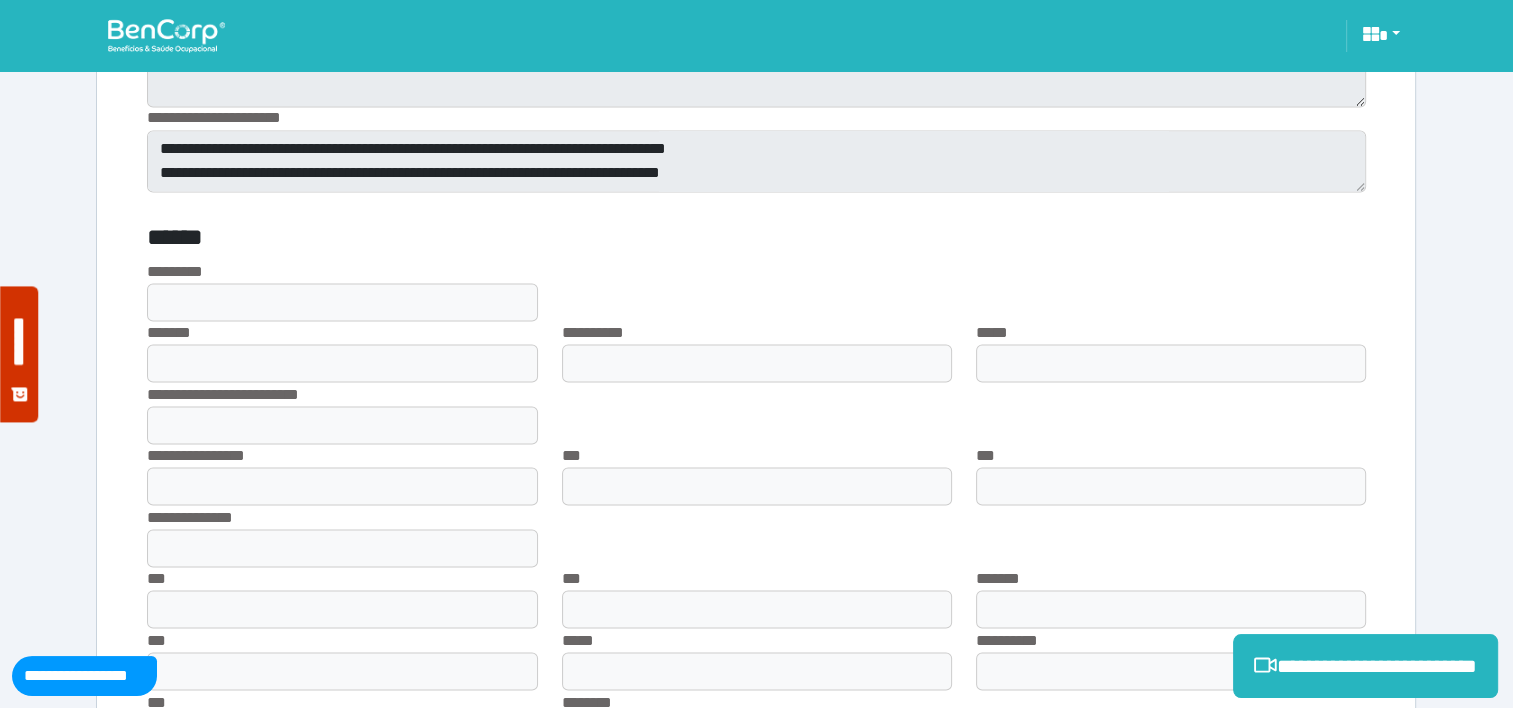 scroll, scrollTop: 3660, scrollLeft: 0, axis: vertical 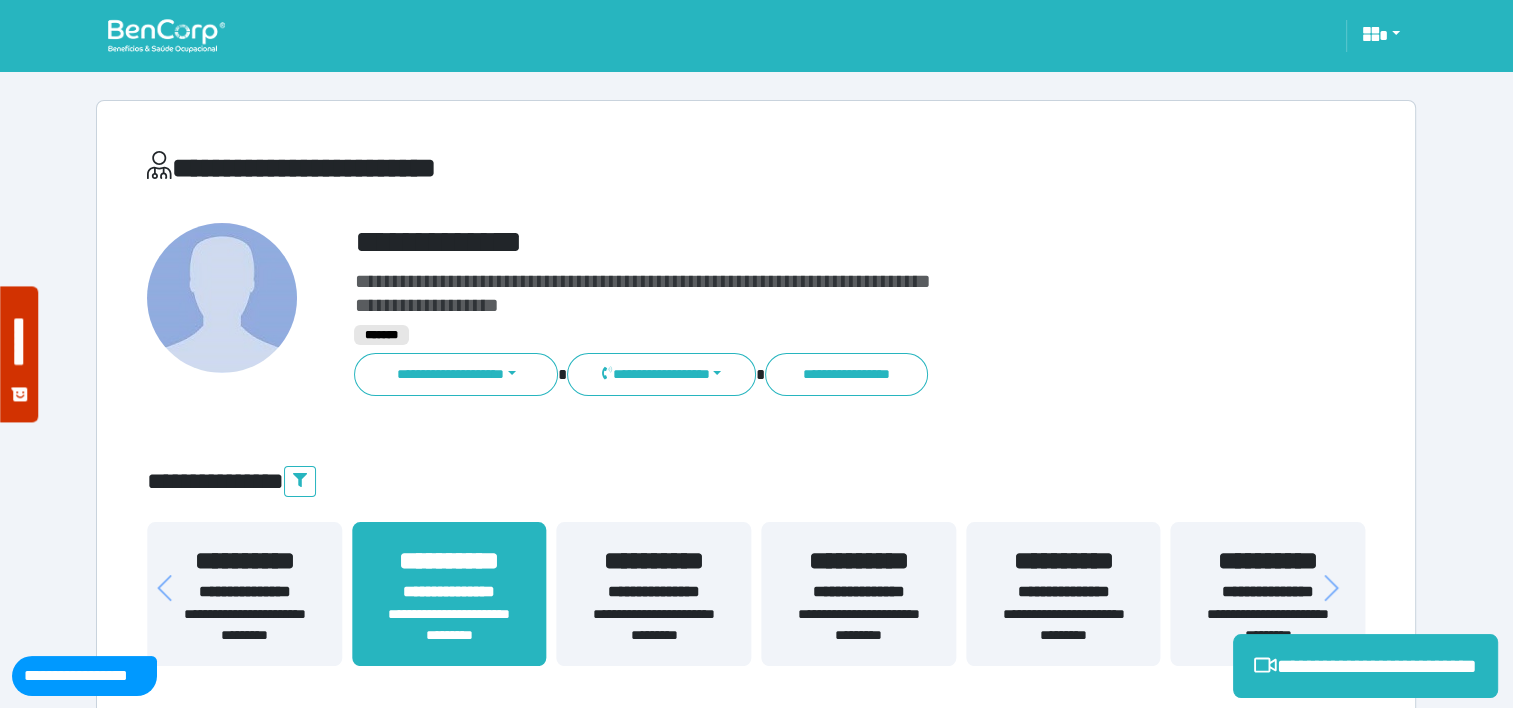 click on "**********" at bounding box center [244, 592] 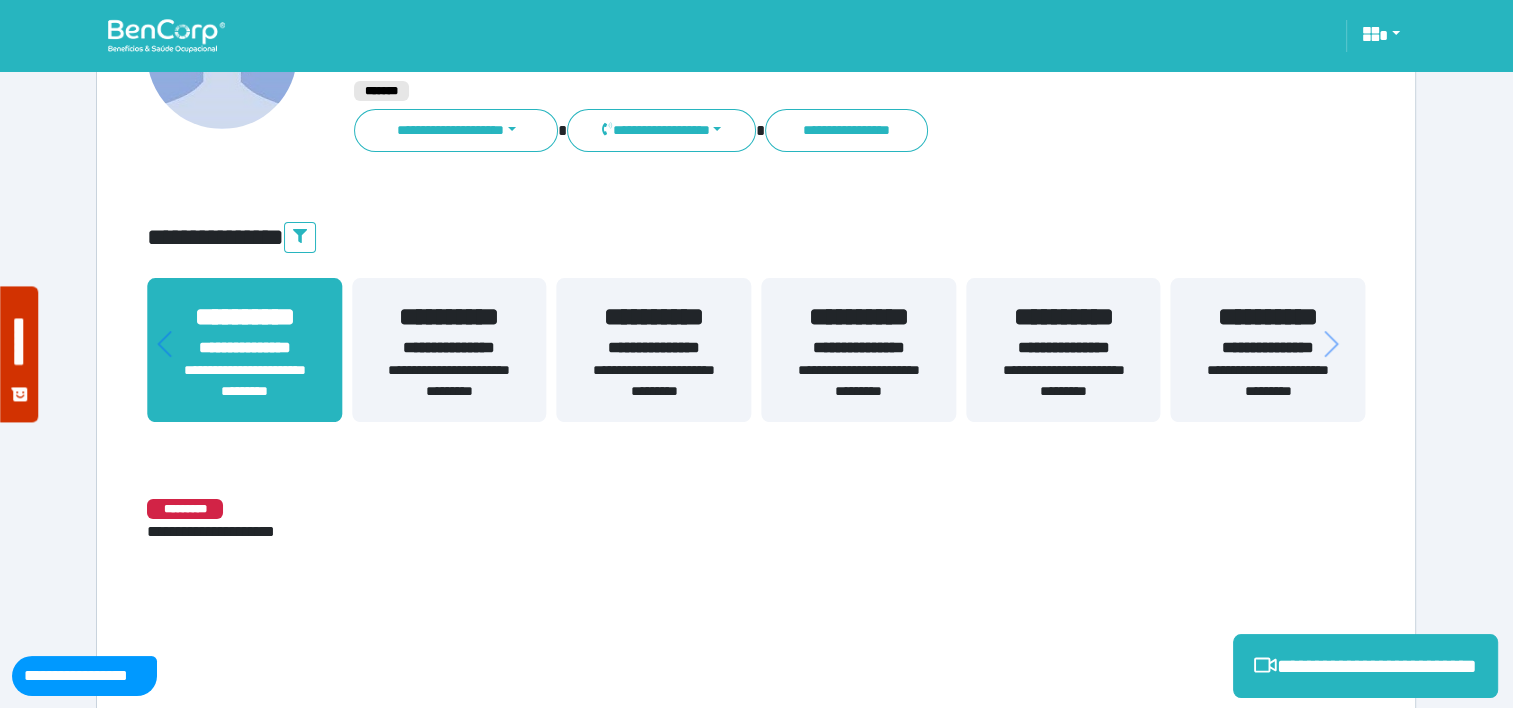 scroll, scrollTop: 316, scrollLeft: 0, axis: vertical 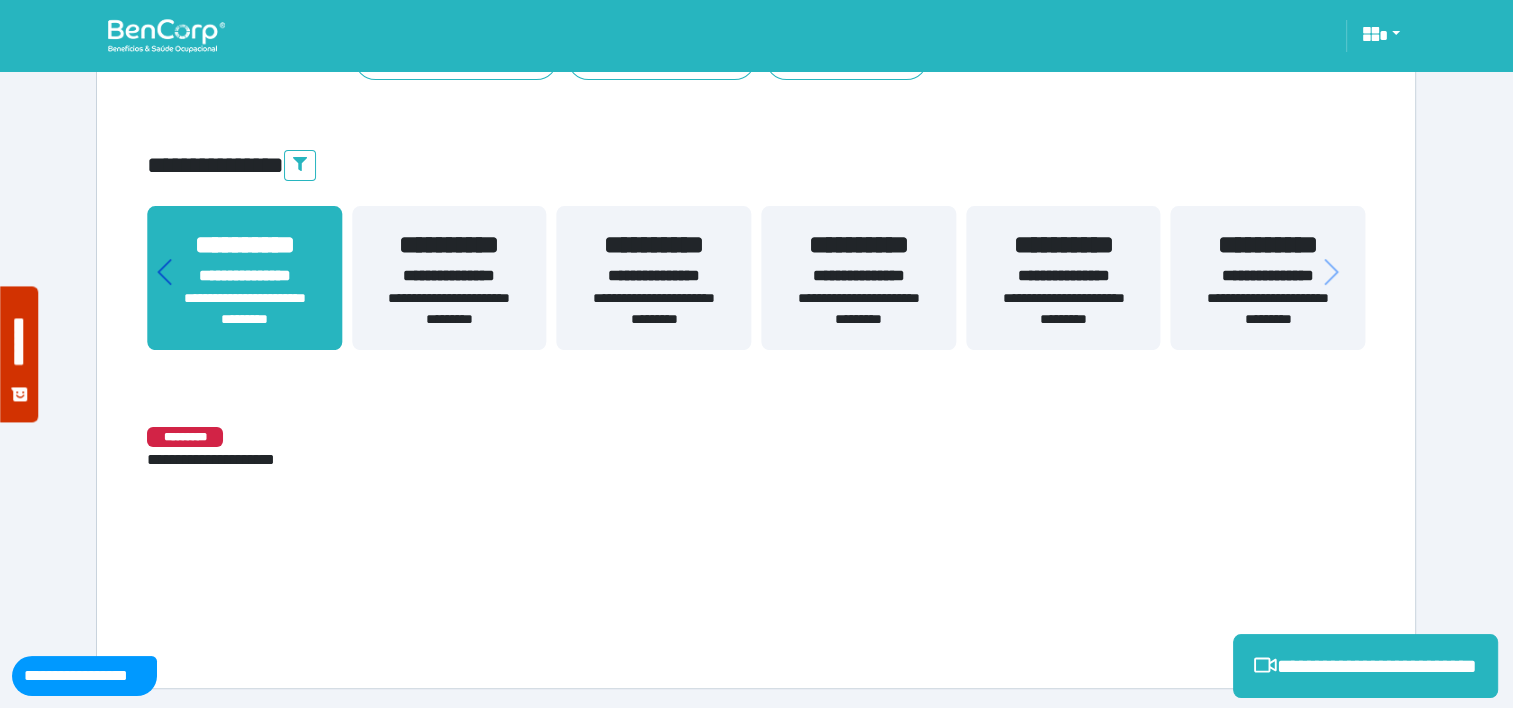 click 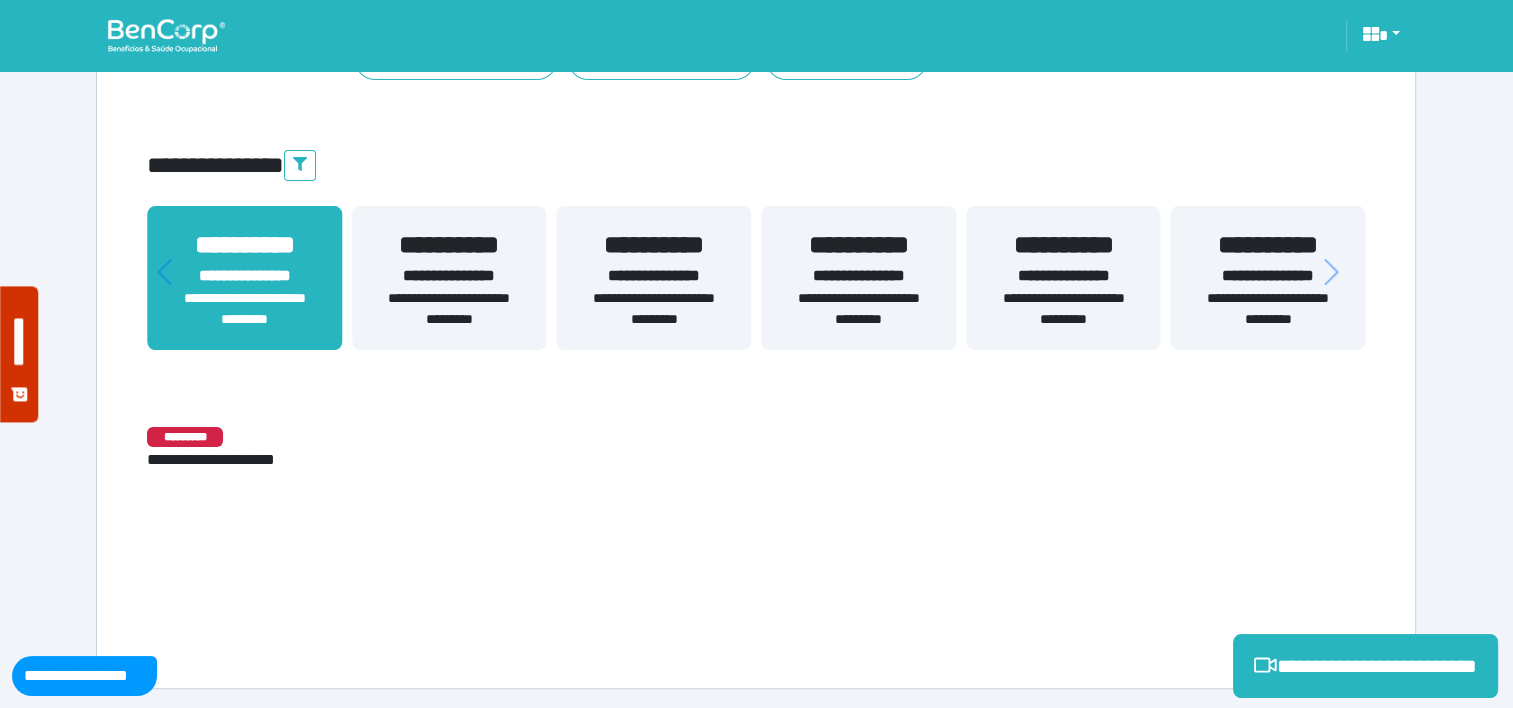 click on "**********" at bounding box center [449, 278] 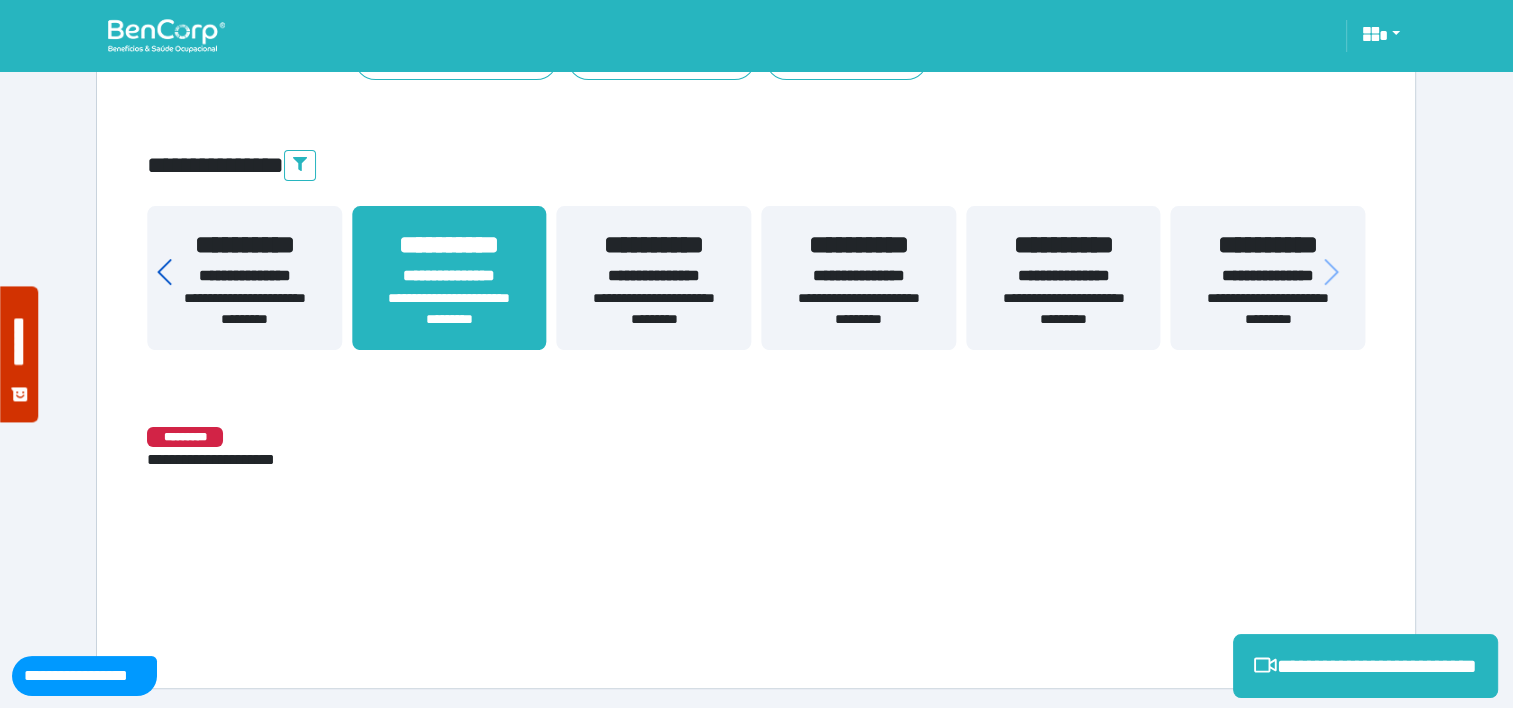 click 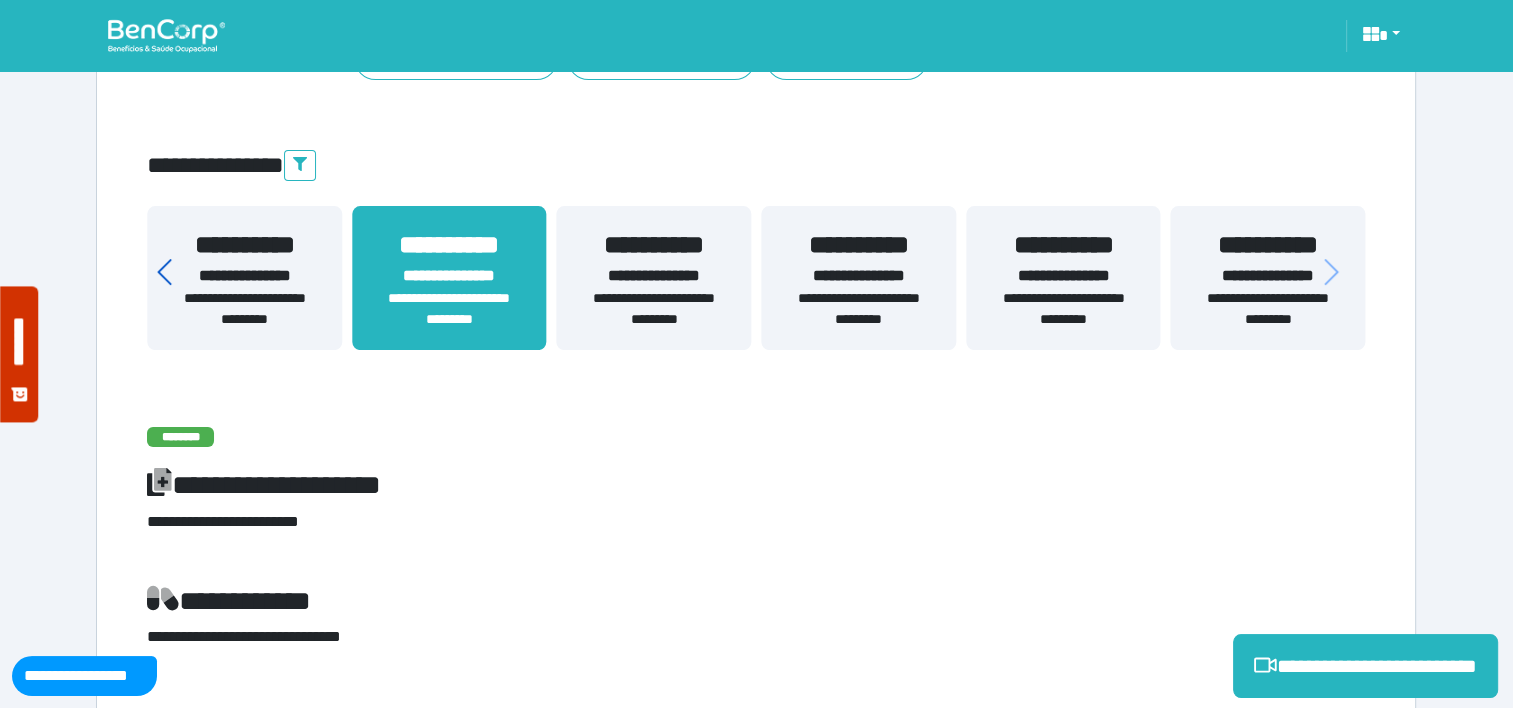 click 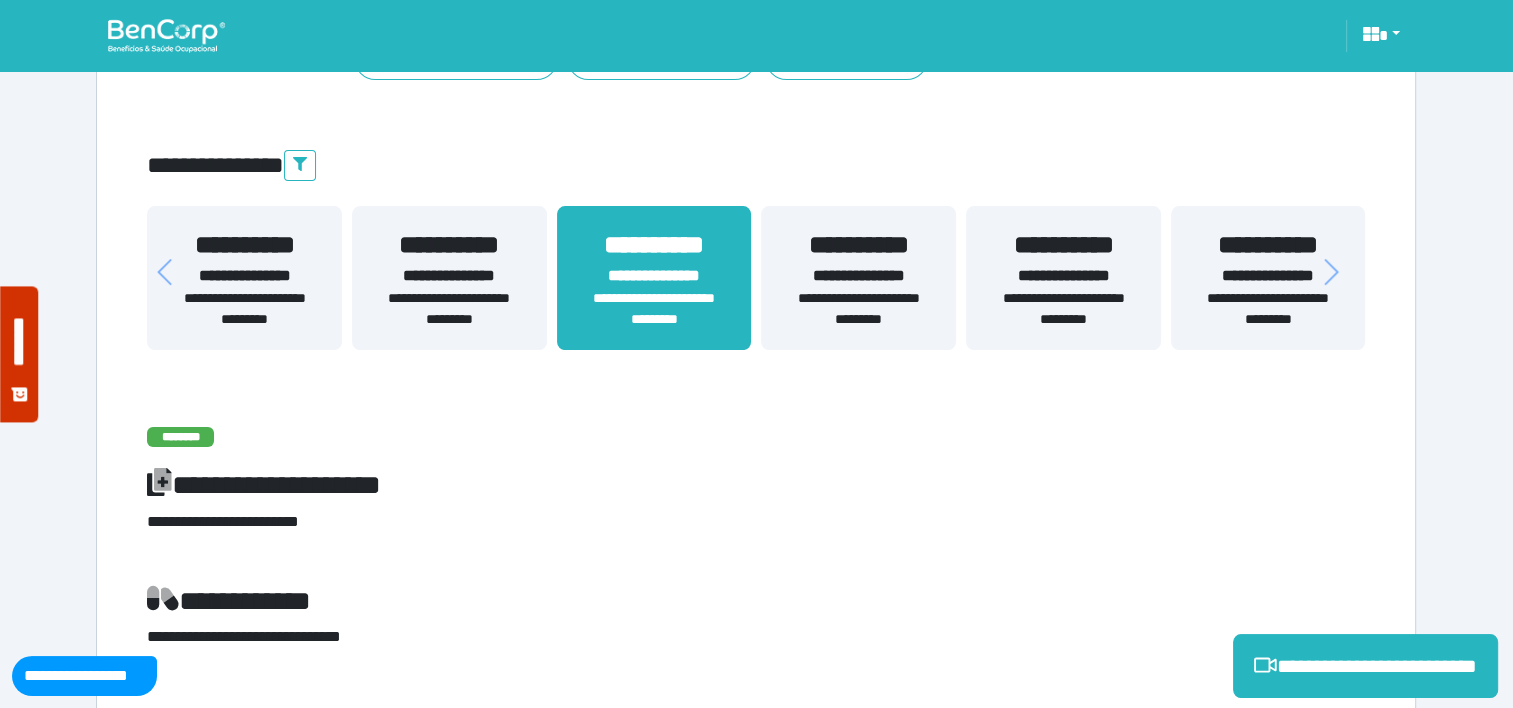 click on "**********" at bounding box center [449, 309] 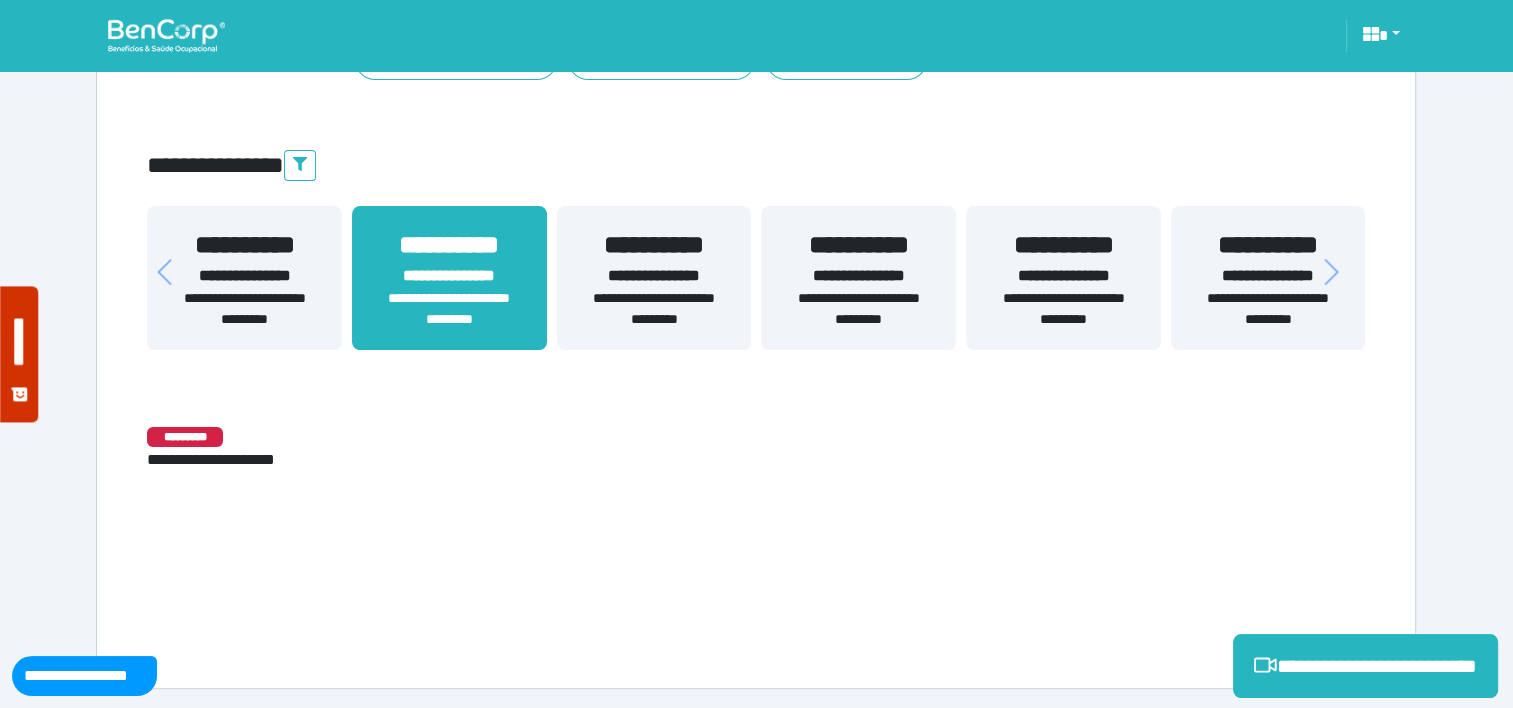 click on "**********" at bounding box center (244, 309) 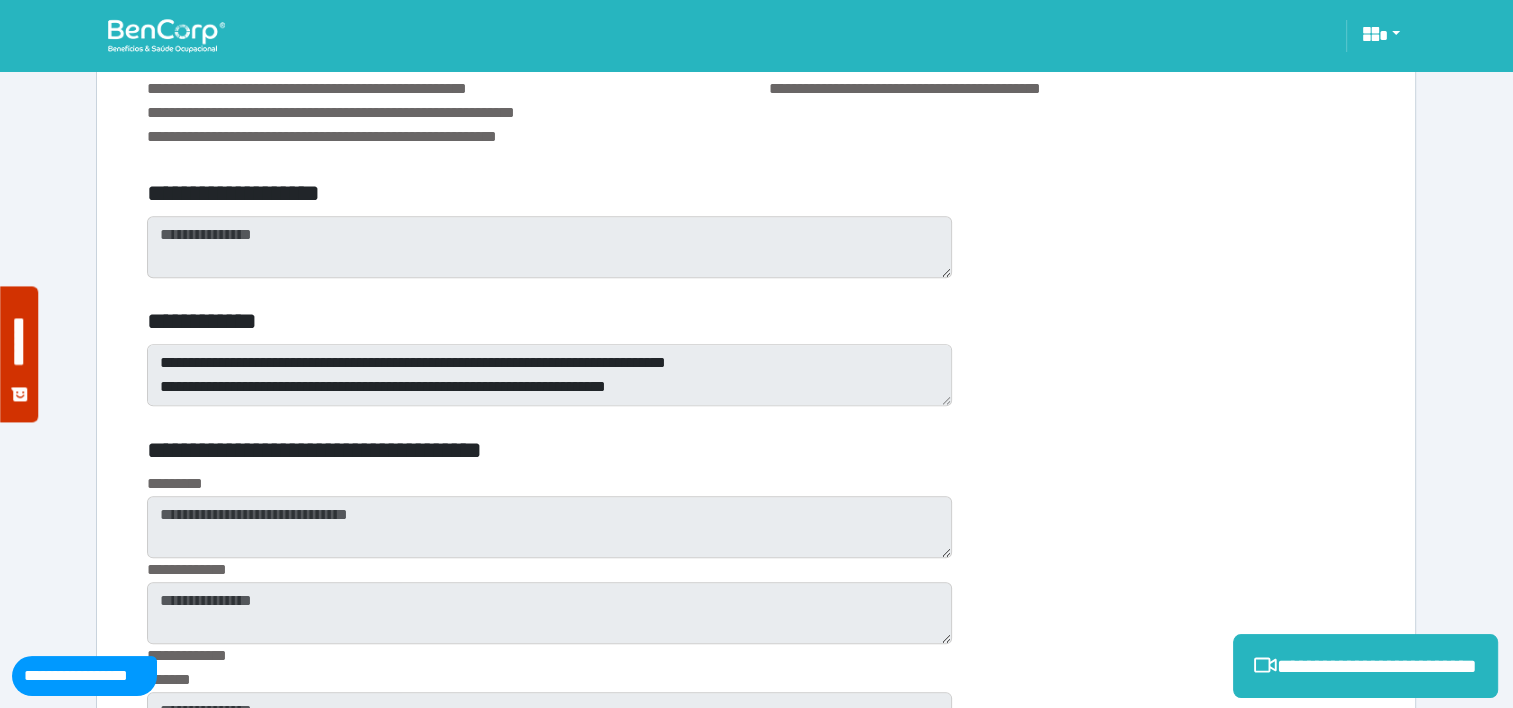 scroll, scrollTop: 2152, scrollLeft: 0, axis: vertical 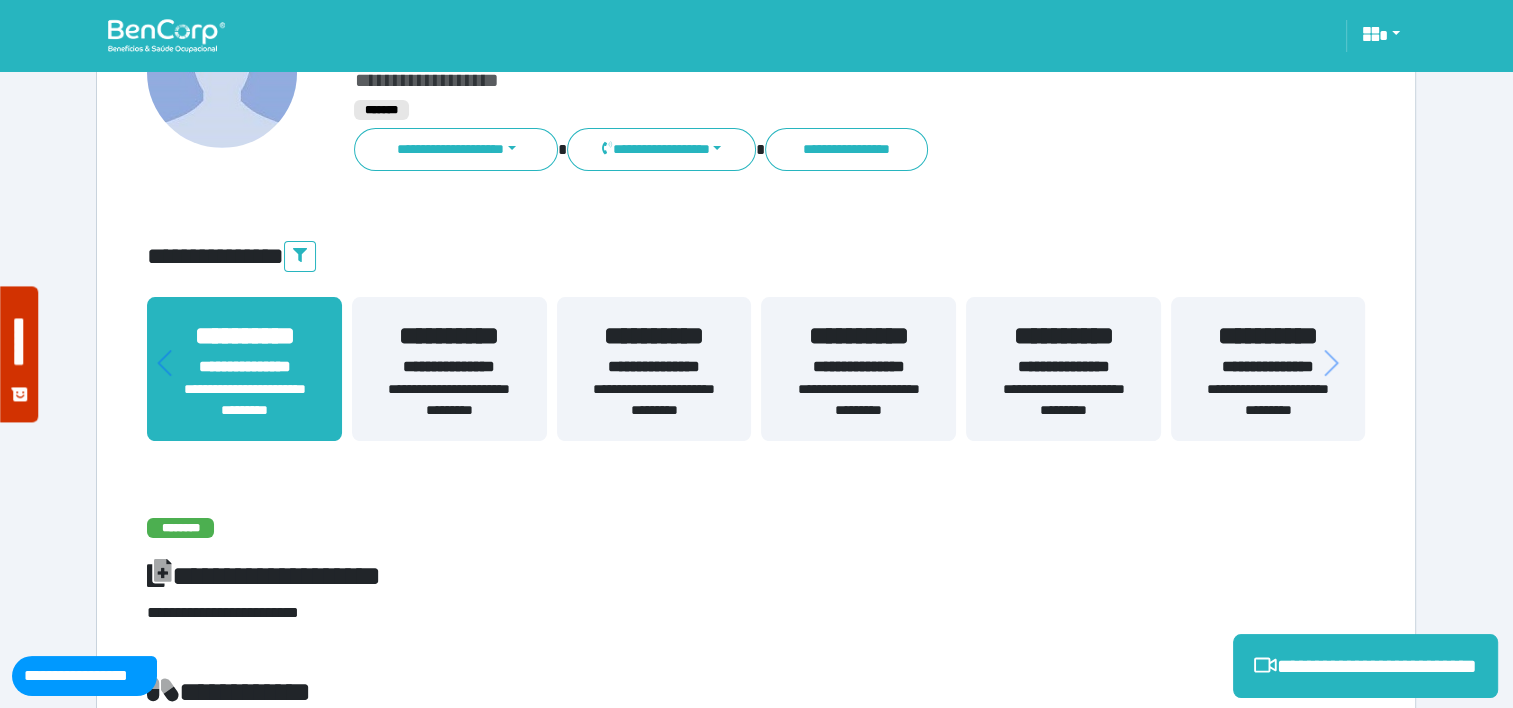 click on "**********" at bounding box center [449, 369] 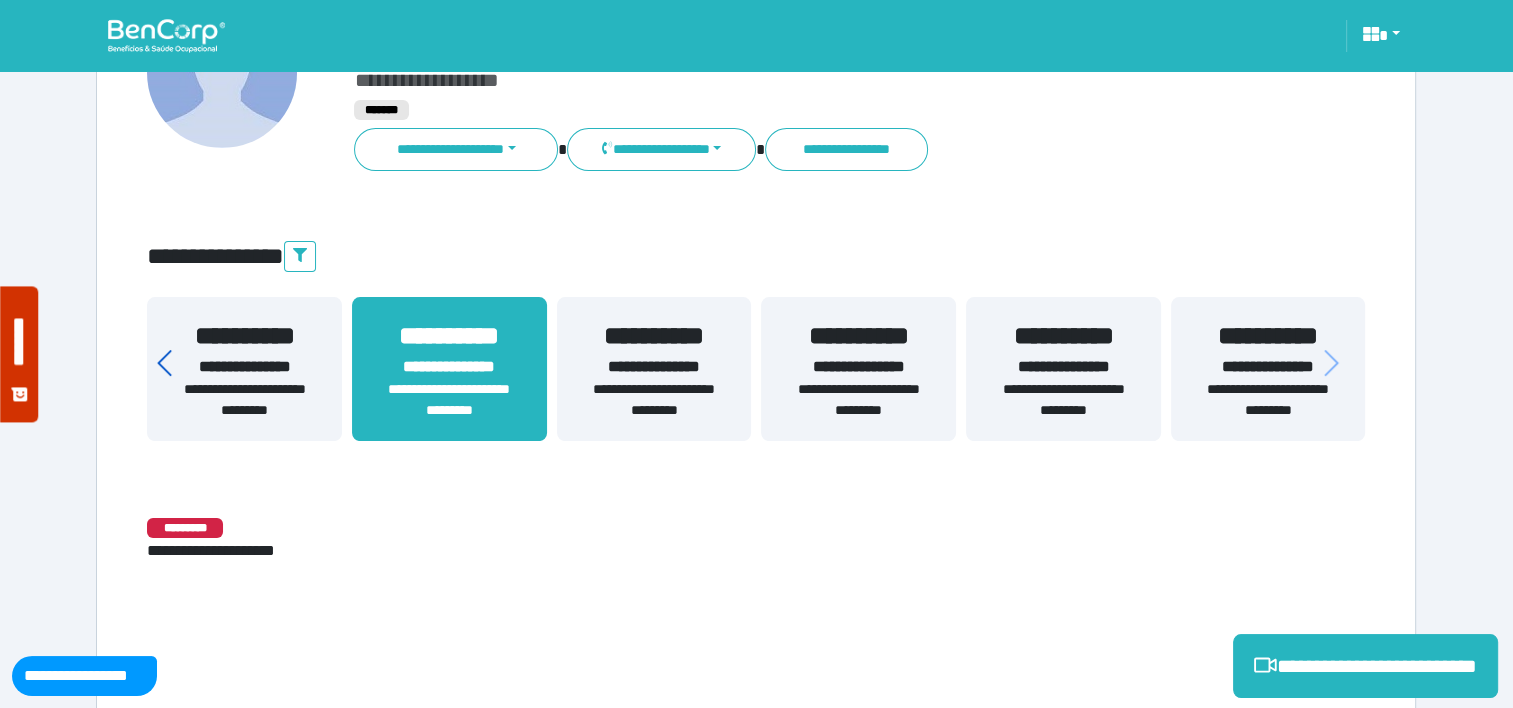 click on "**********" at bounding box center [244, 369] 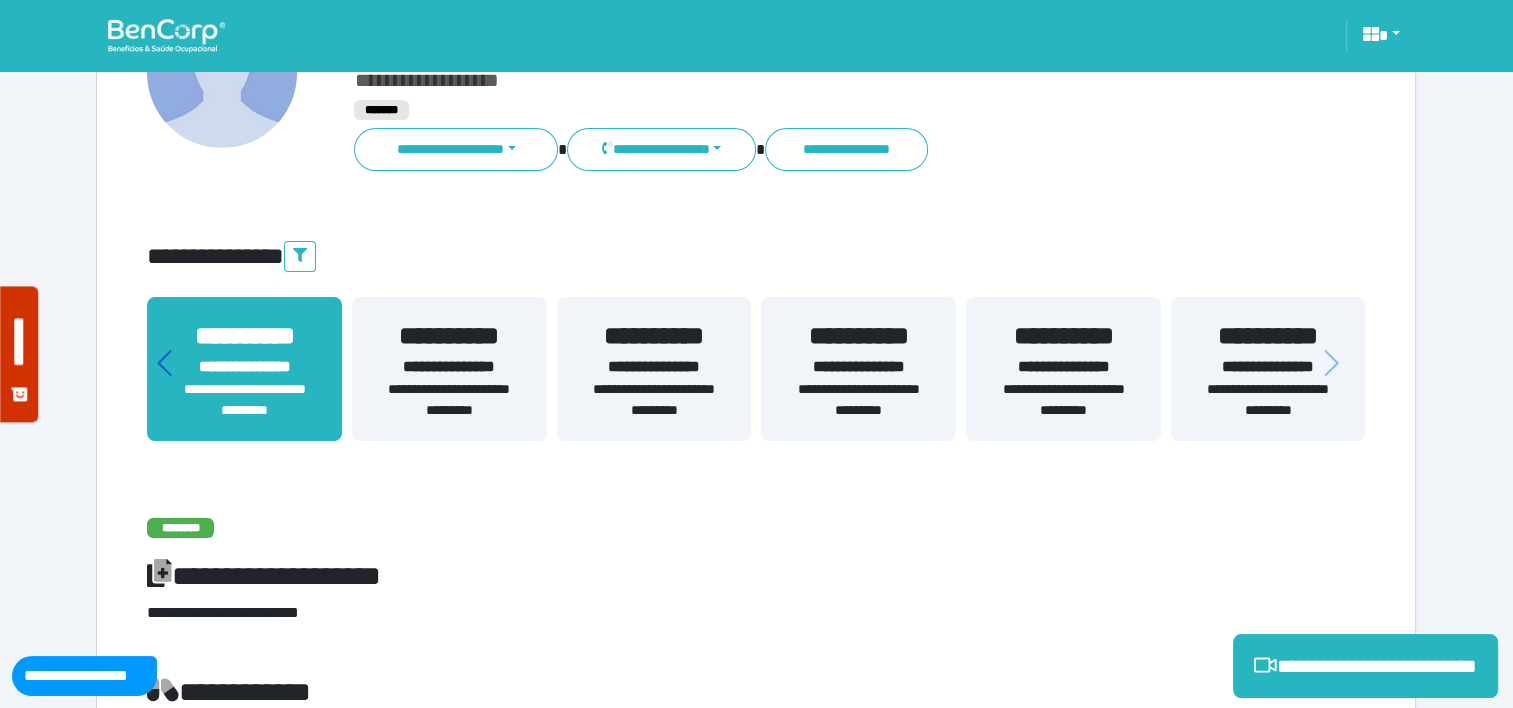 click 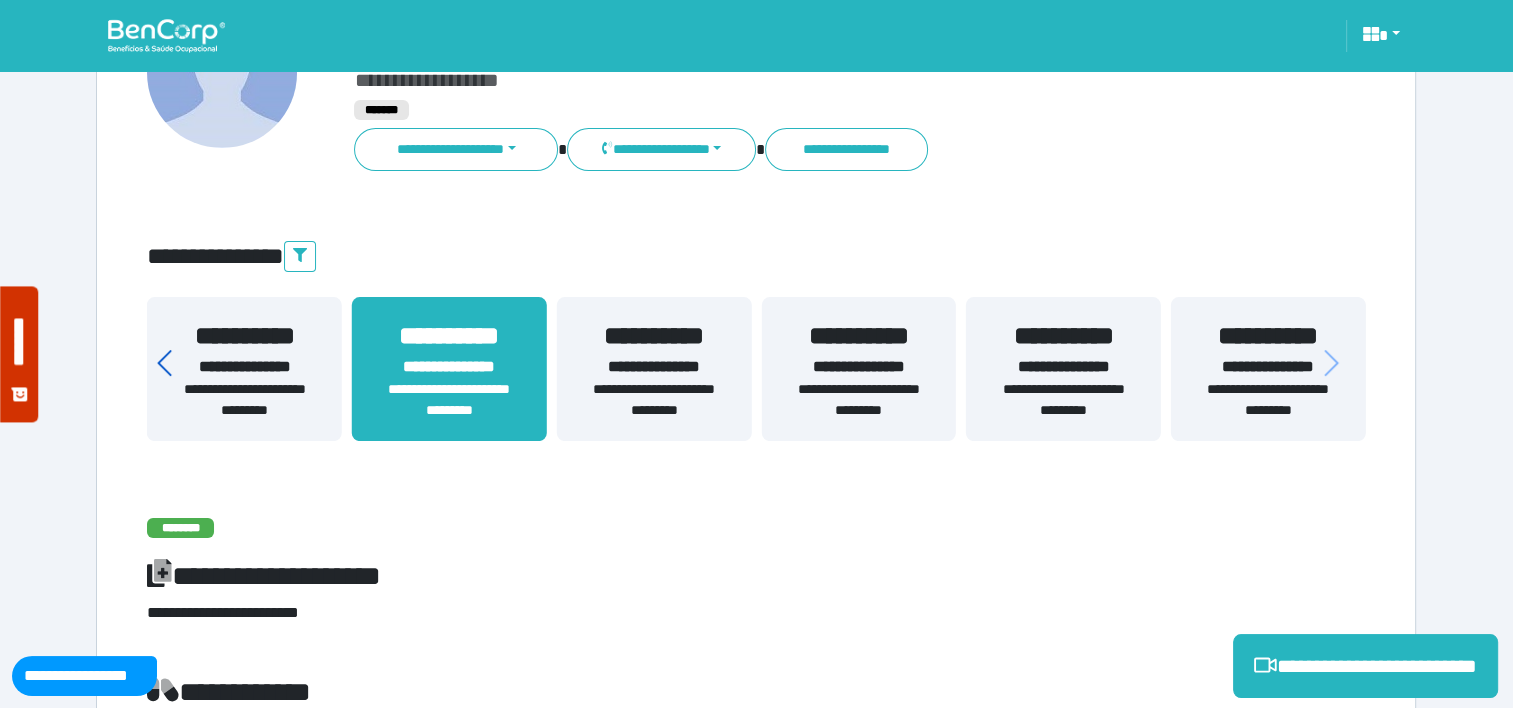 click 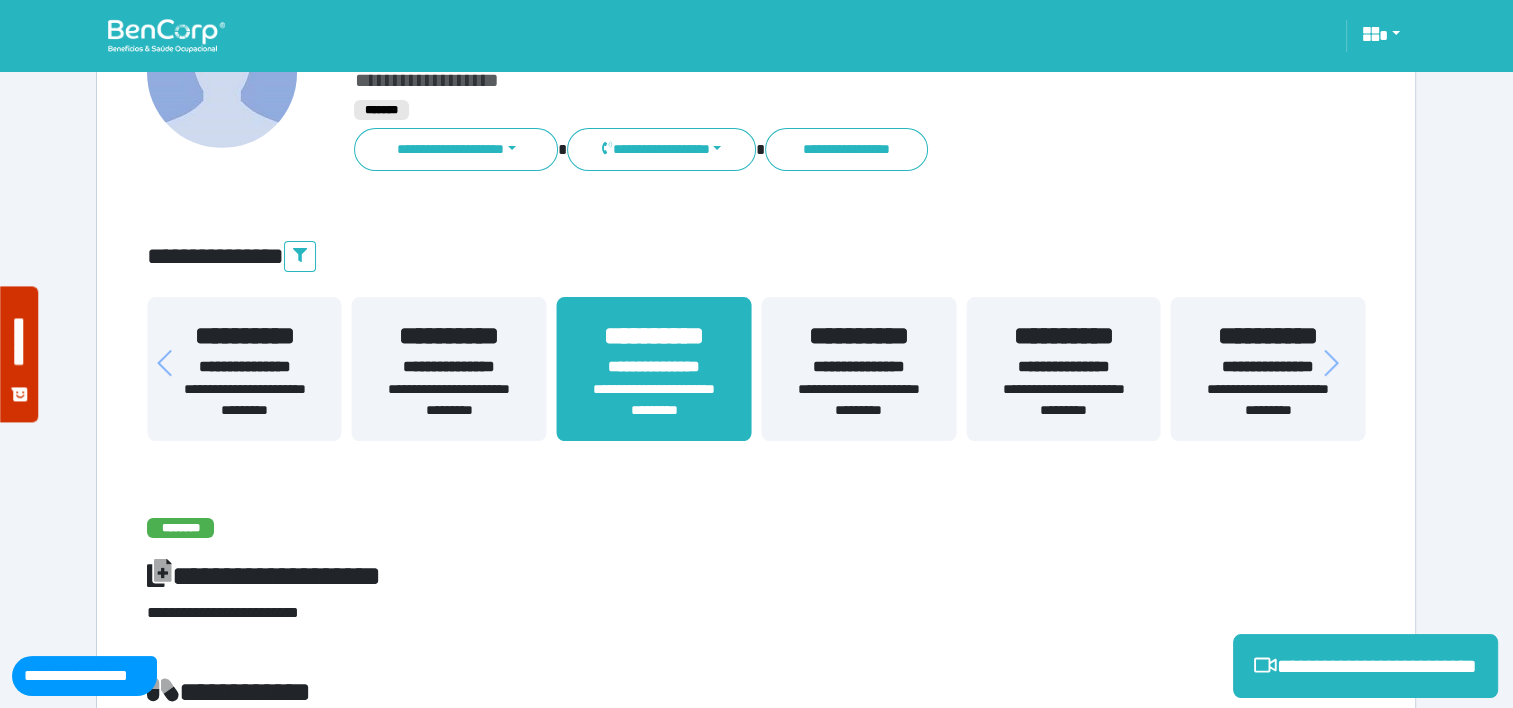 click on "**********" at bounding box center [449, 367] 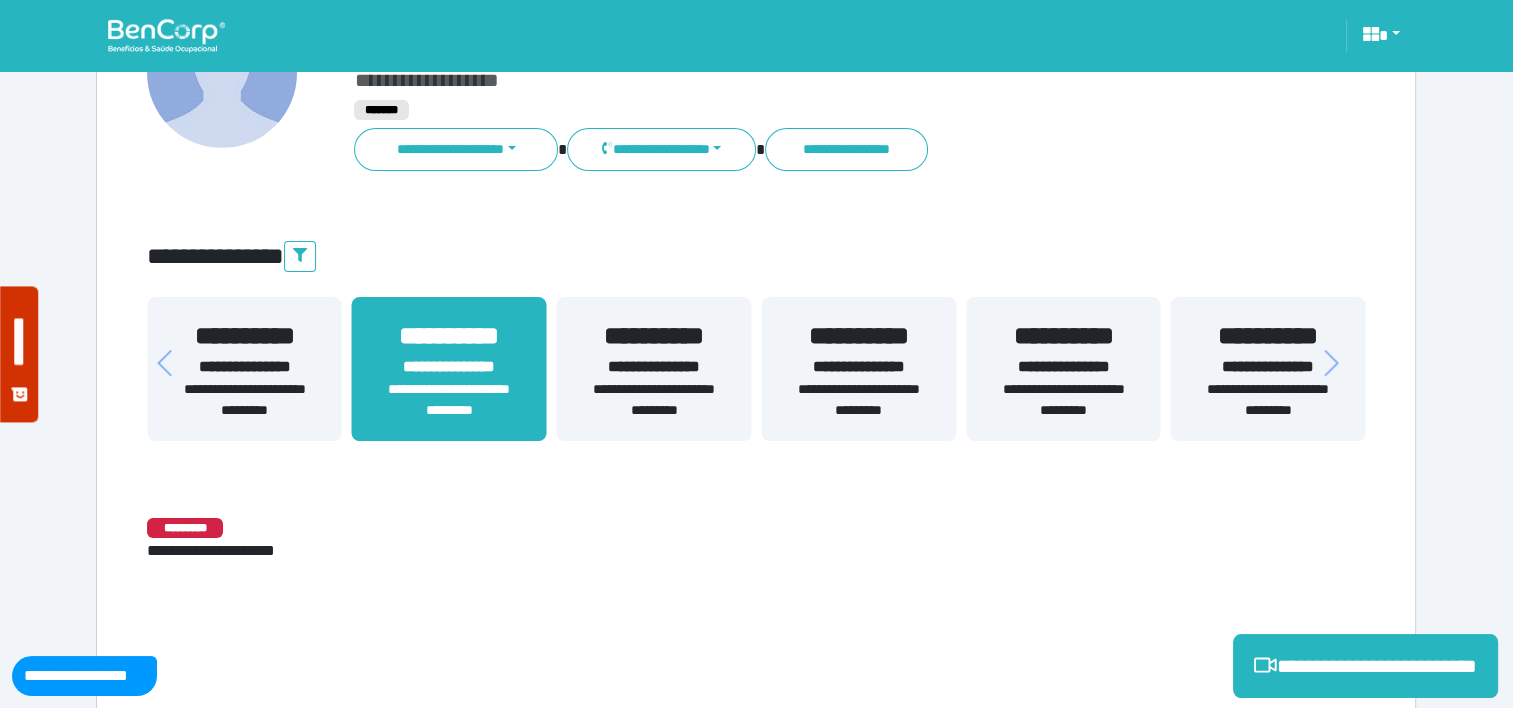 click on "**********" at bounding box center (244, 367) 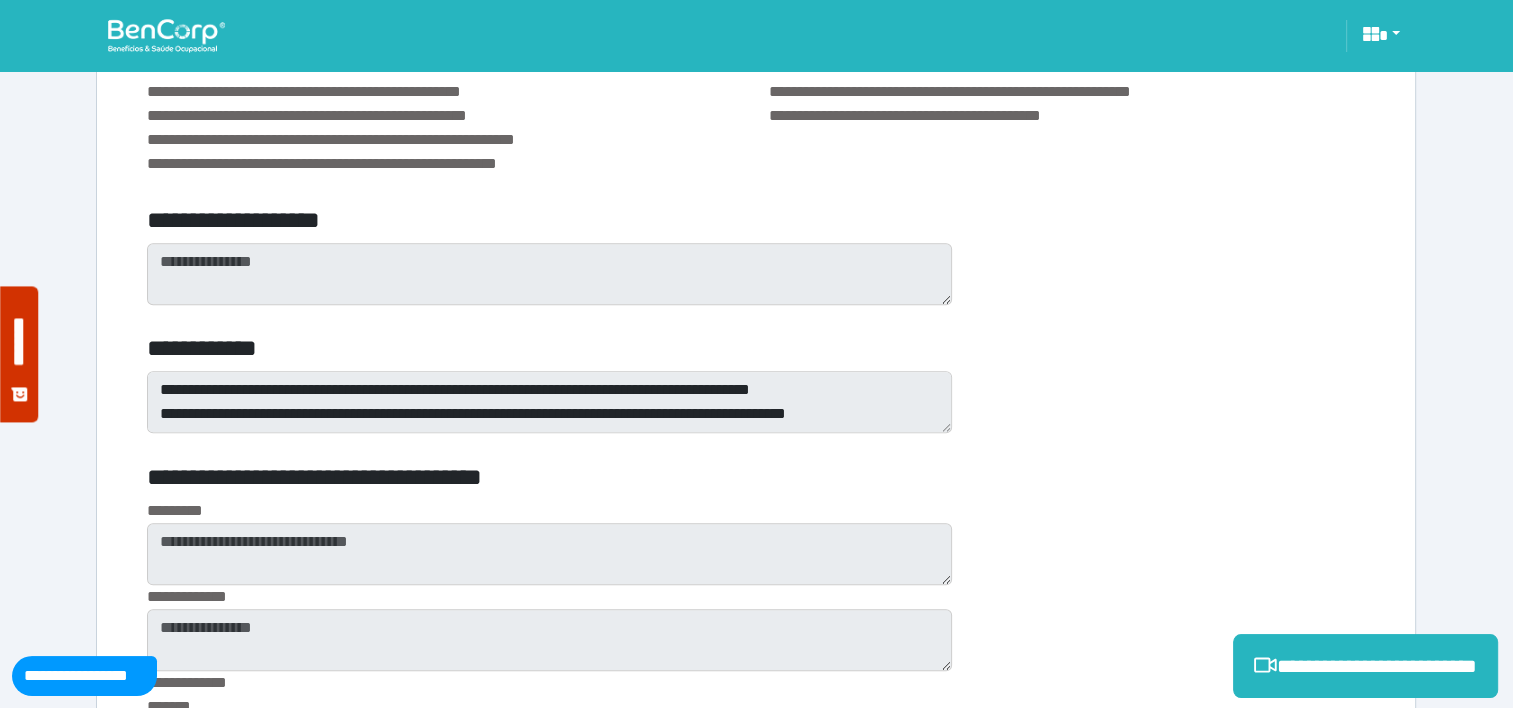 scroll, scrollTop: 2124, scrollLeft: 0, axis: vertical 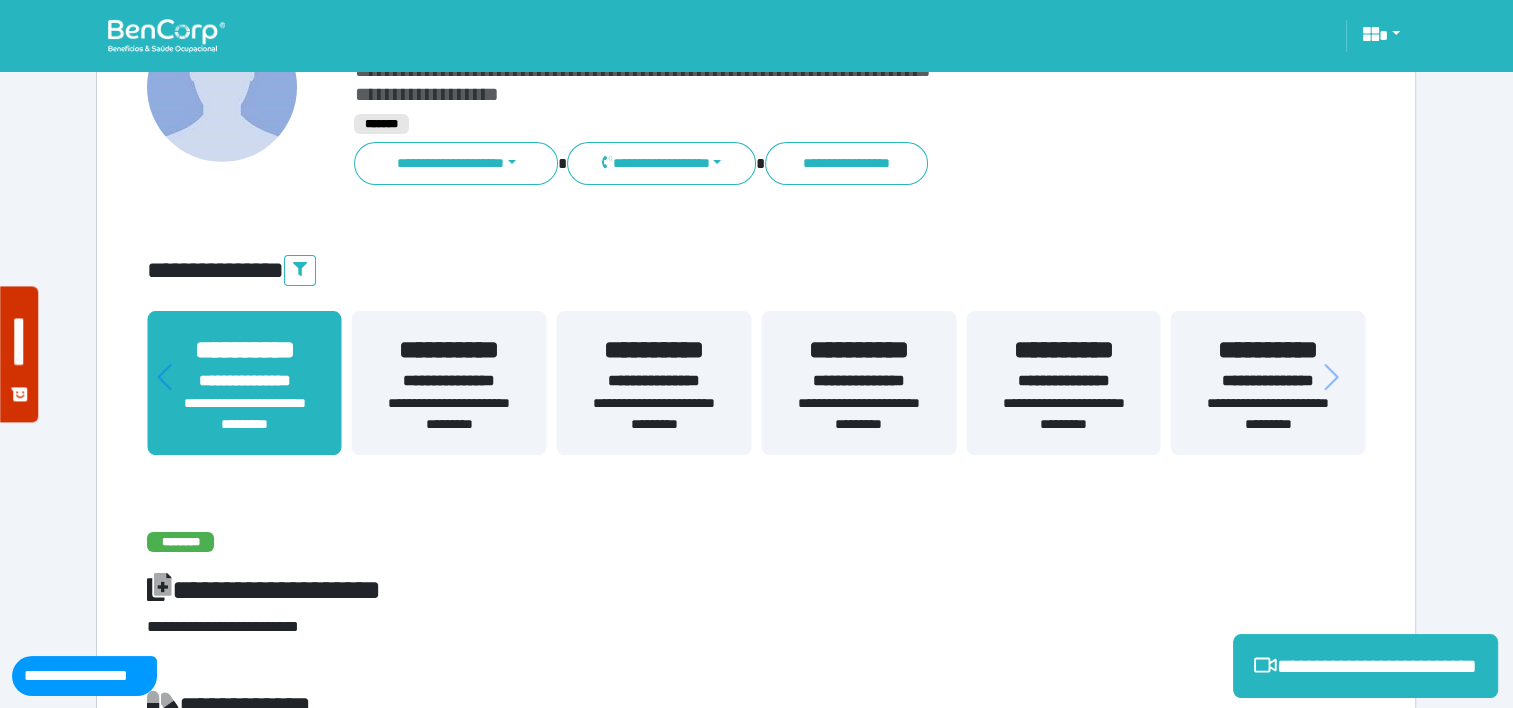 click on "**********" at bounding box center (449, 383) 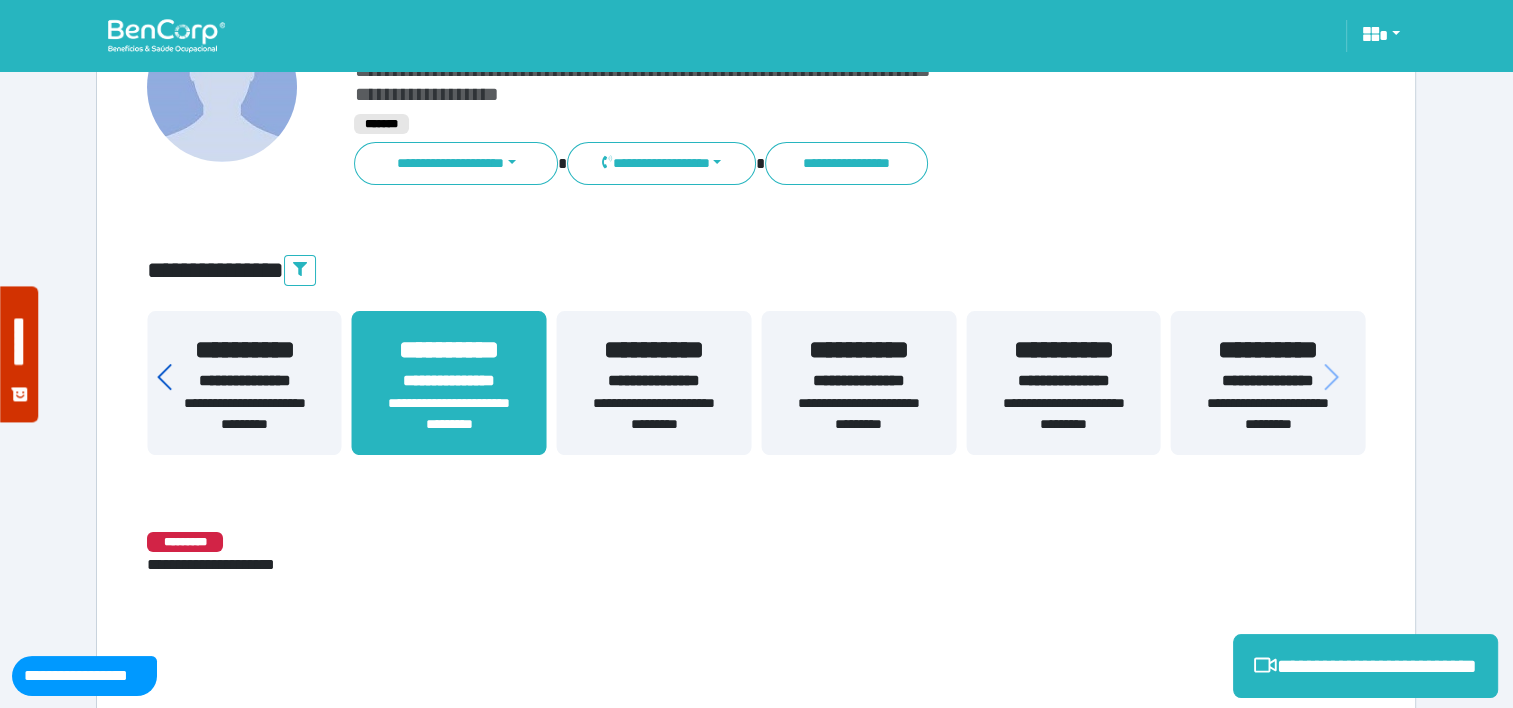 click 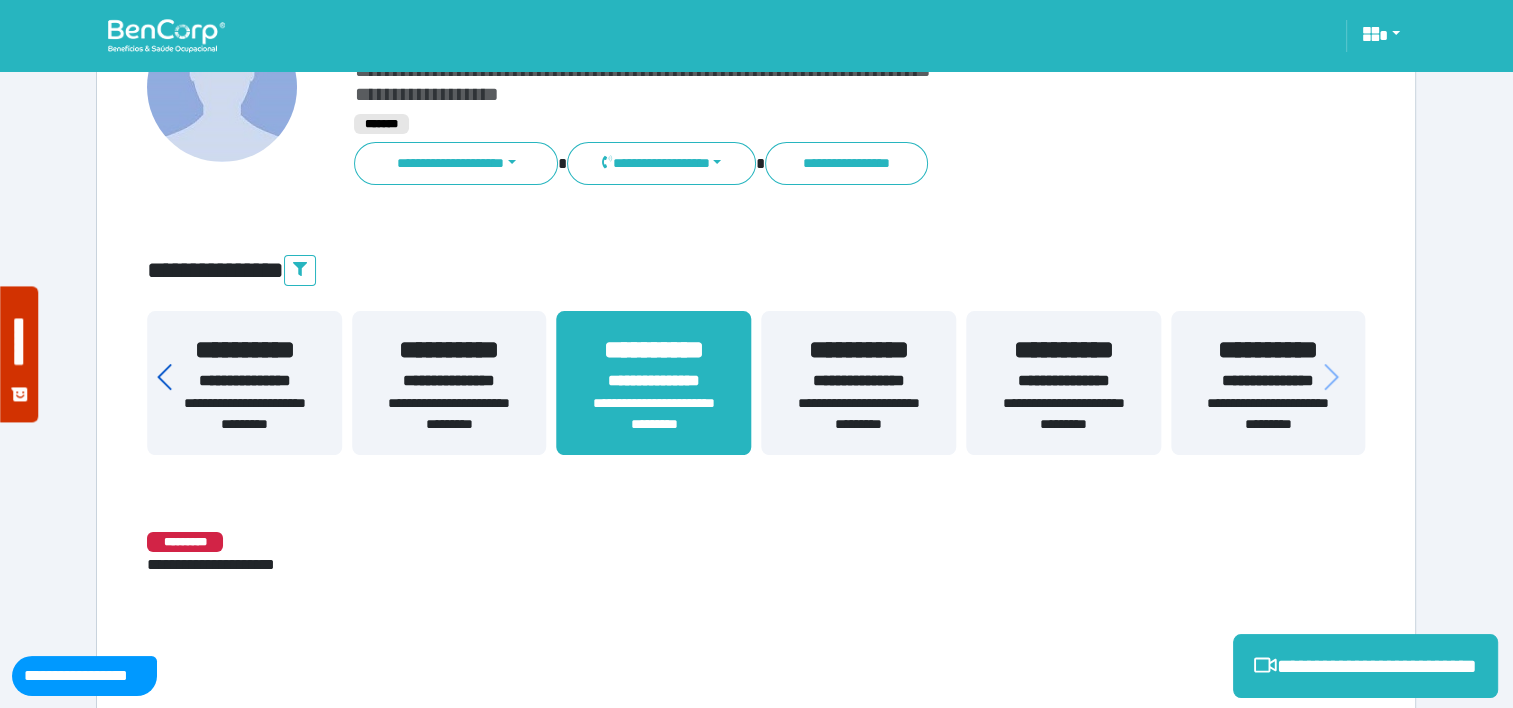 click 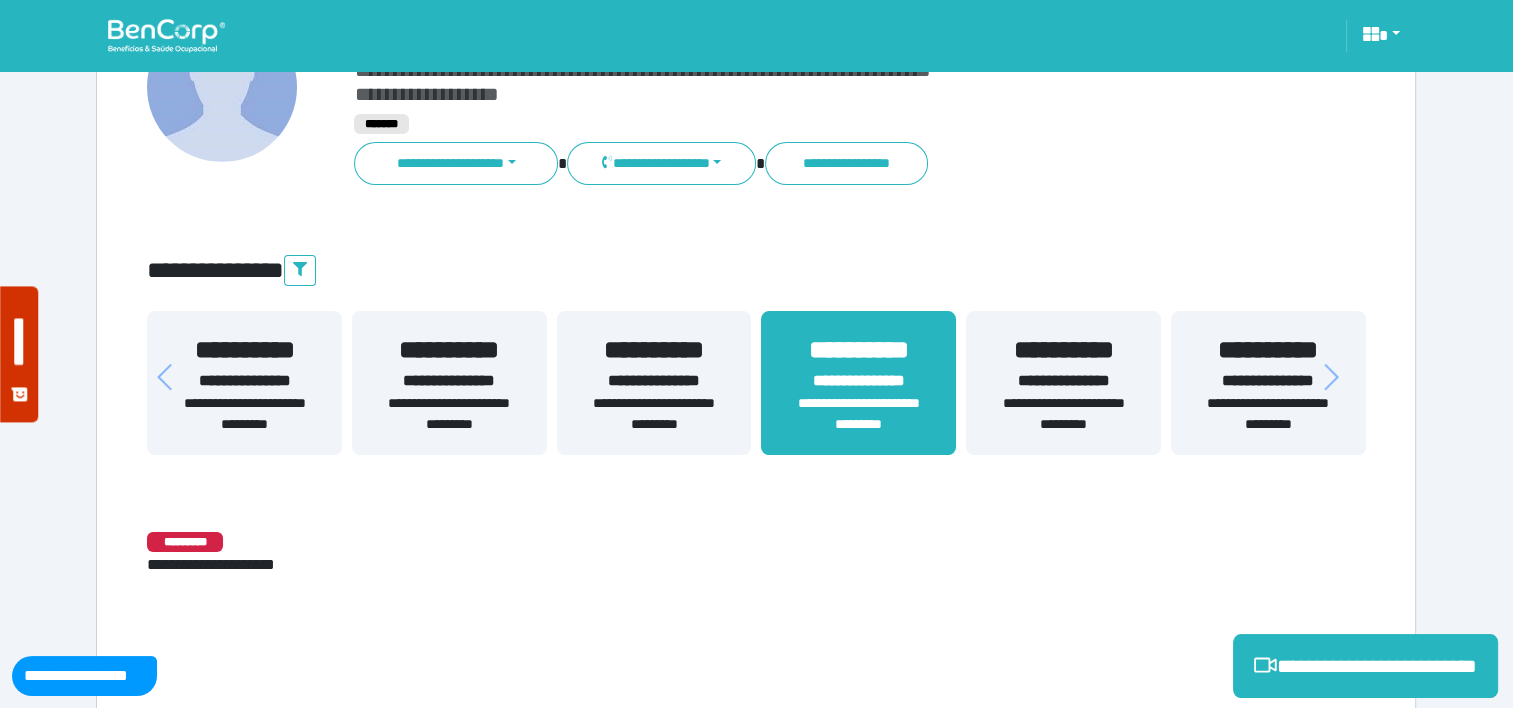 click on "**********" at bounding box center (449, 381) 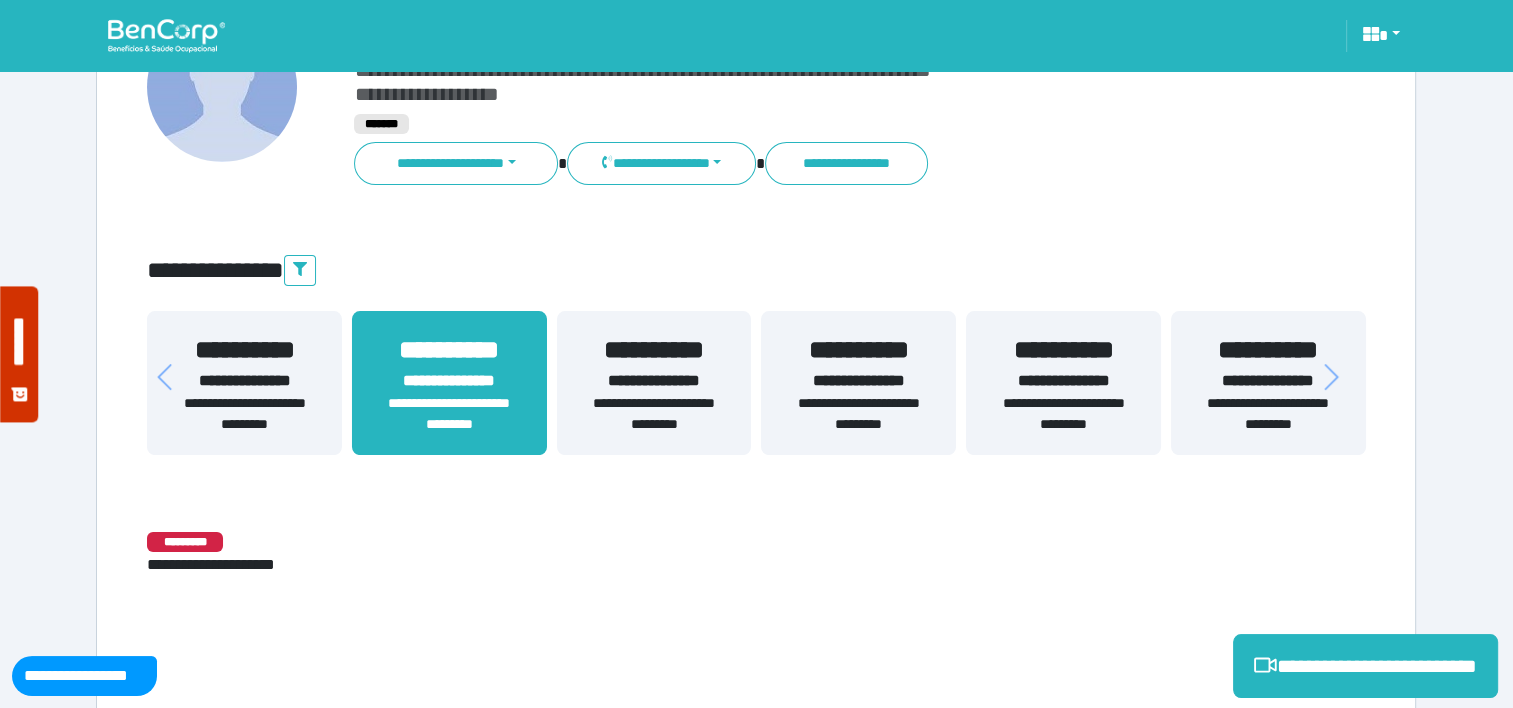 click on "**********" at bounding box center (244, 350) 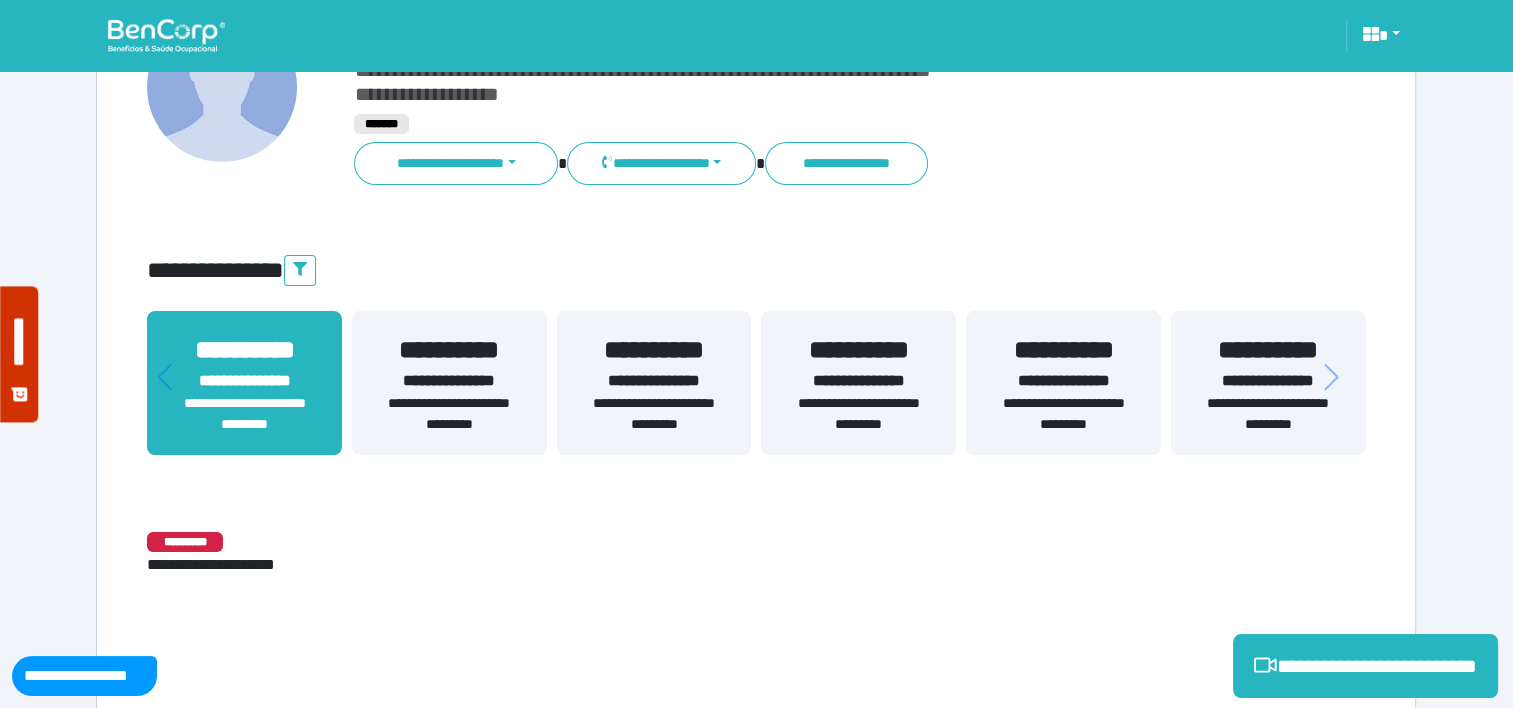 click on "**********" at bounding box center [449, 383] 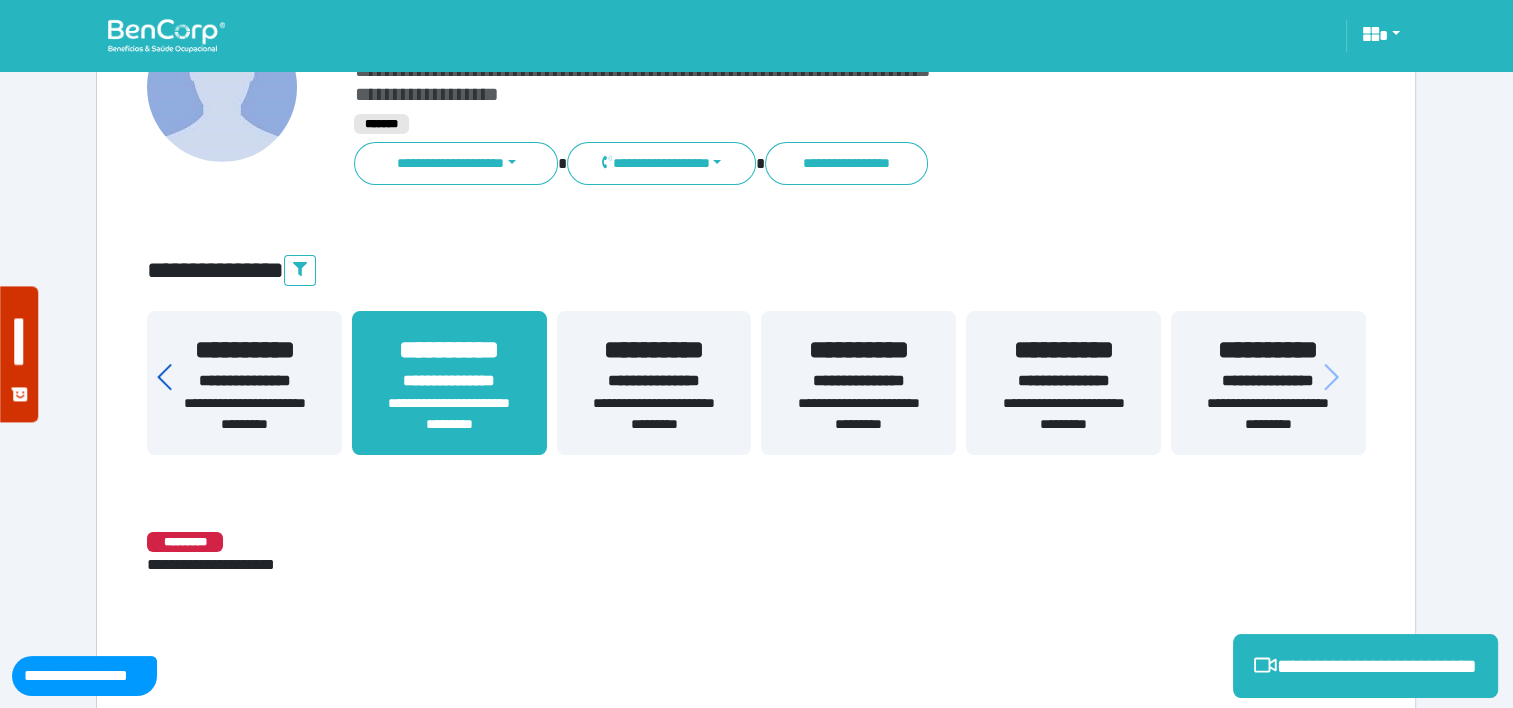 click 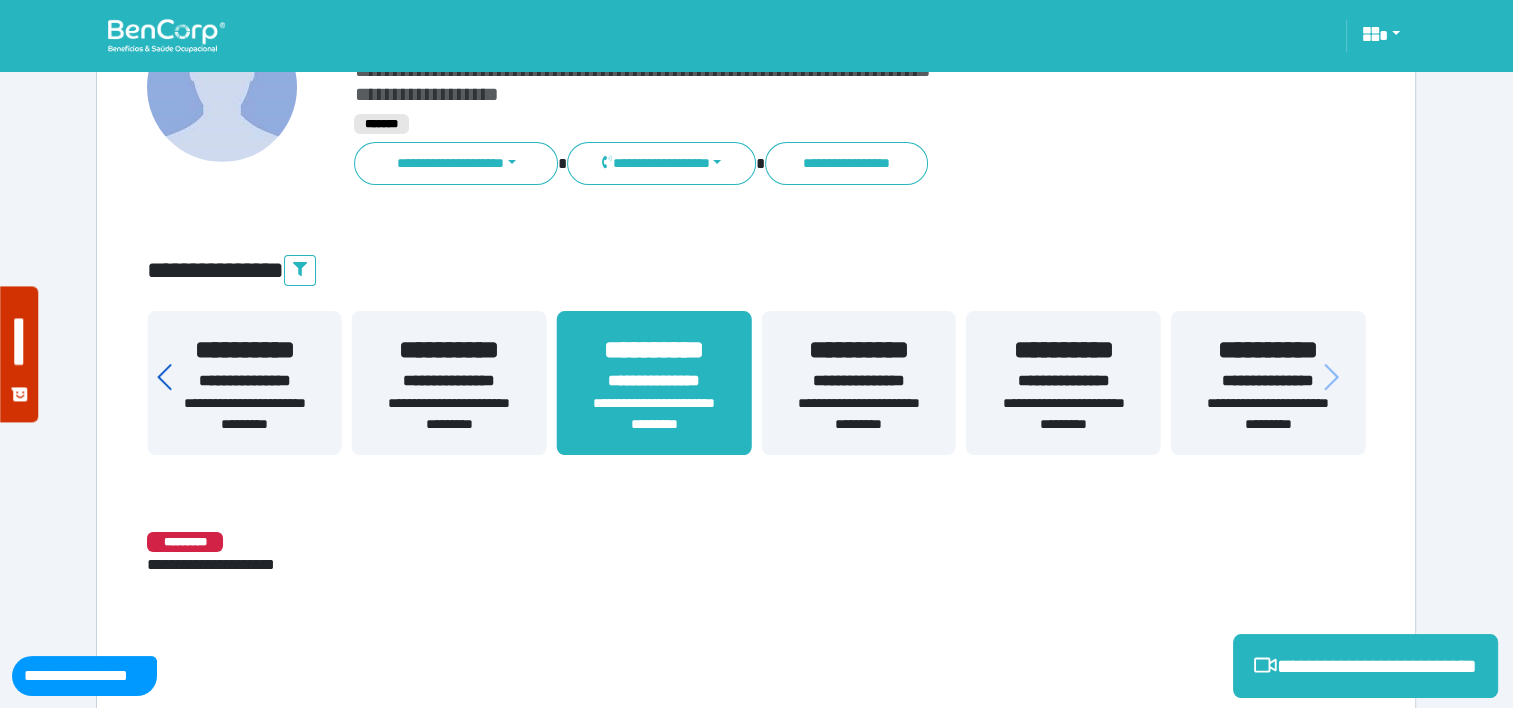 click 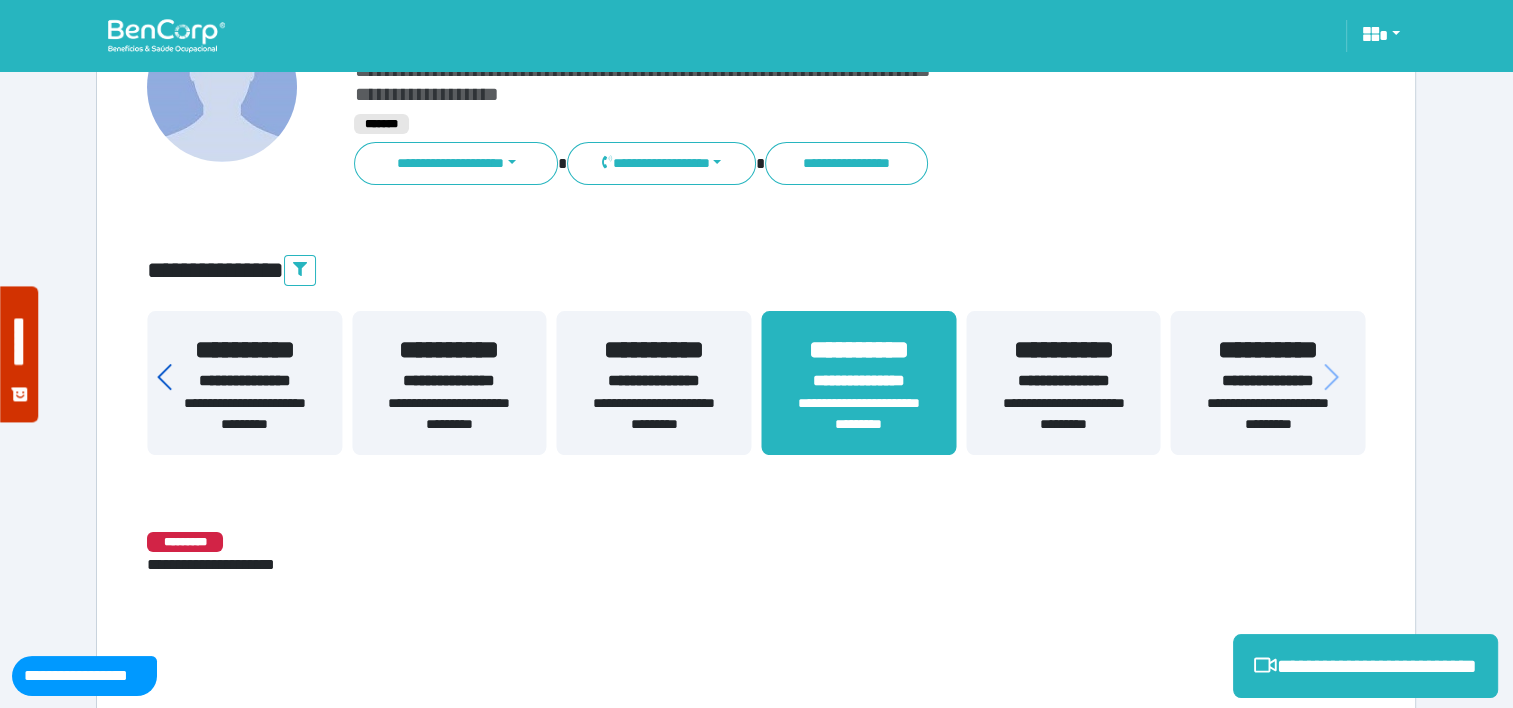 click 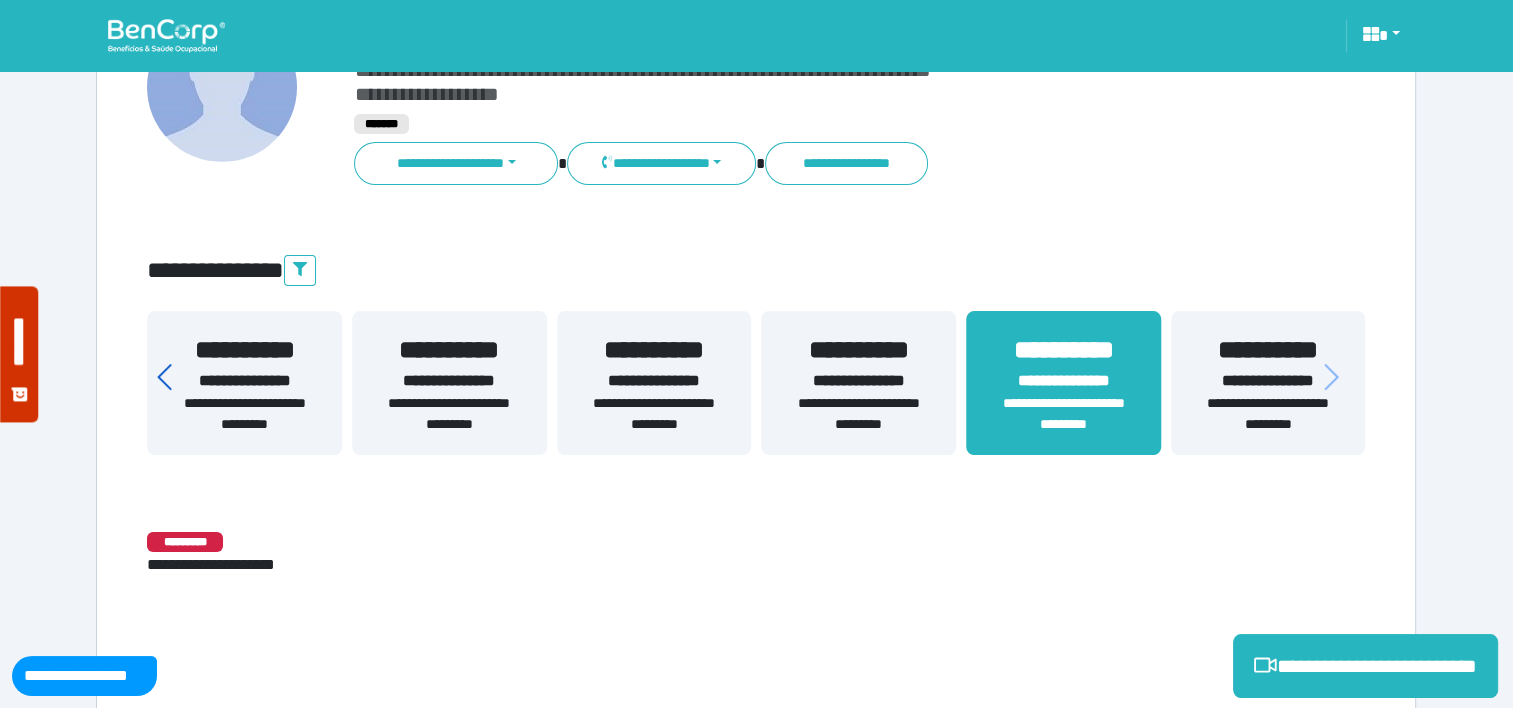 click 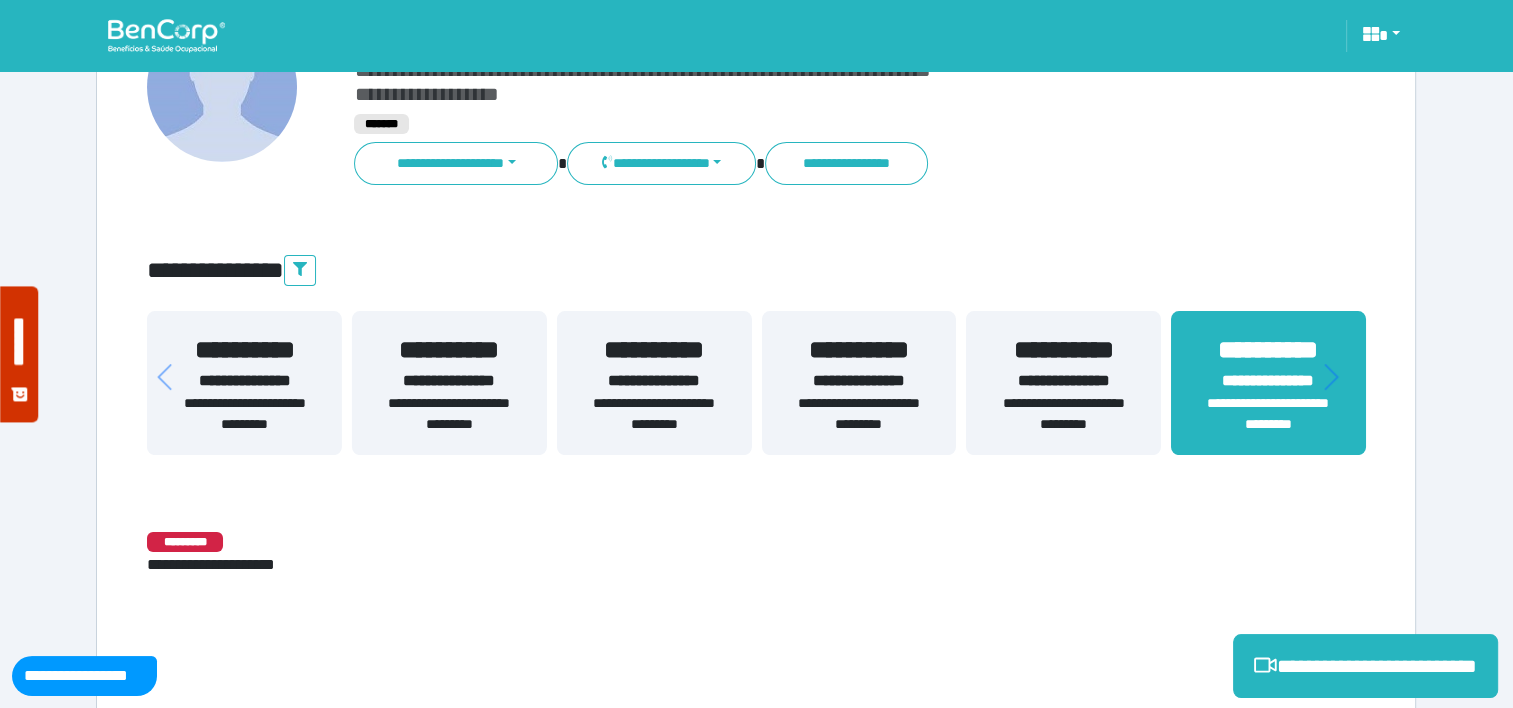 click on "**********" at bounding box center [858, 414] 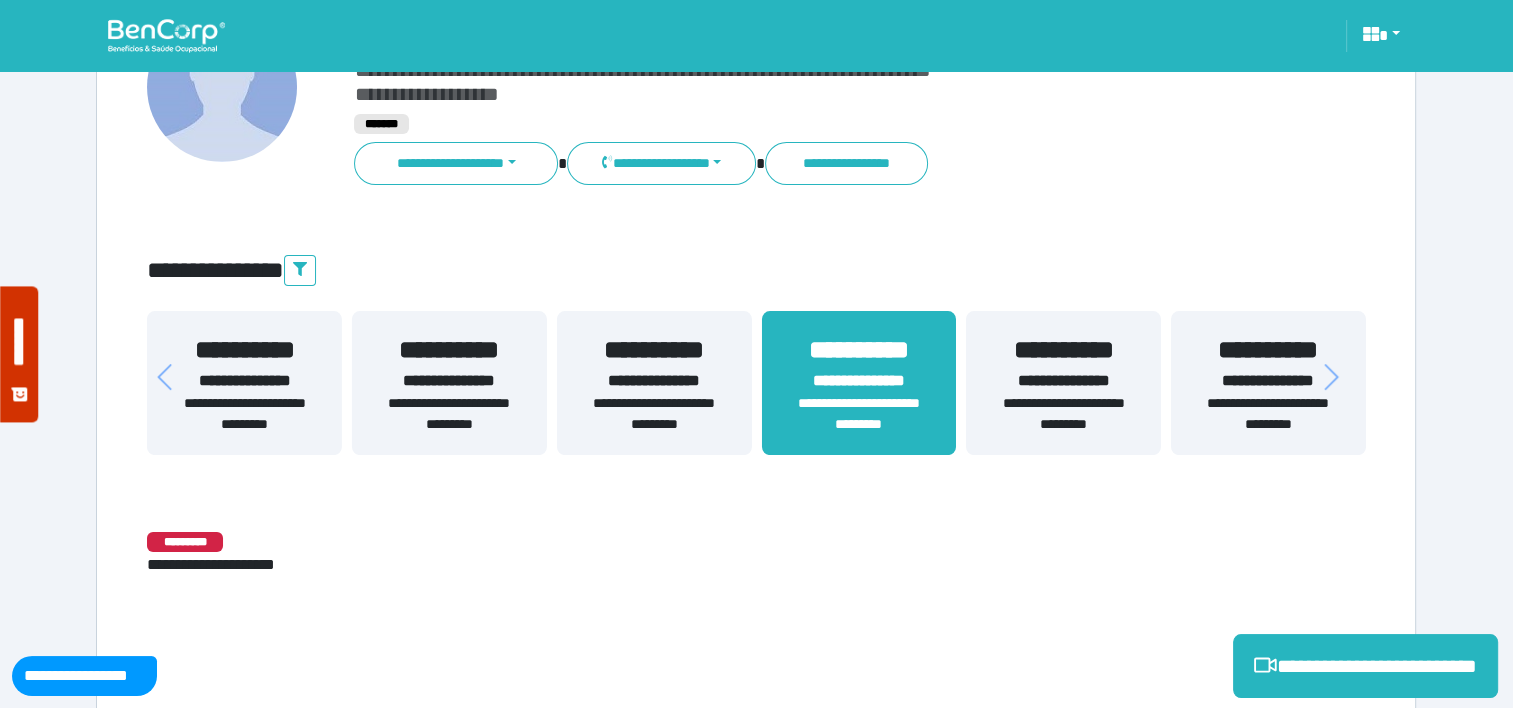 click on "**********" at bounding box center (858, 414) 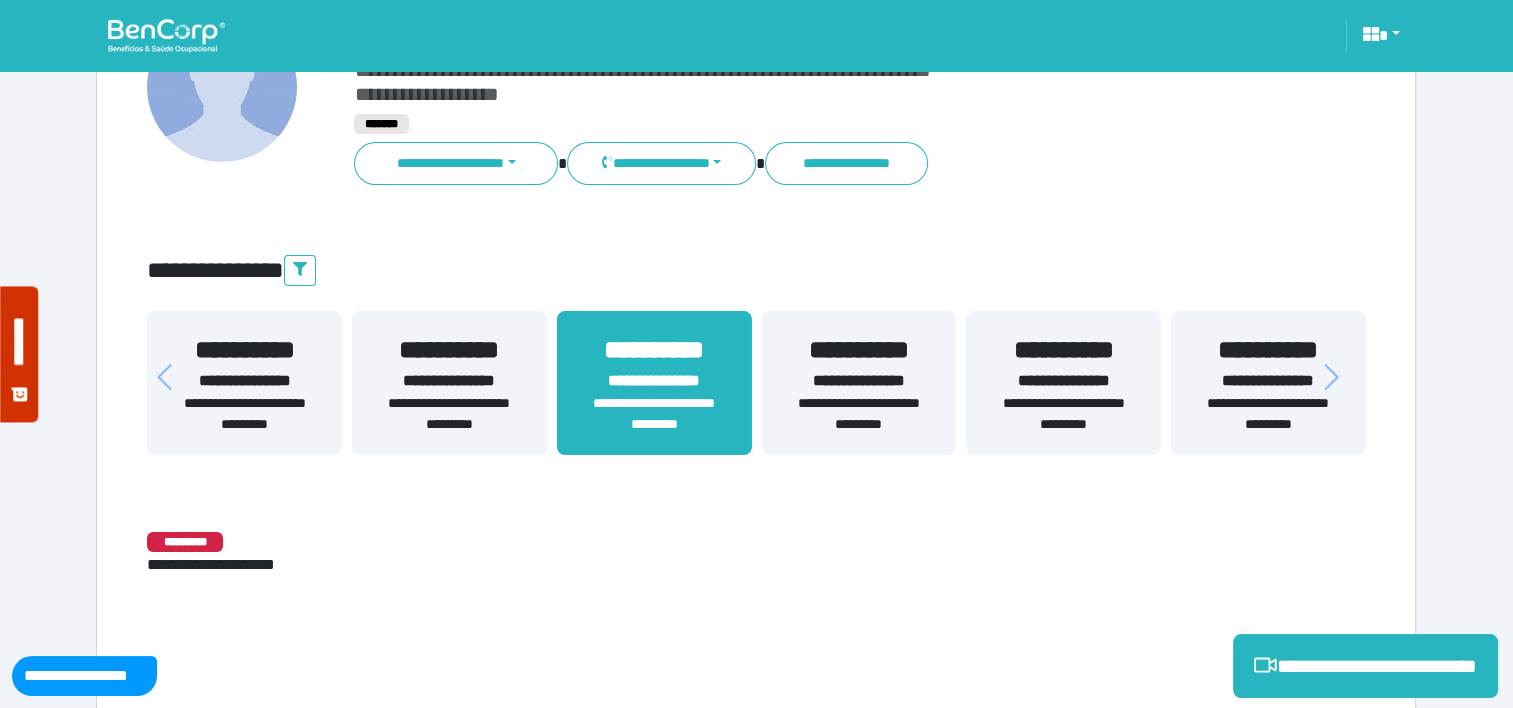 click on "**********" at bounding box center [449, 381] 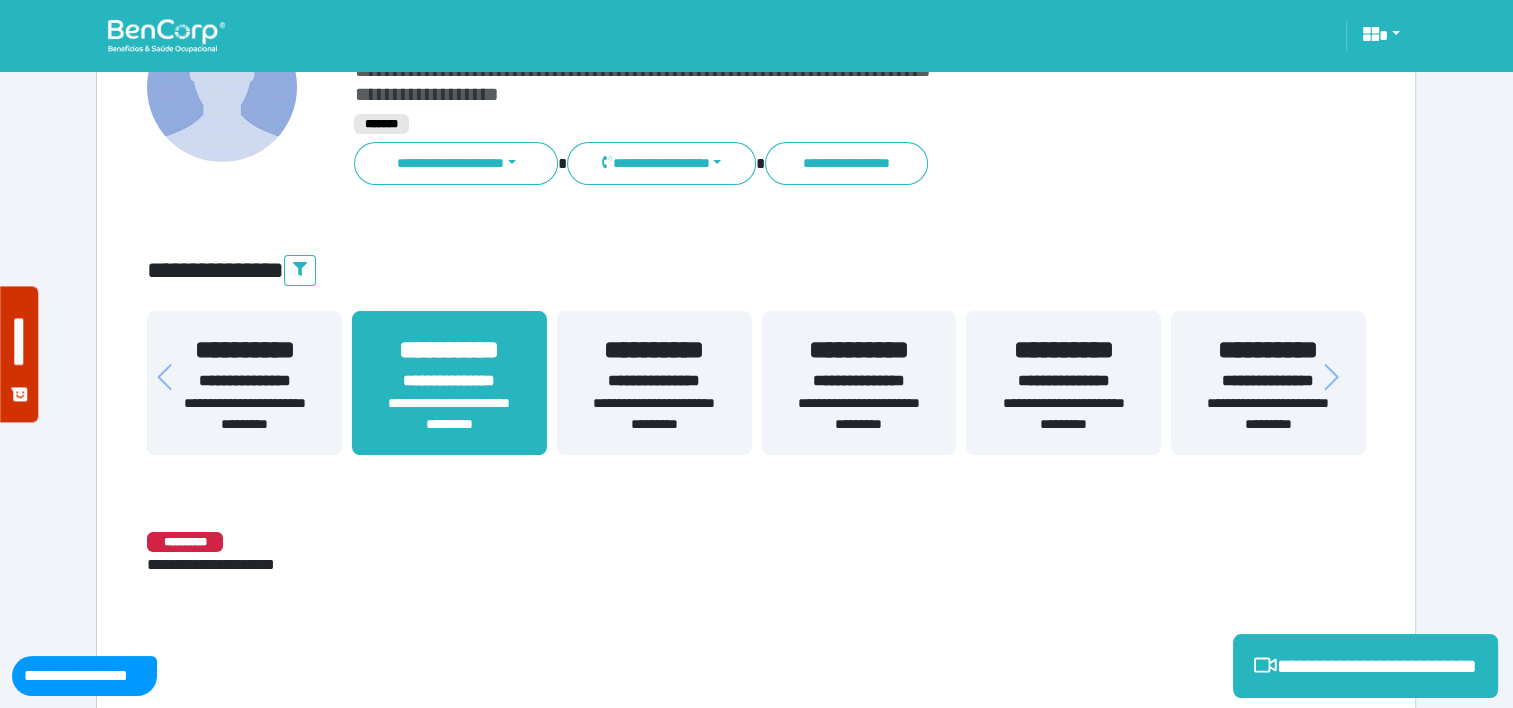 click on "**********" at bounding box center (244, 381) 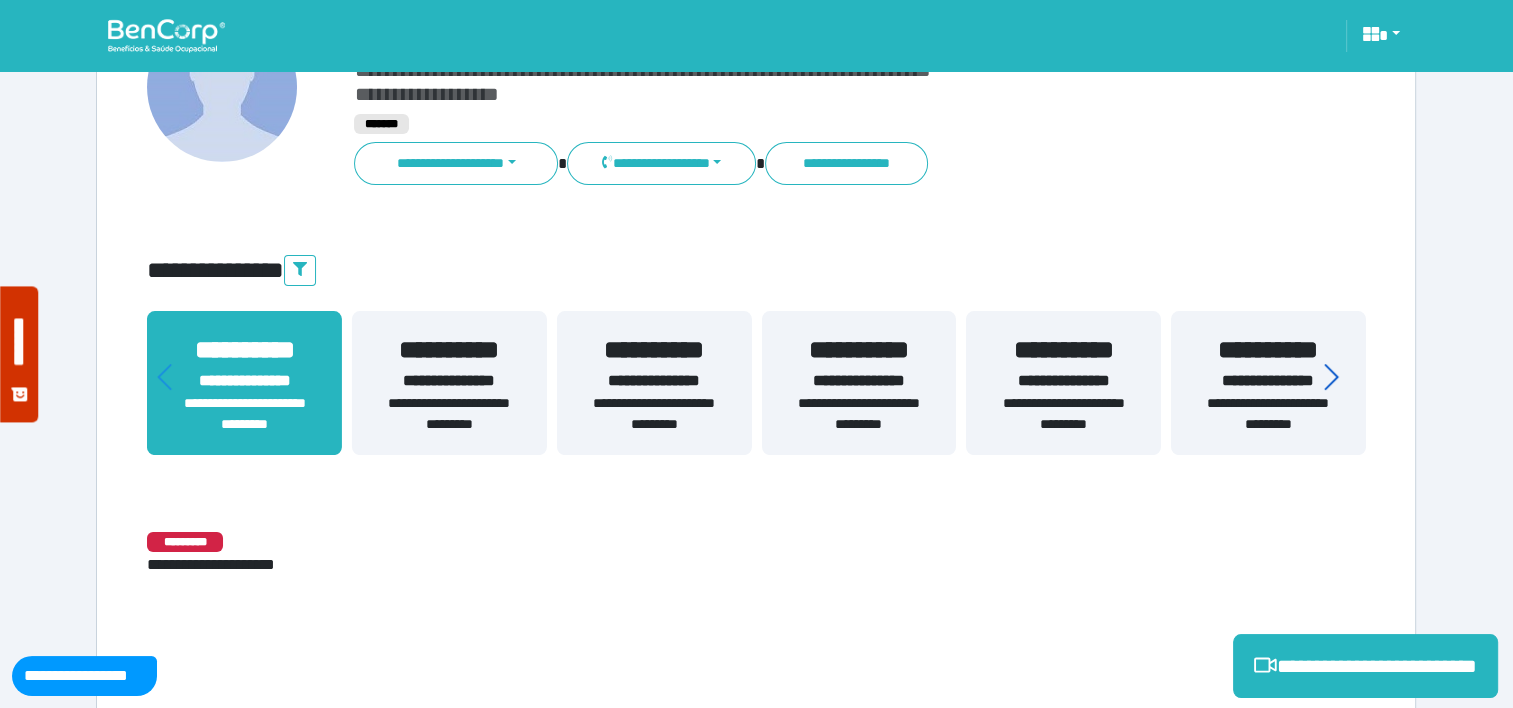 click 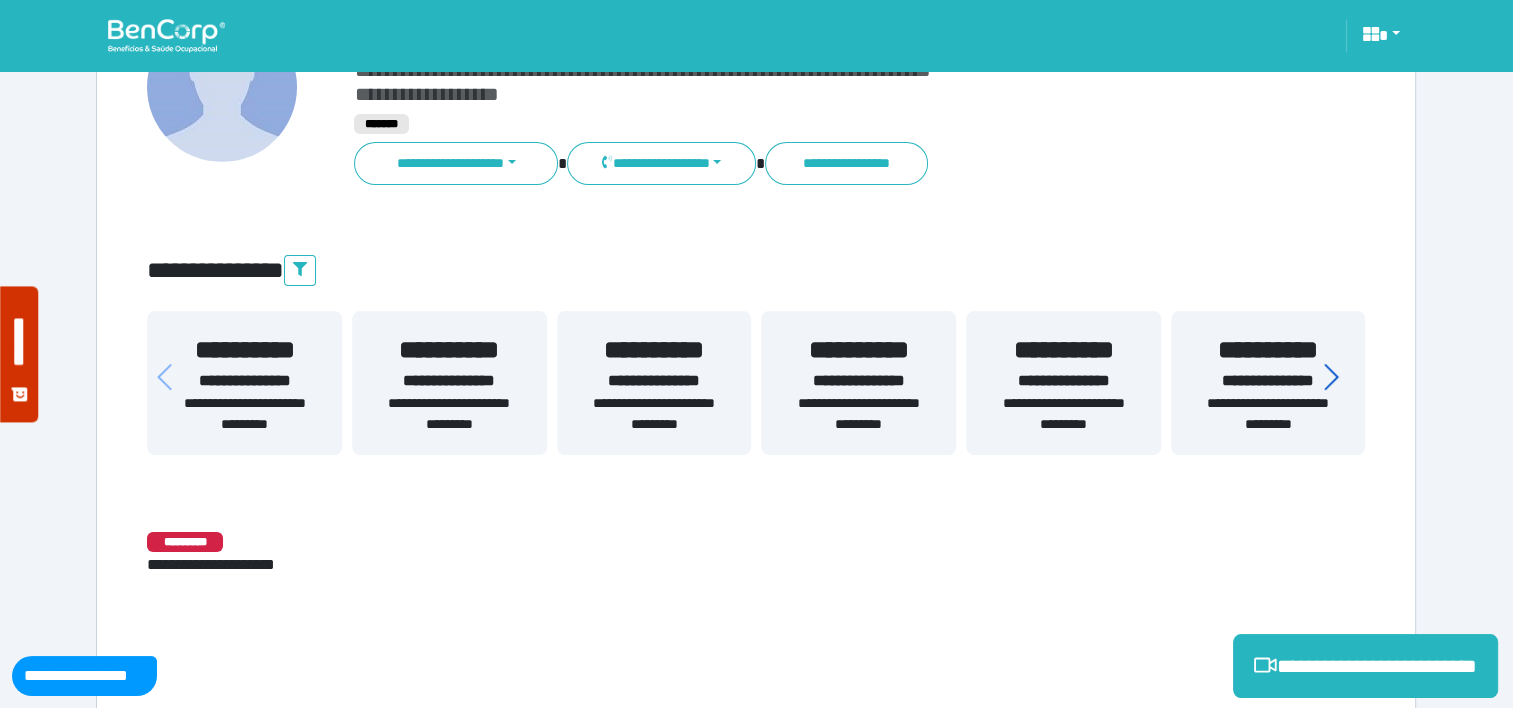 click 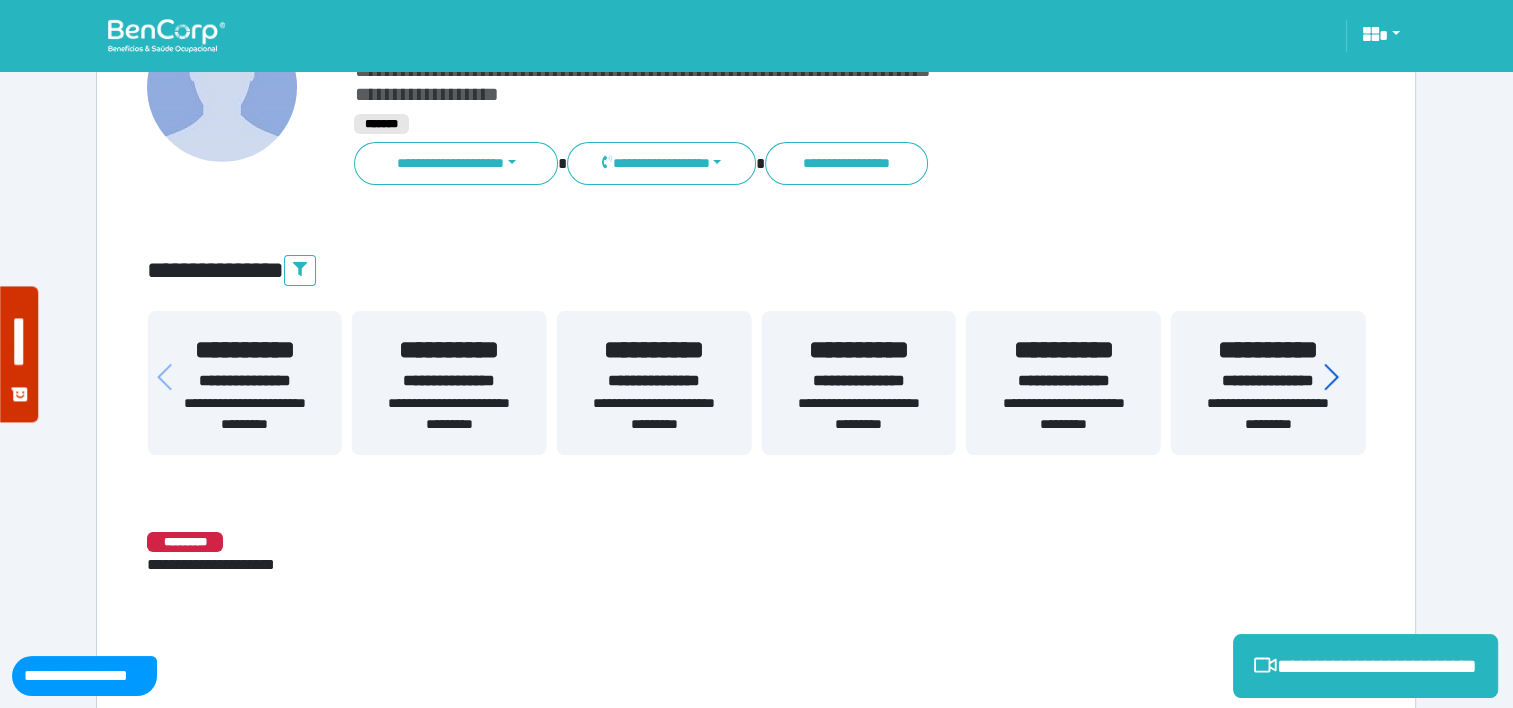 click 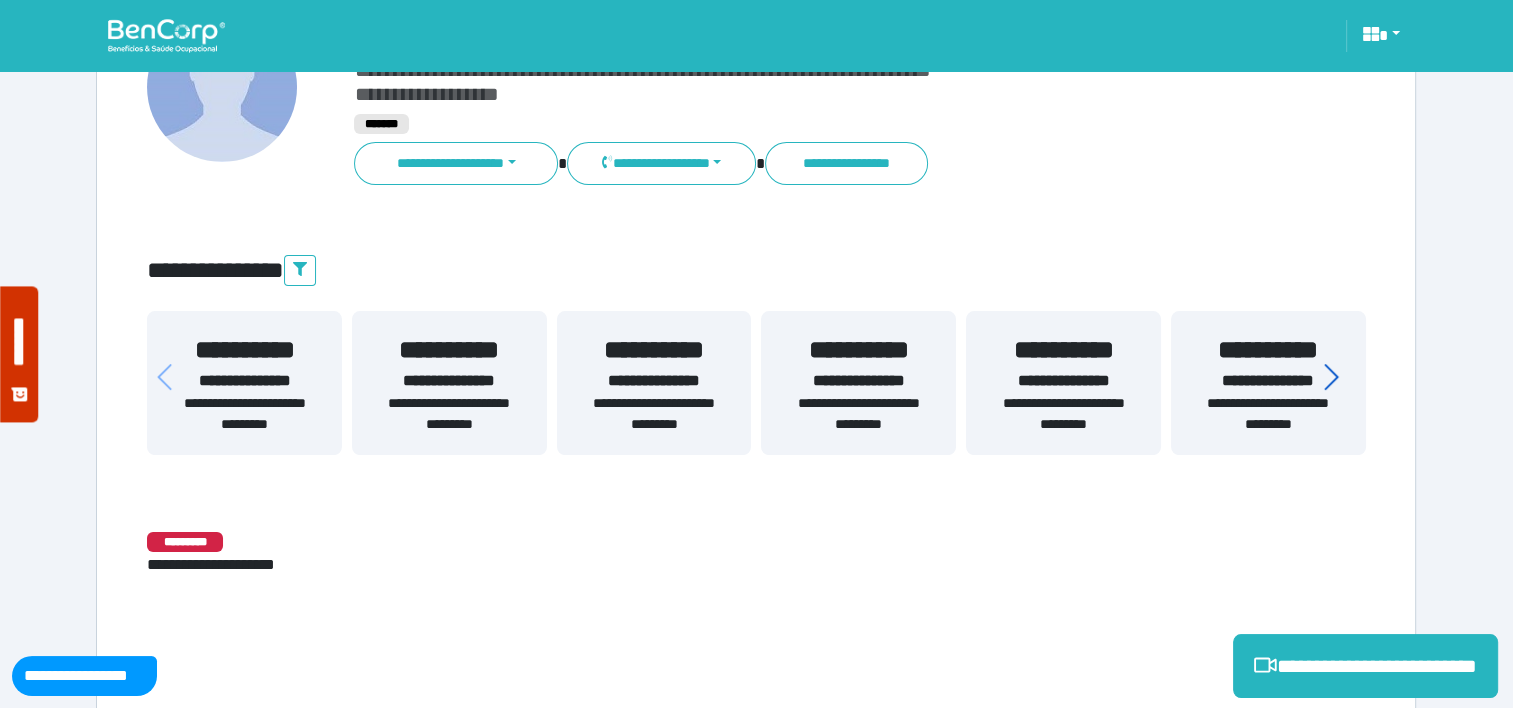 click 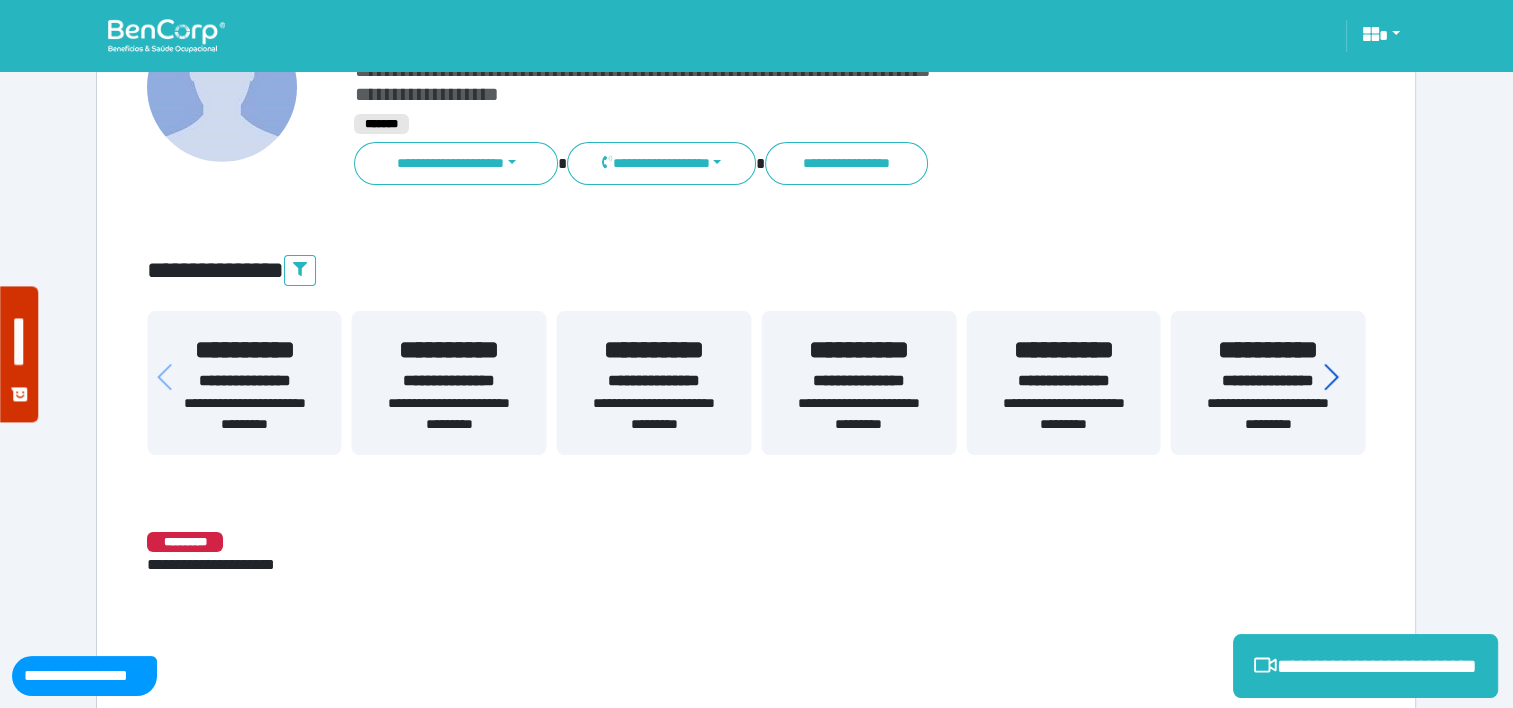 click 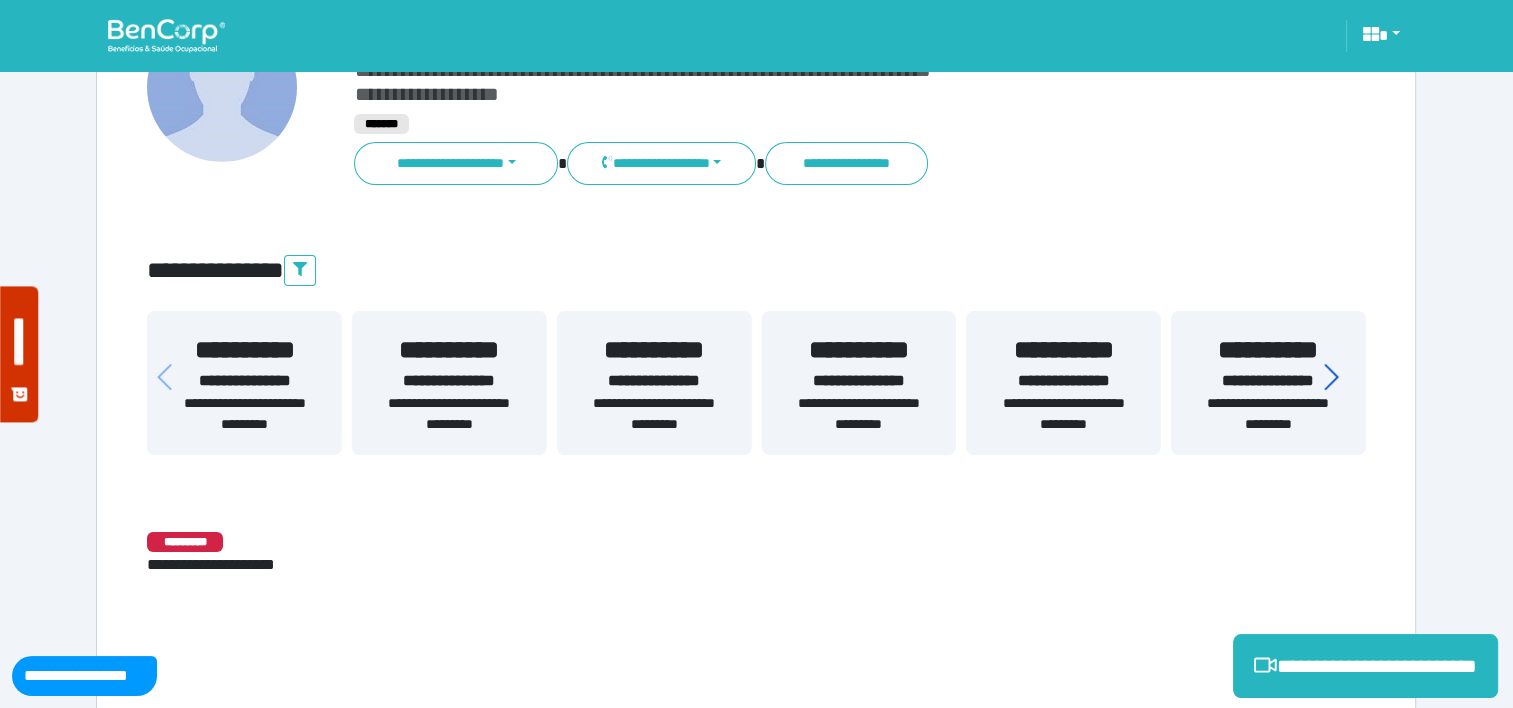 click 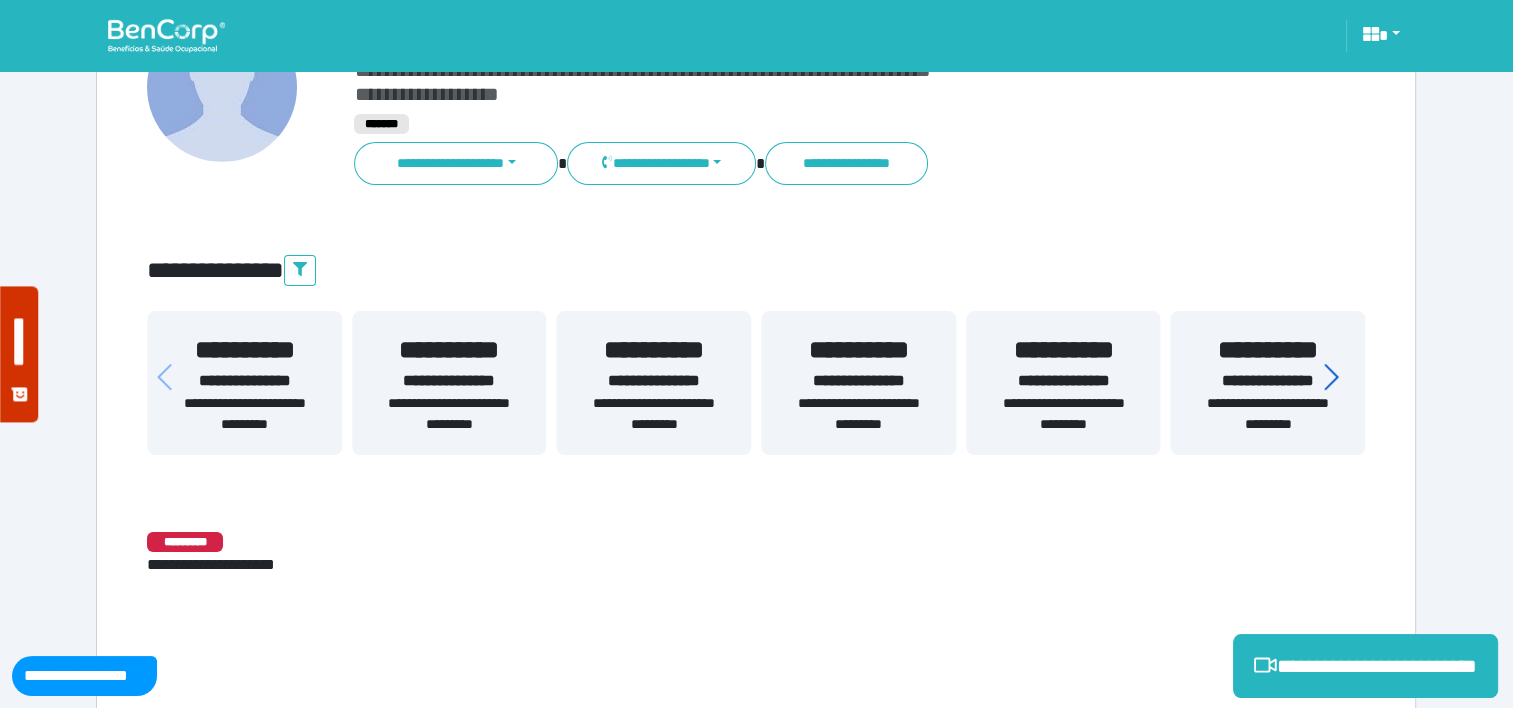 click 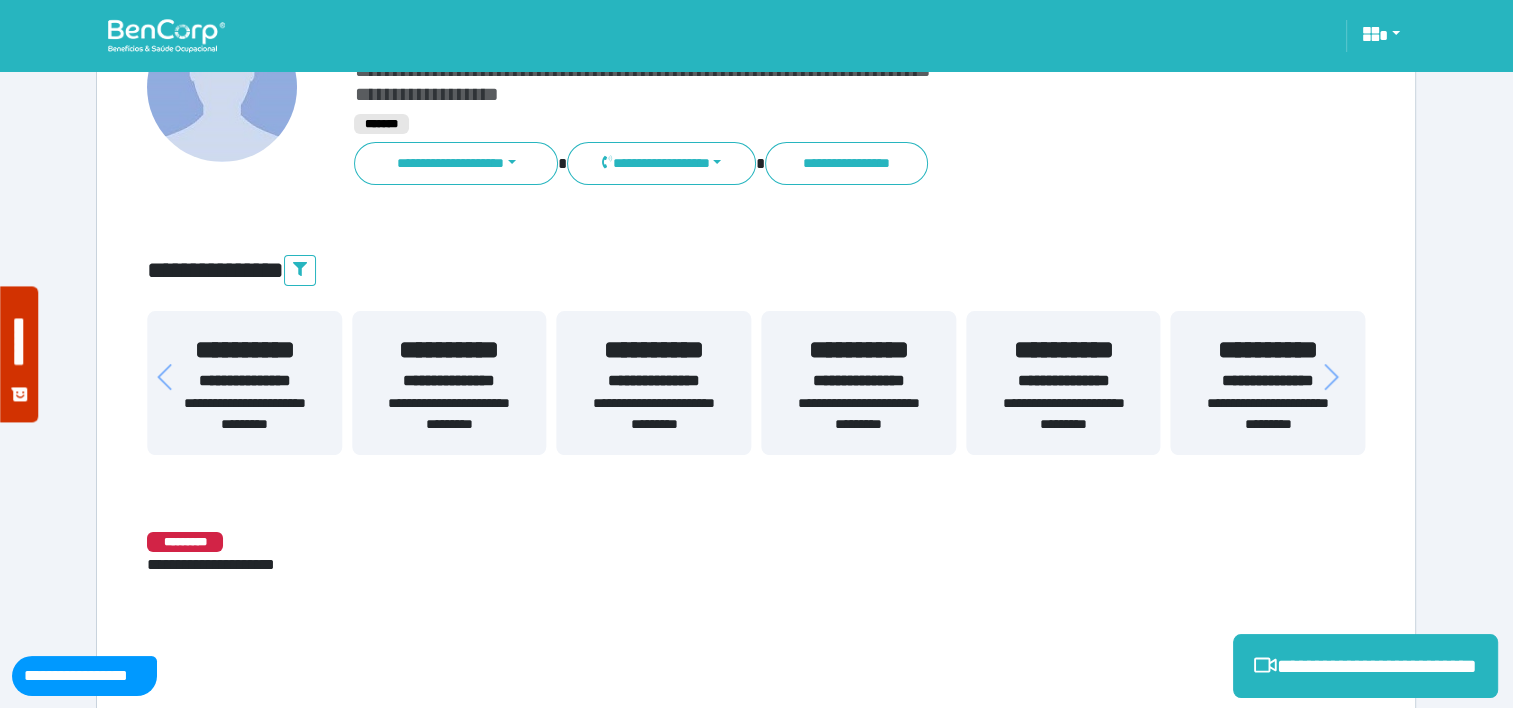 click on "**********" at bounding box center (654, 381) 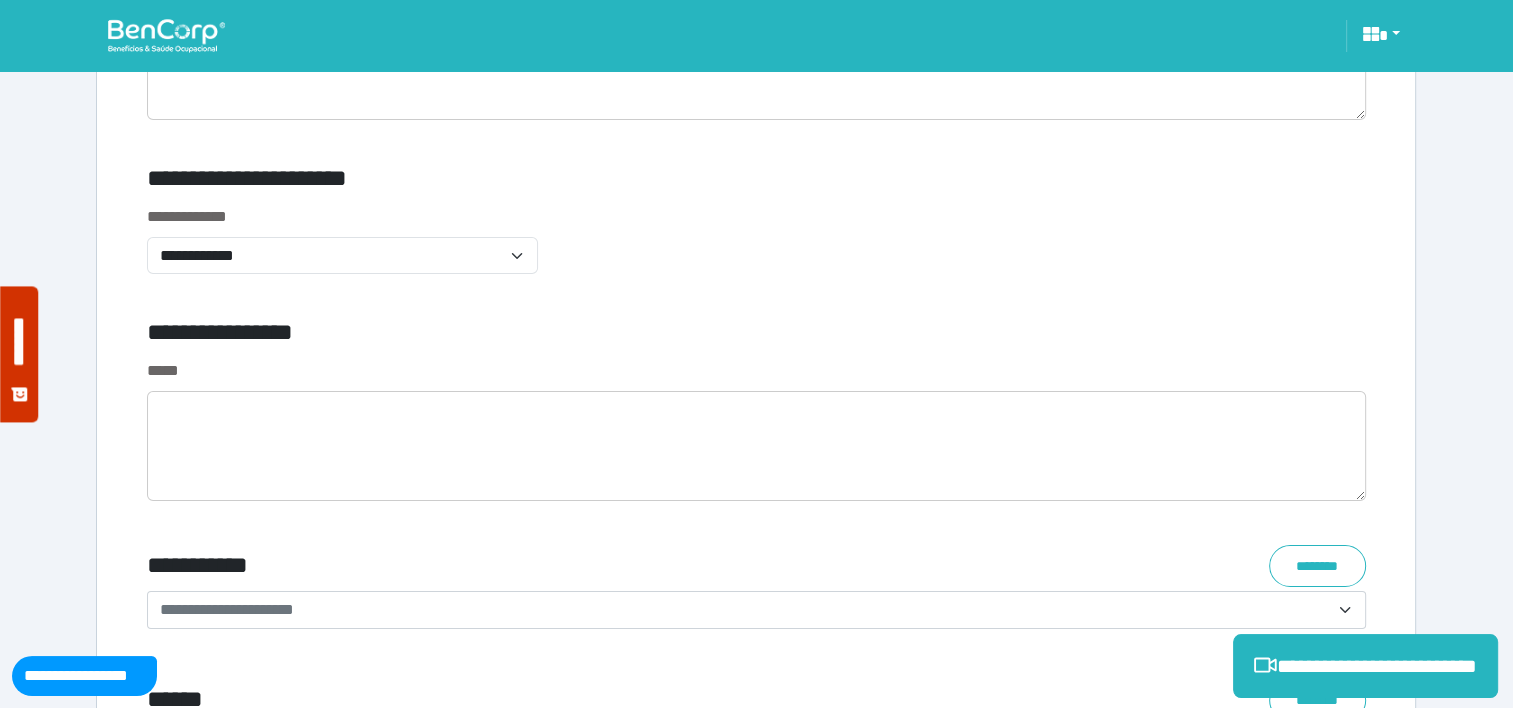 scroll, scrollTop: 6934, scrollLeft: 0, axis: vertical 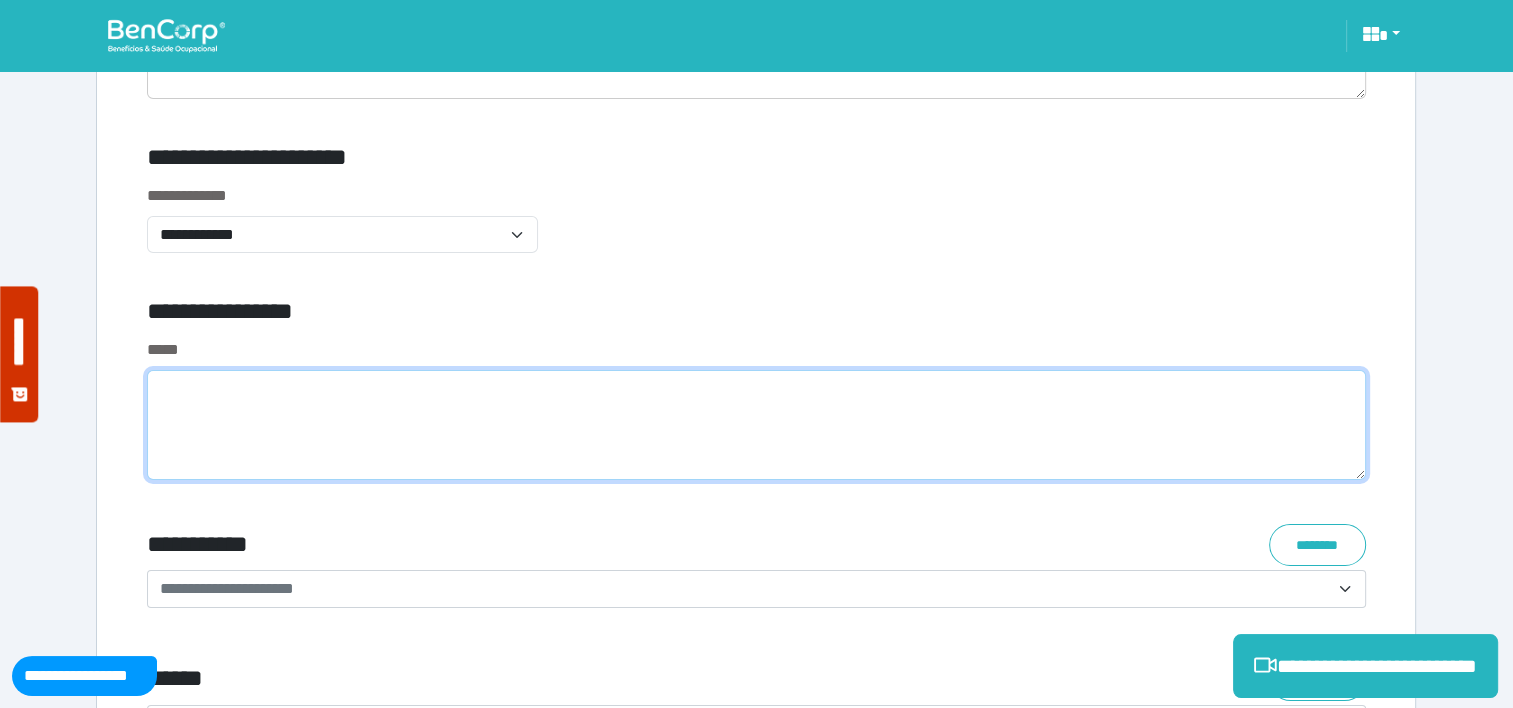 click at bounding box center (756, 425) 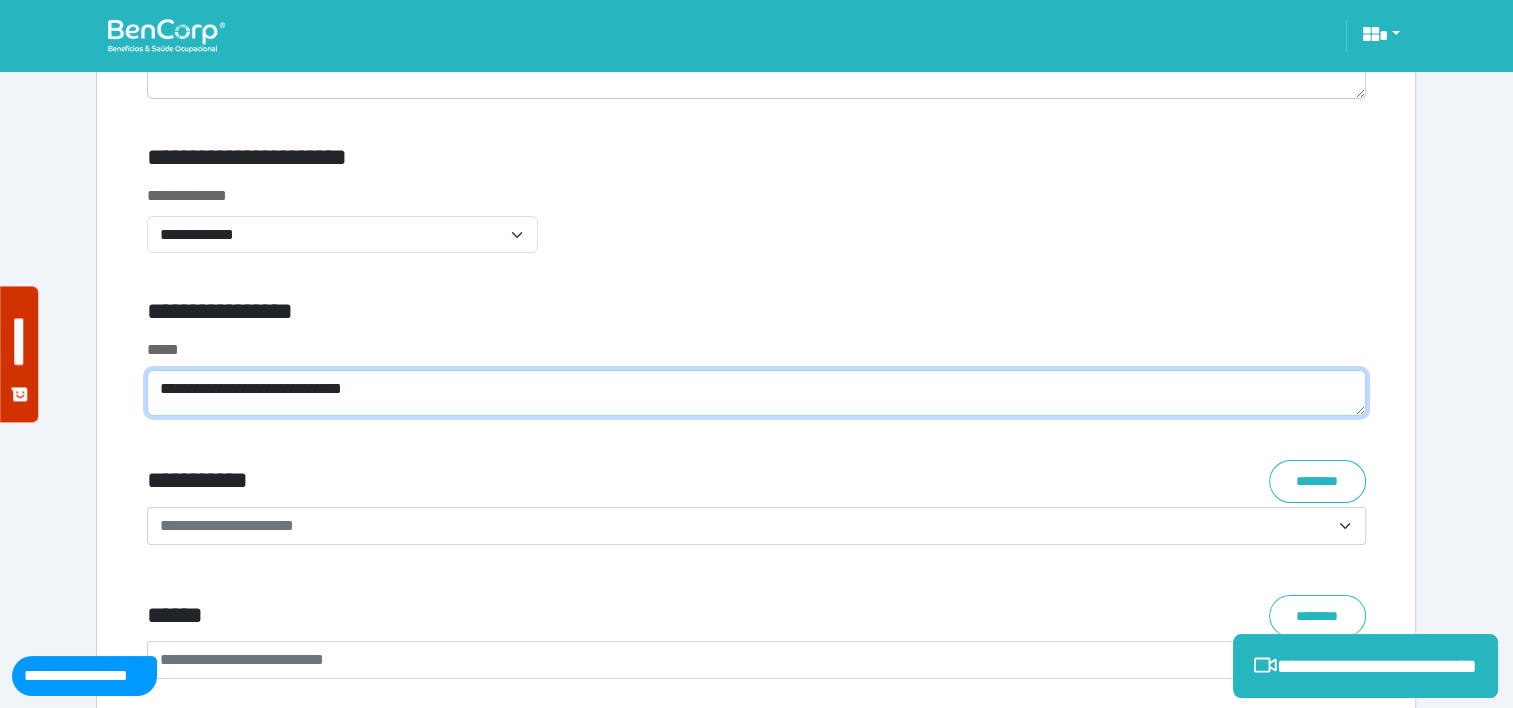 scroll, scrollTop: 0, scrollLeft: 0, axis: both 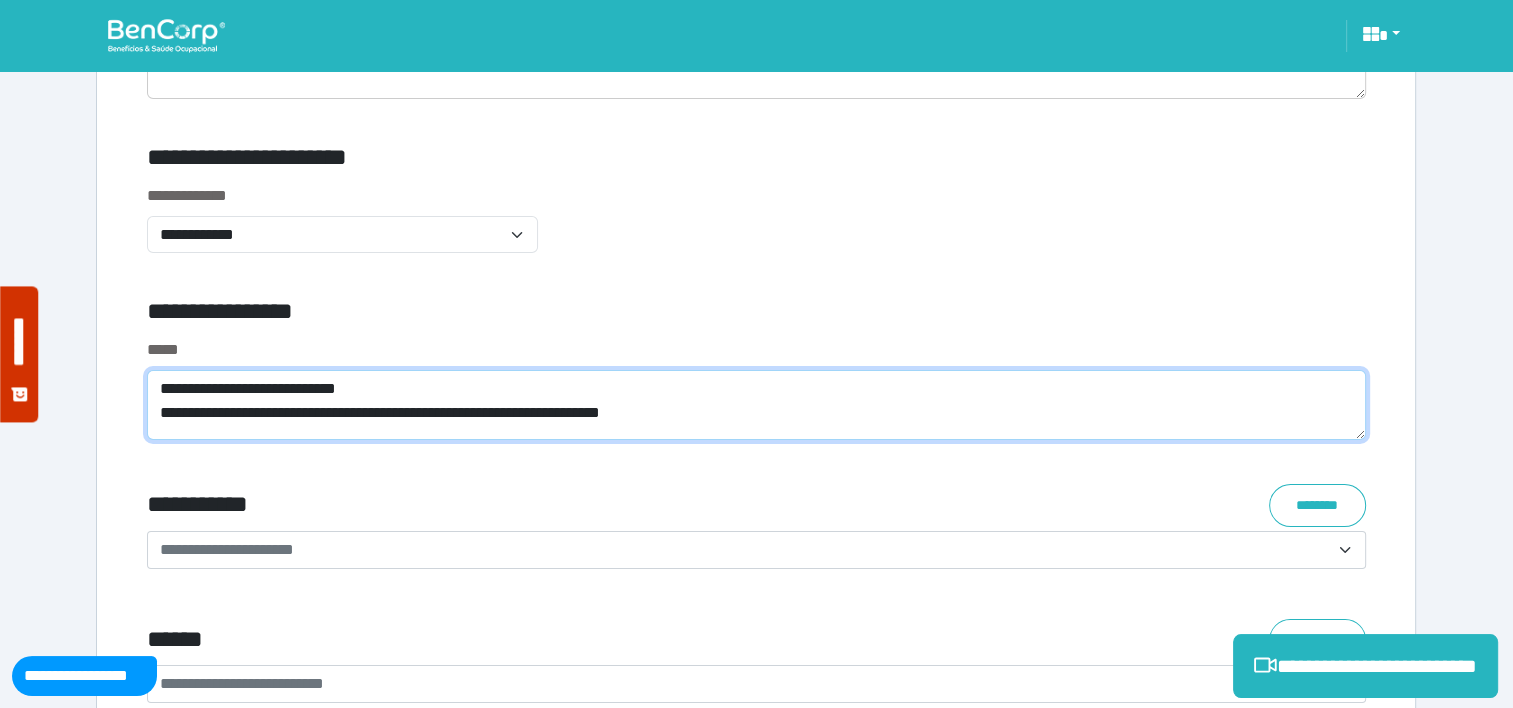 click on "**********" at bounding box center (756, 405) 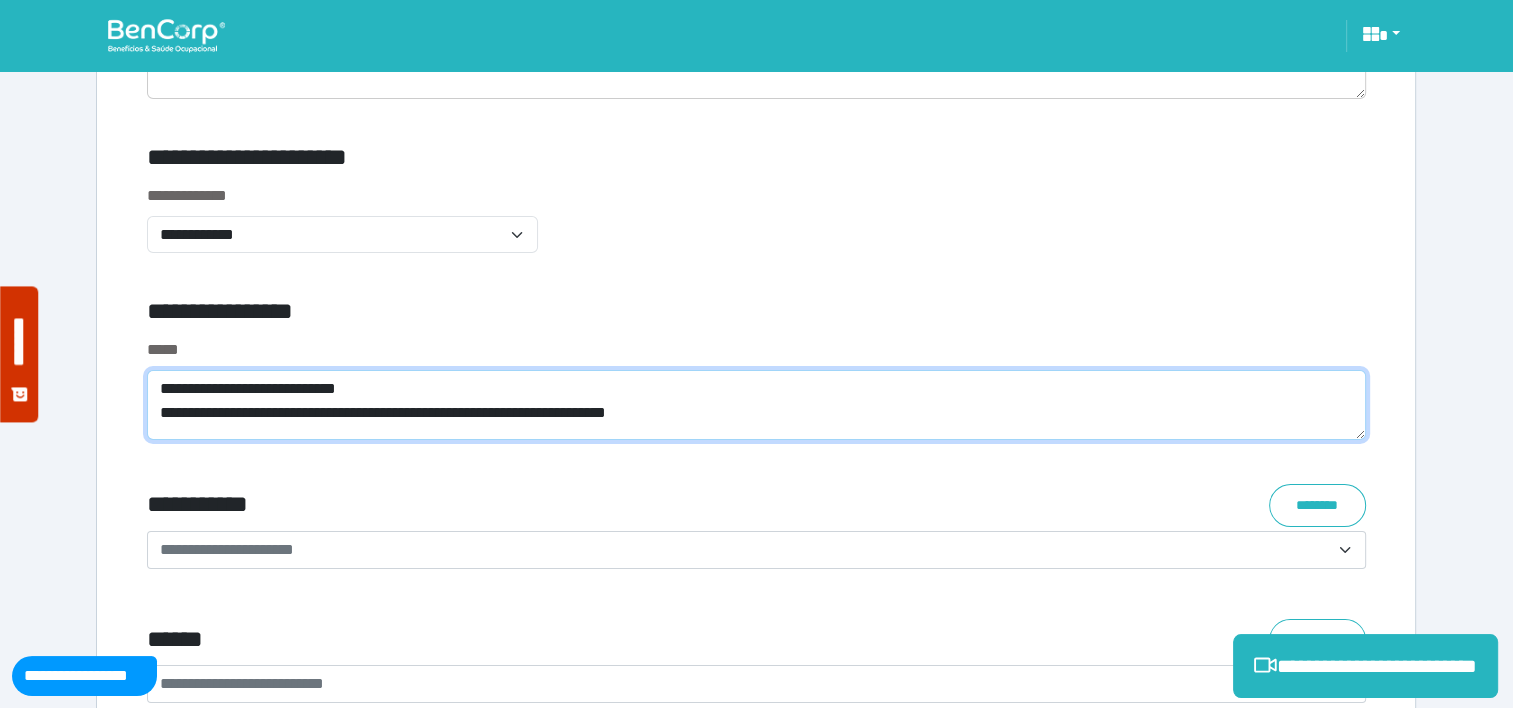 scroll, scrollTop: 0, scrollLeft: 0, axis: both 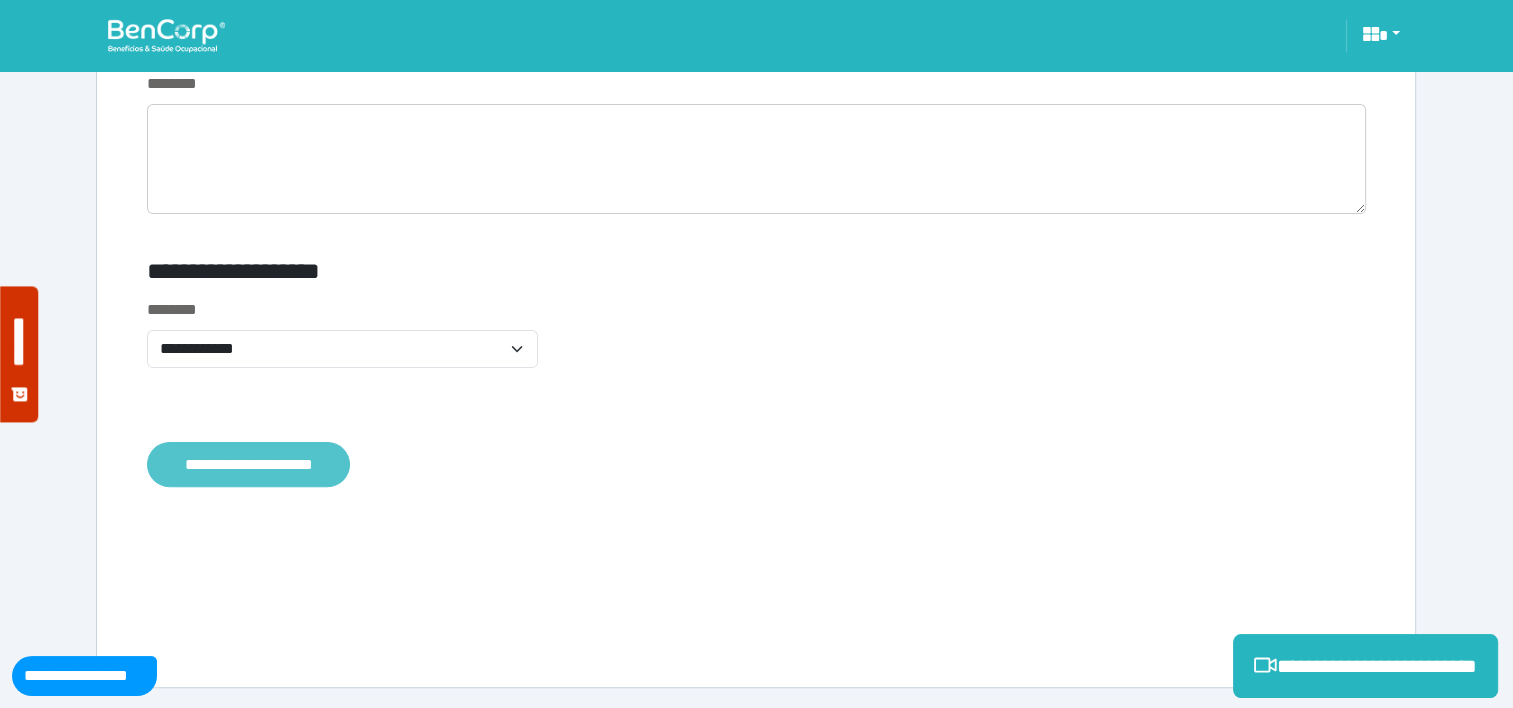 type on "**********" 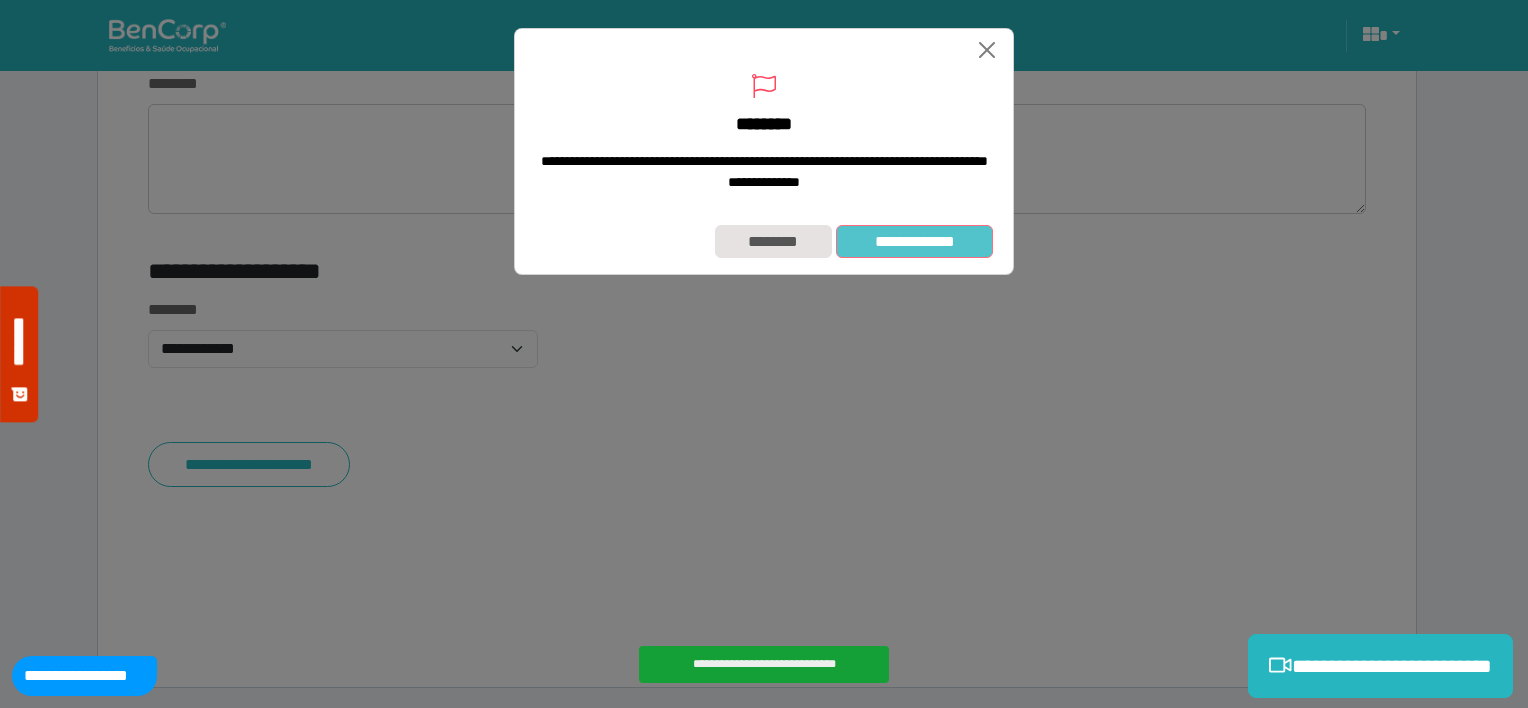 click on "**********" at bounding box center [914, 242] 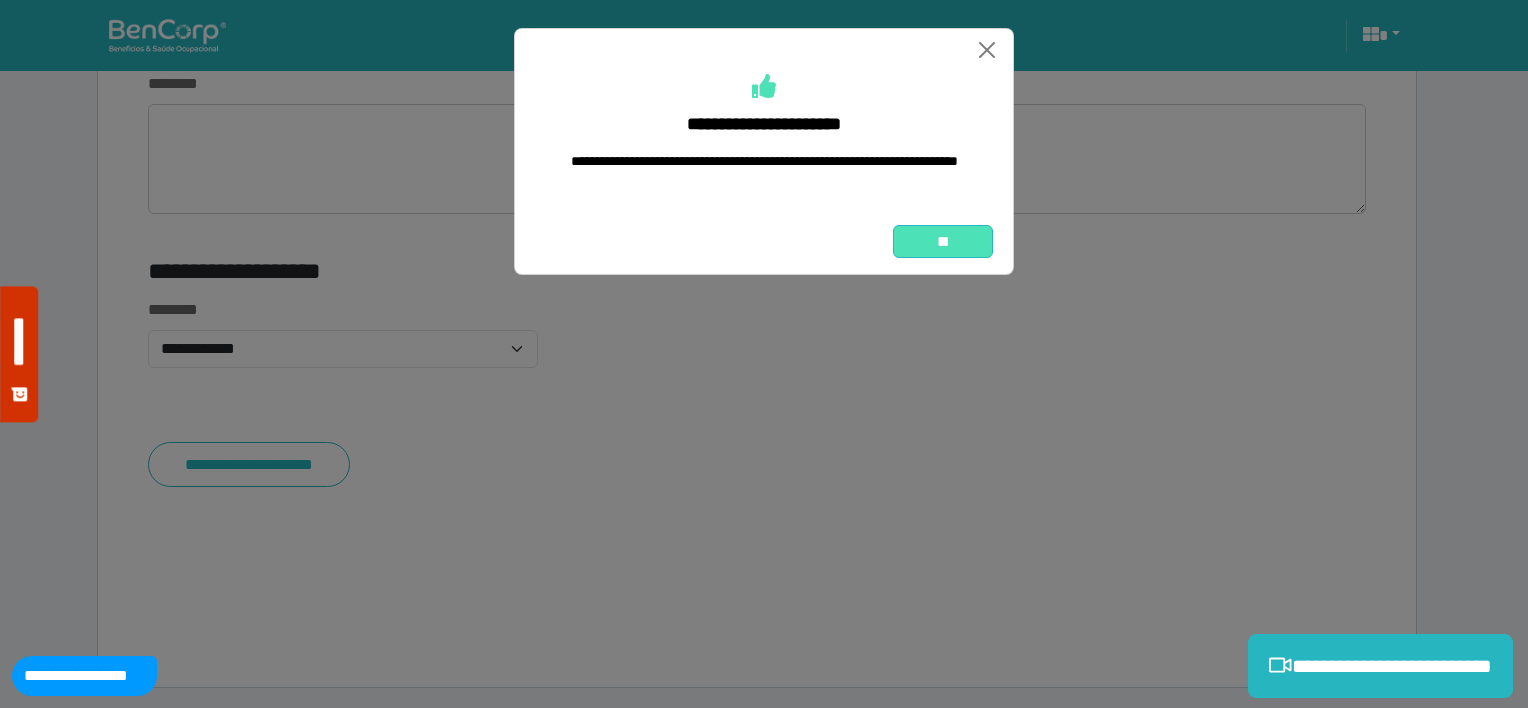 click on "**" at bounding box center (943, 242) 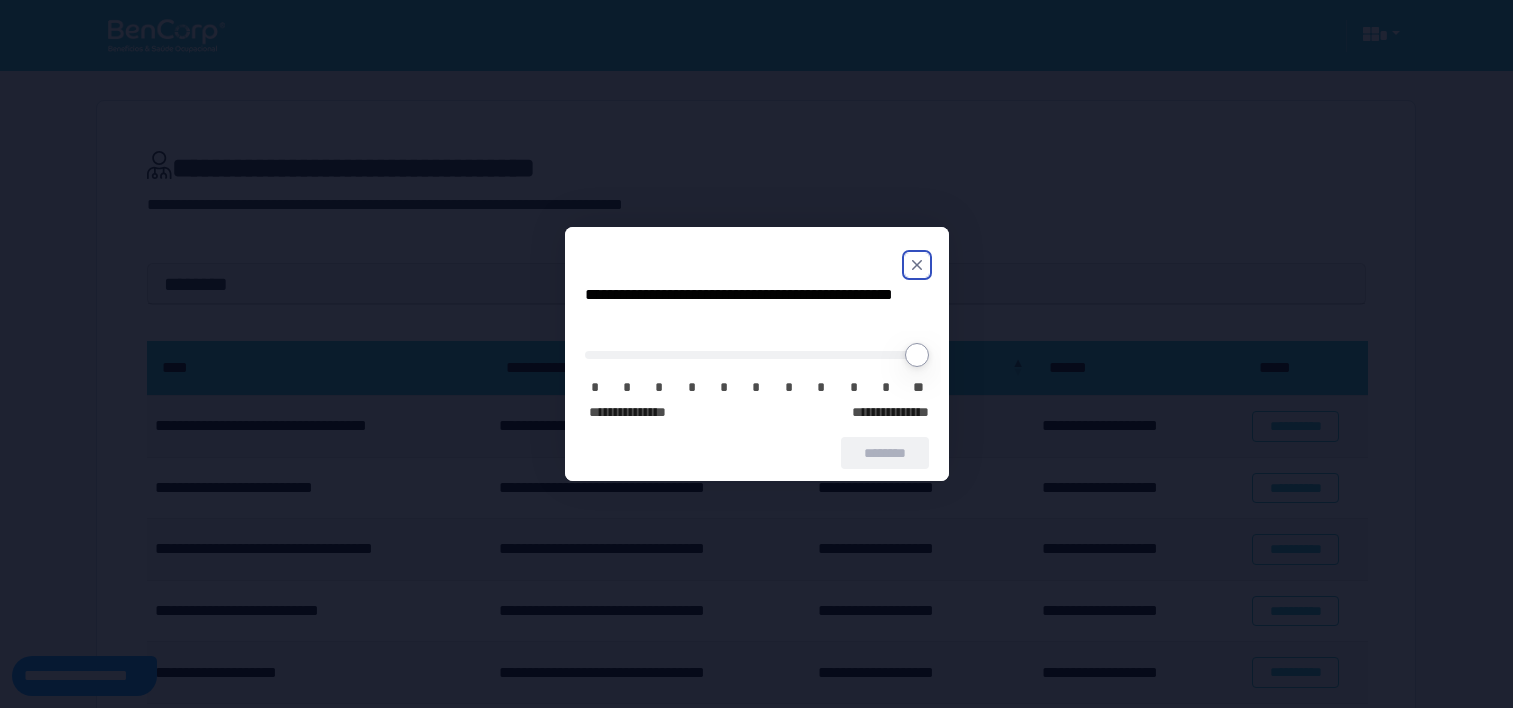 scroll, scrollTop: 0, scrollLeft: 0, axis: both 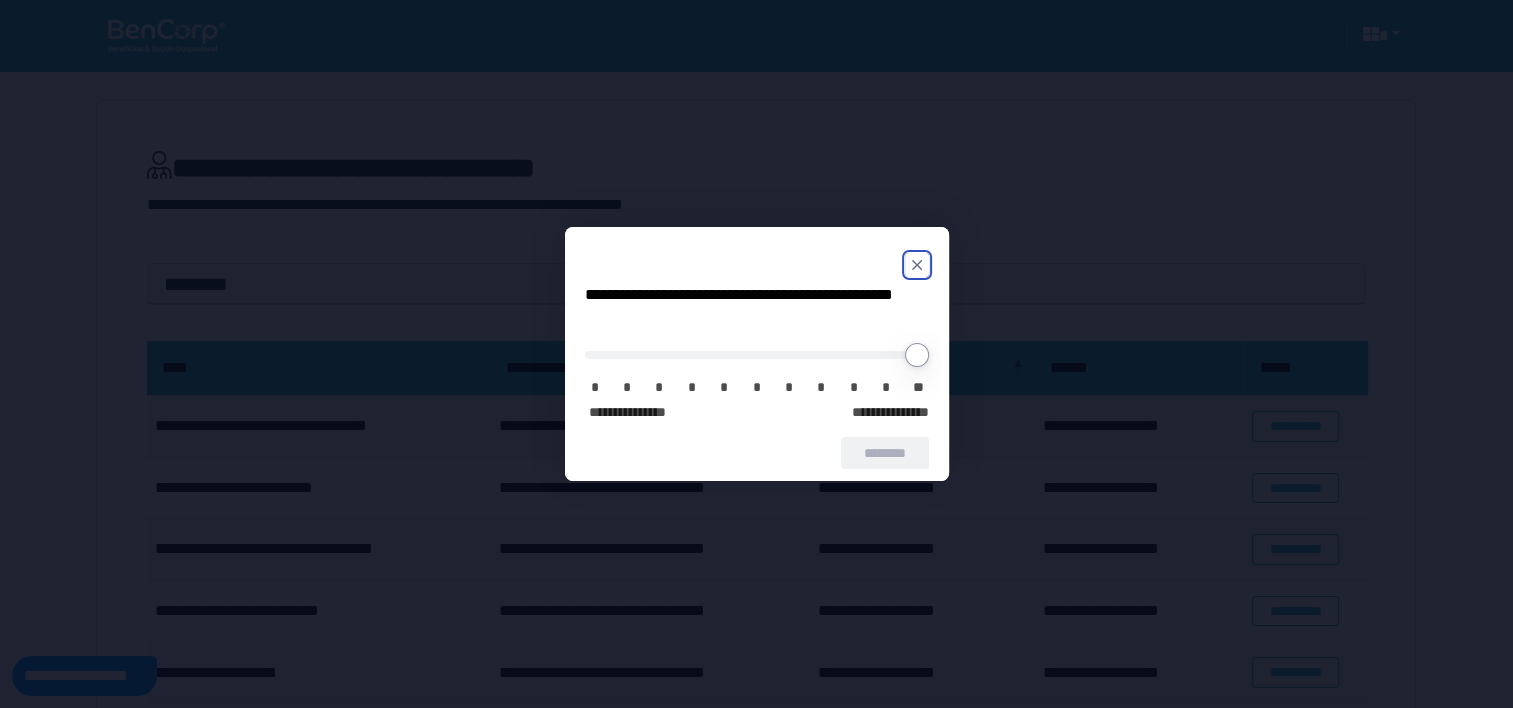 click 